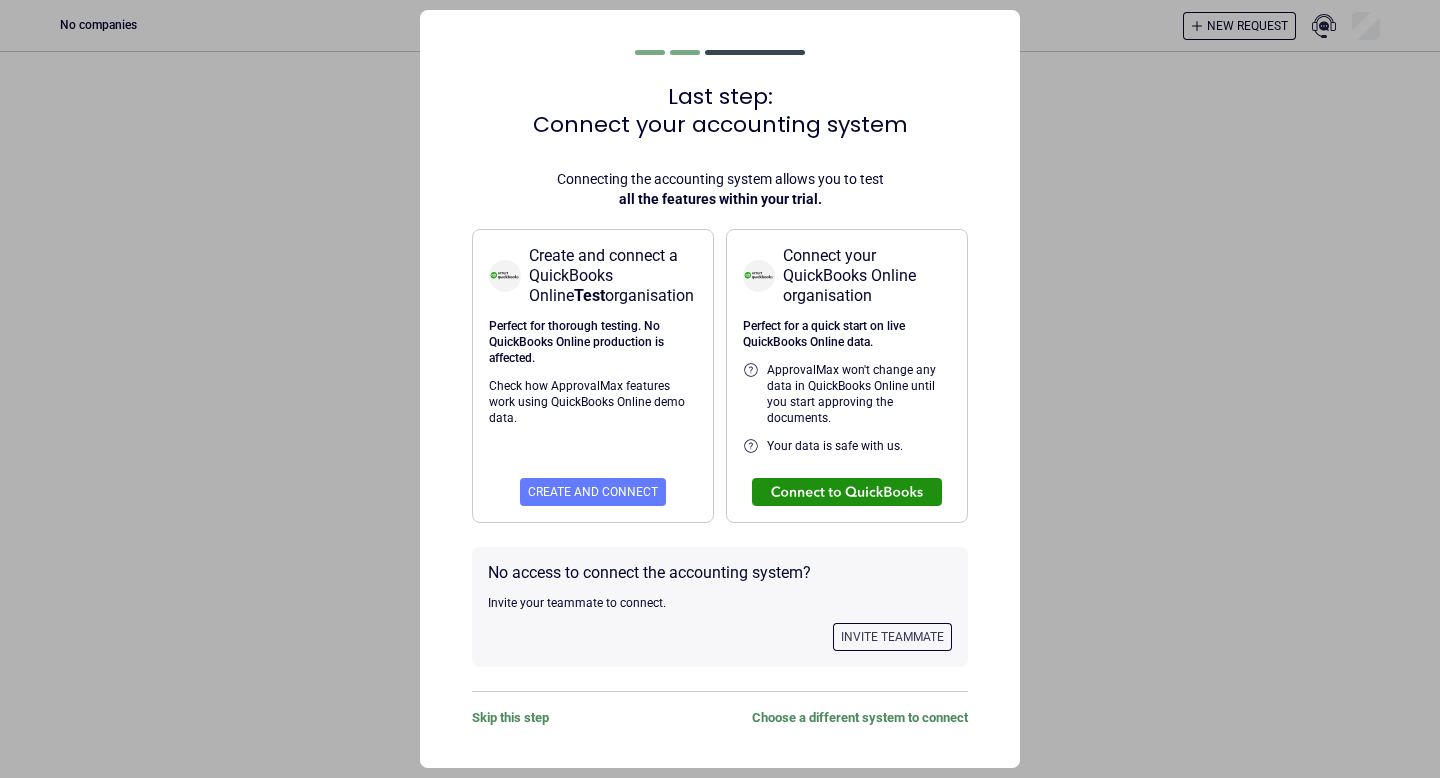 scroll, scrollTop: 0, scrollLeft: 0, axis: both 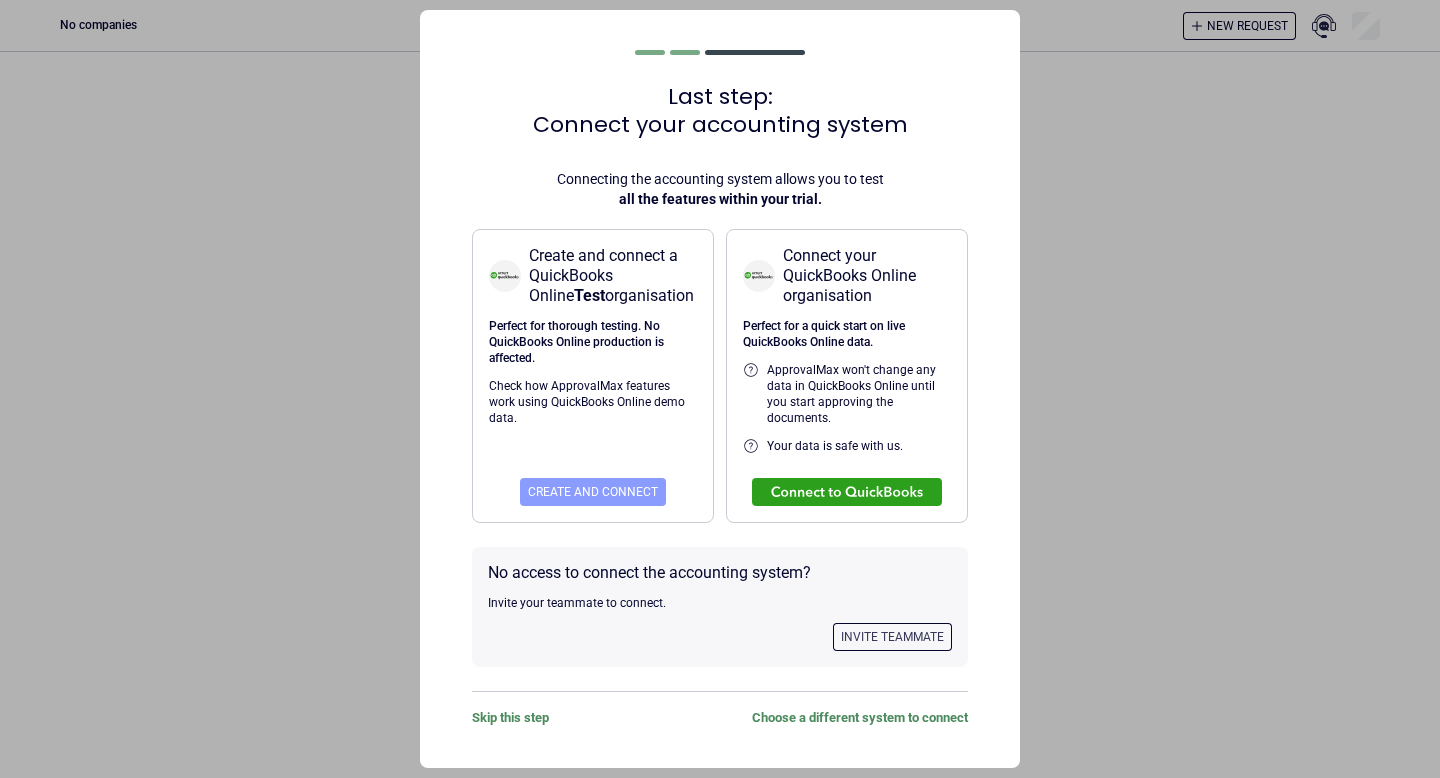 click on "Create and connect" at bounding box center [593, 492] 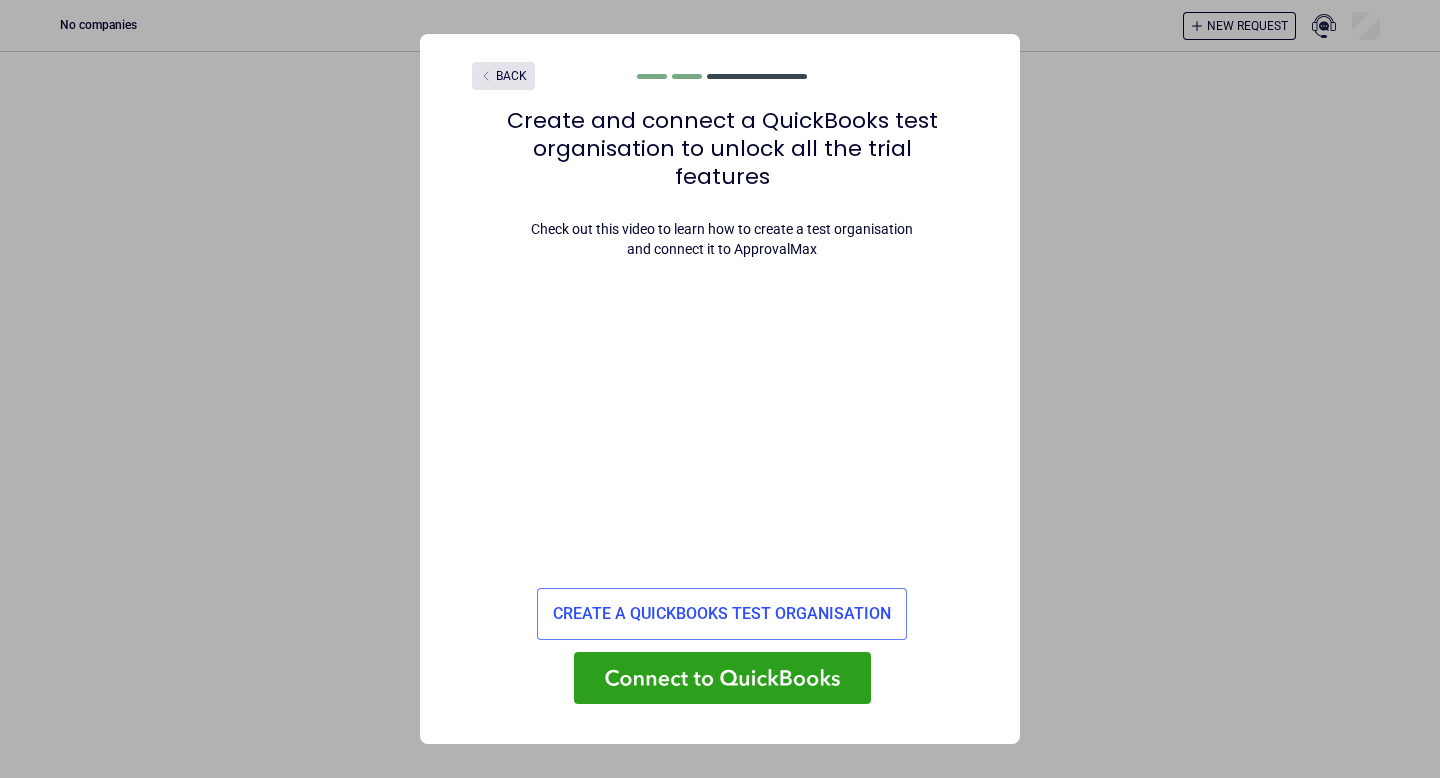 click on "Back Create and connect a QuickBooks test organisation to unlock all the trial features Check out this video to learn how to create a test organisation and connect it to ApprovalMax Create a QuickBooks test organisation" at bounding box center (720, 389) 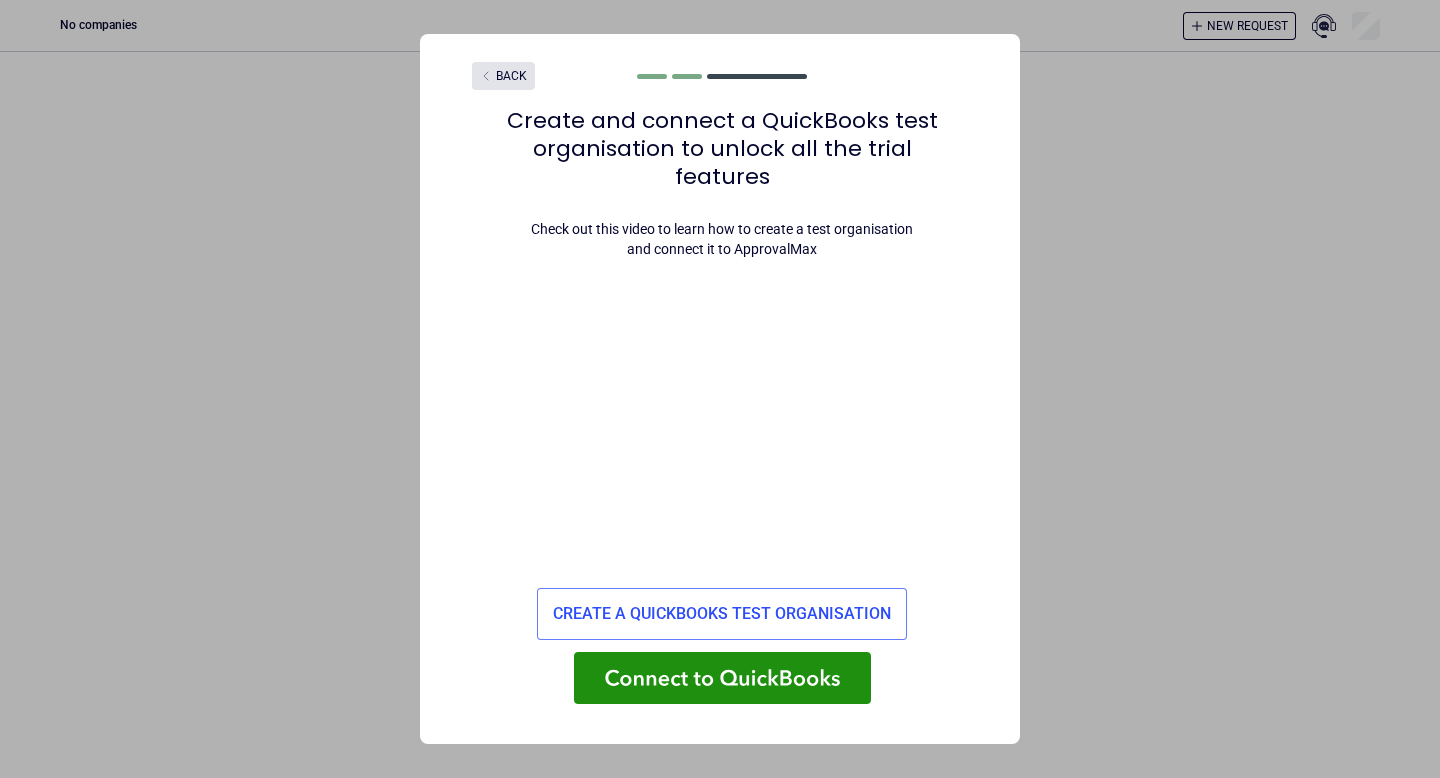 click at bounding box center (722, 678) 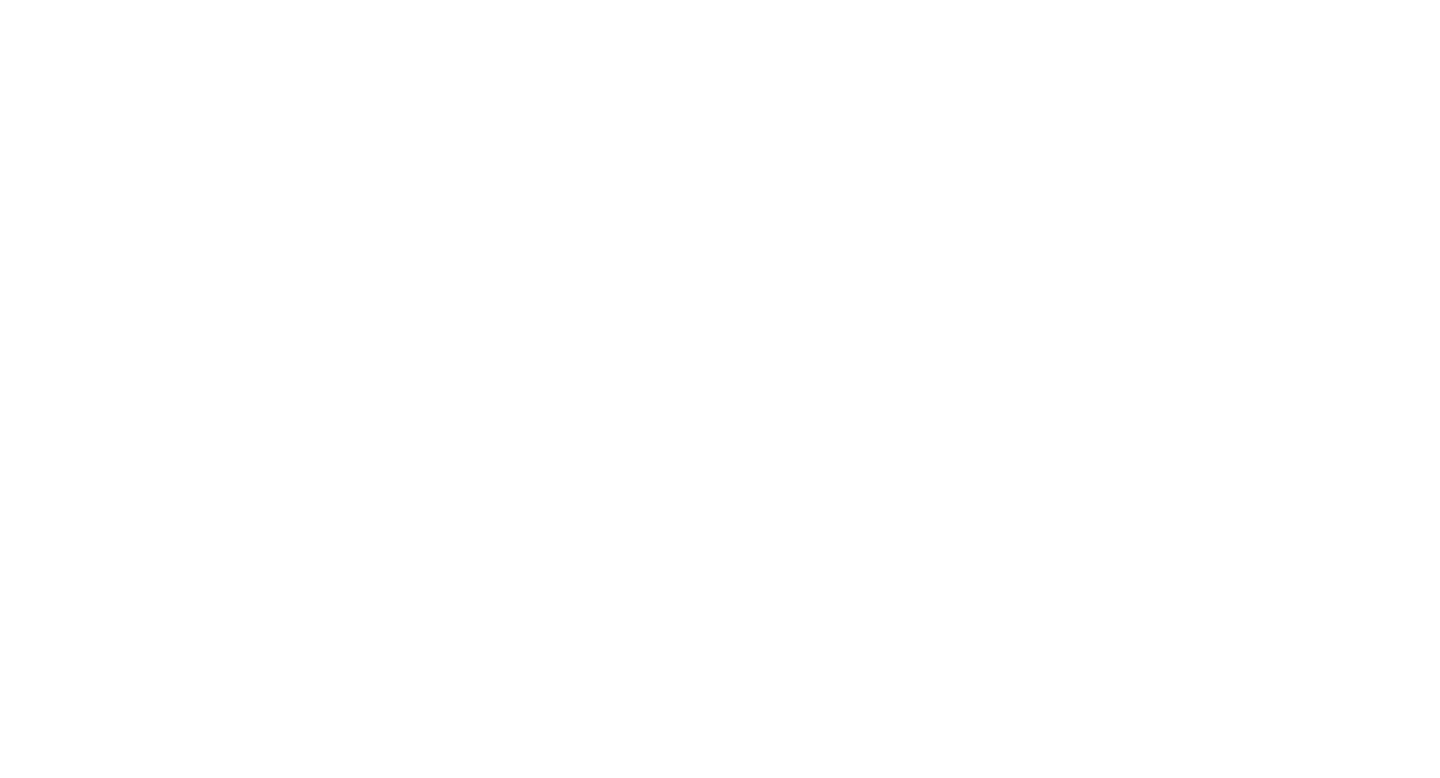 scroll, scrollTop: 0, scrollLeft: 0, axis: both 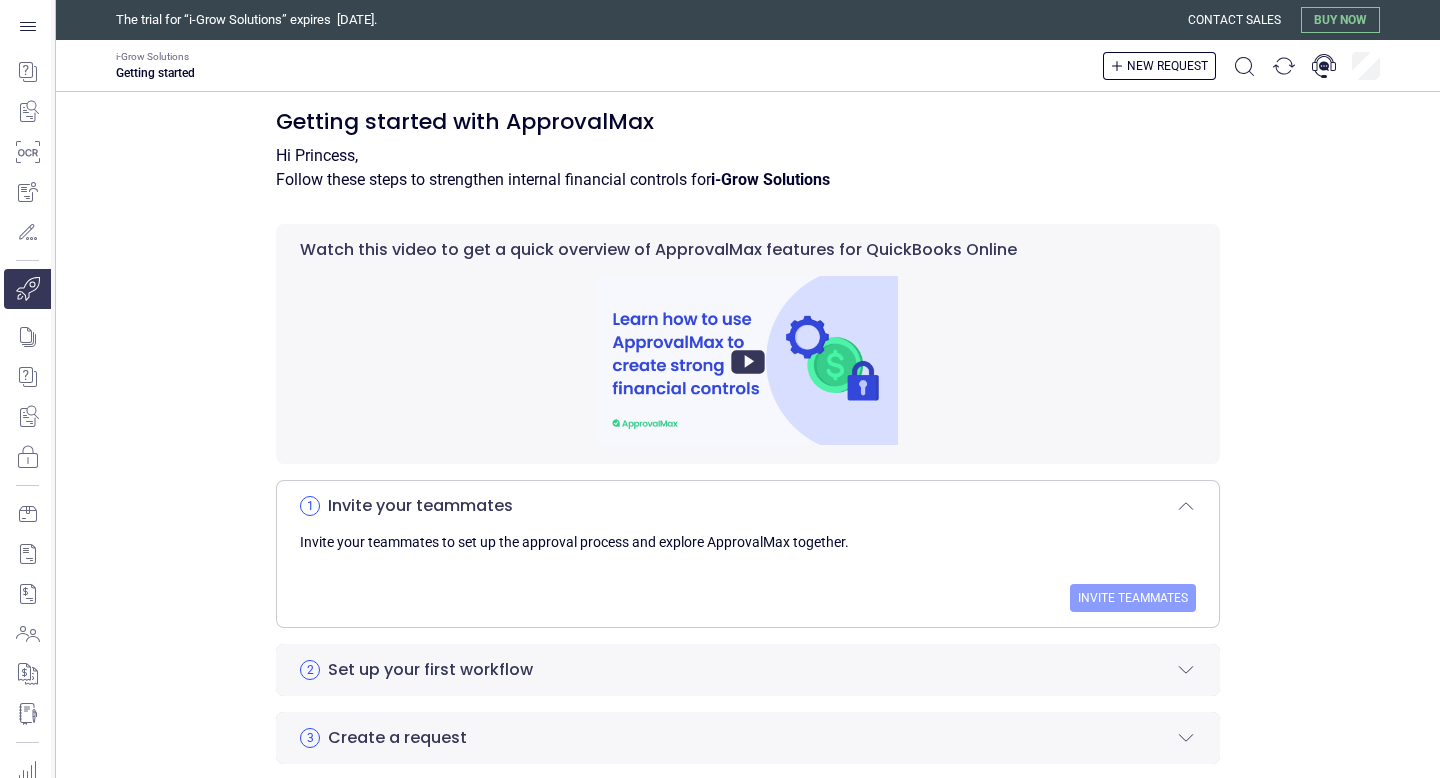 click on "Invite teammates" at bounding box center (1133, 598) 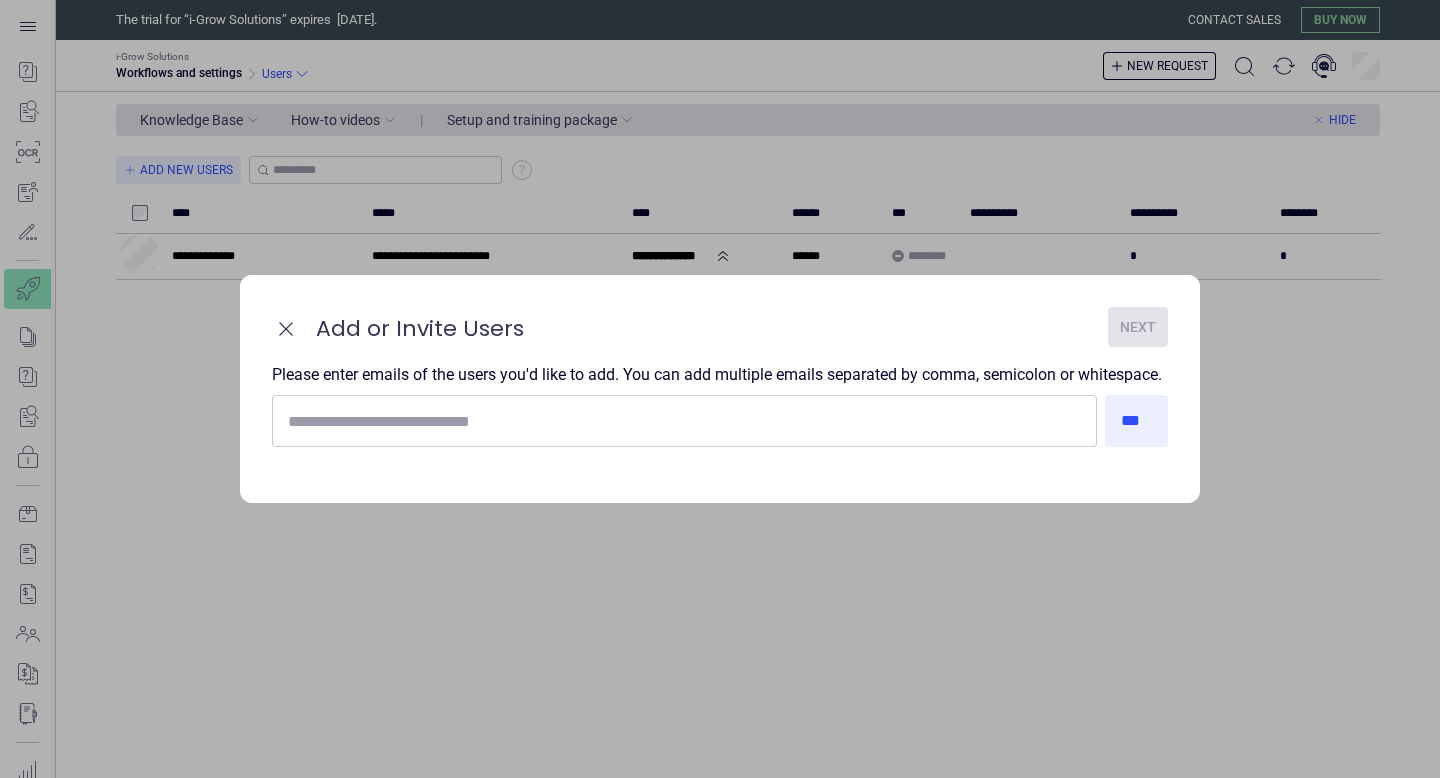 scroll, scrollTop: 0, scrollLeft: 0, axis: both 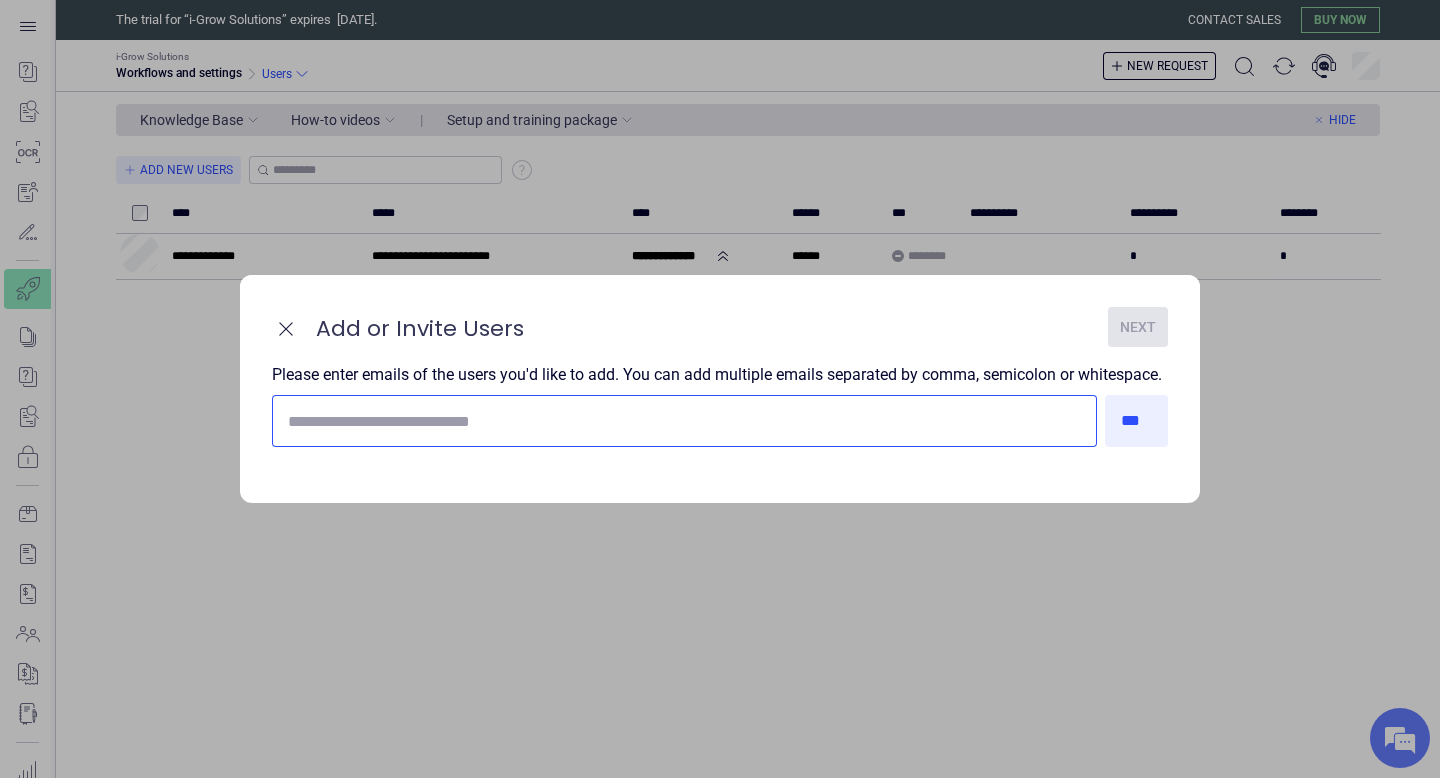 click at bounding box center (684, 421) 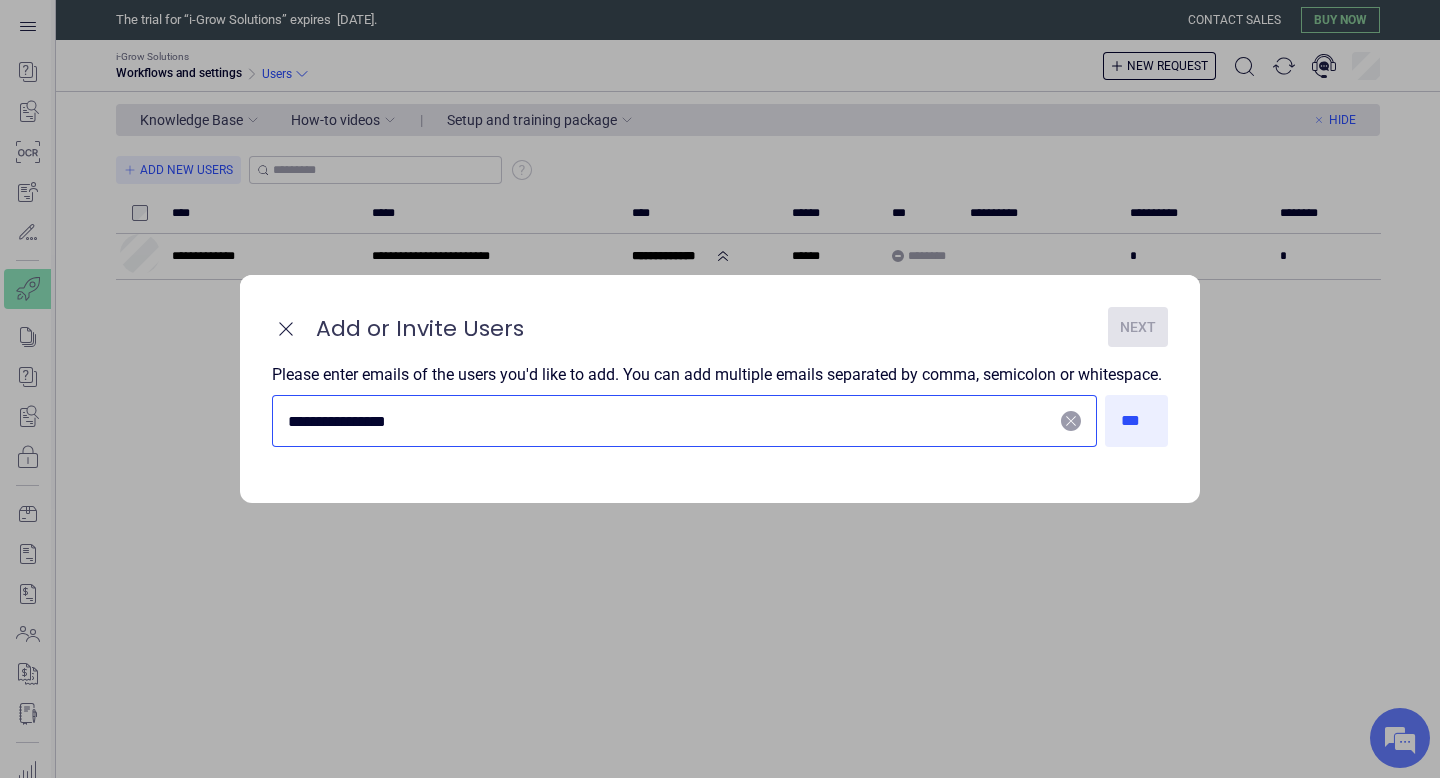 scroll, scrollTop: 0, scrollLeft: 0, axis: both 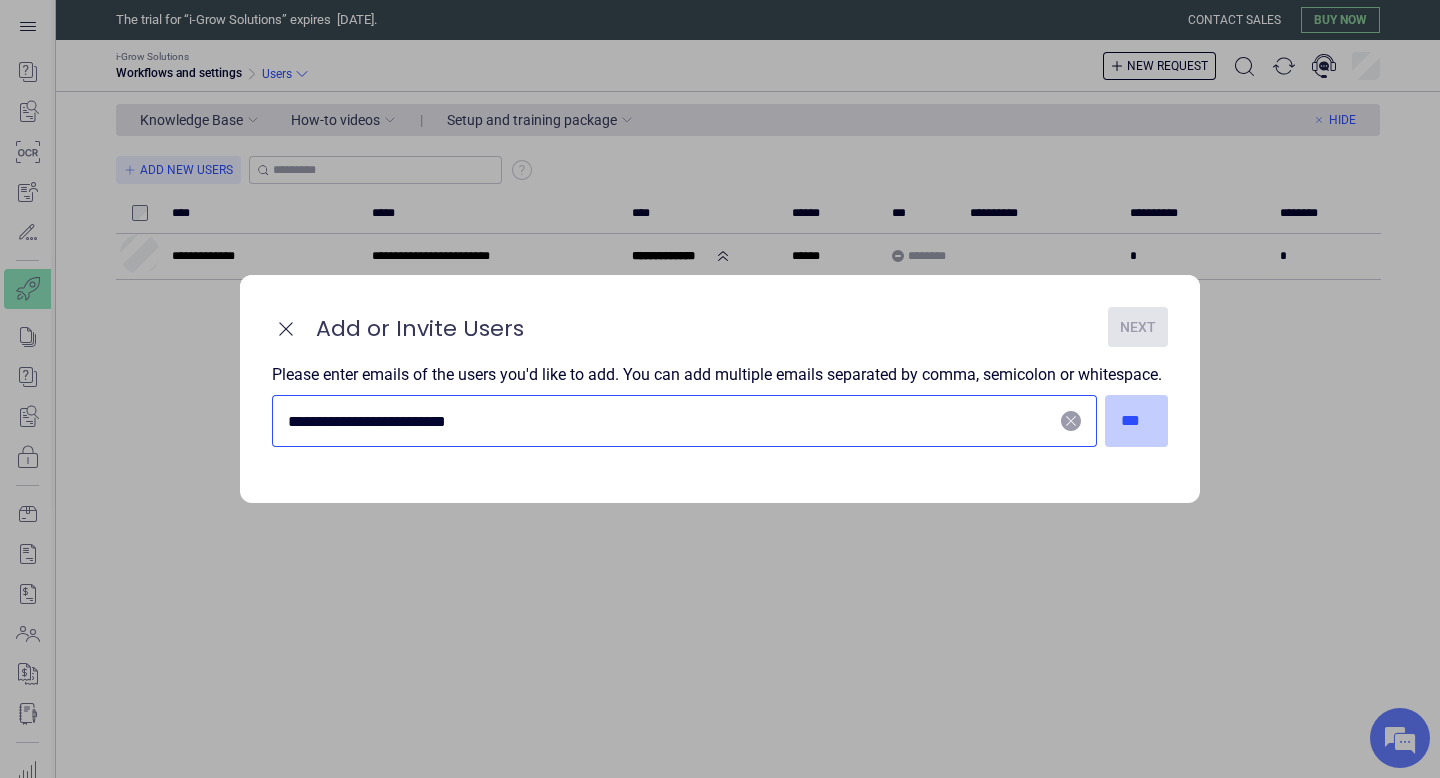 type on "**********" 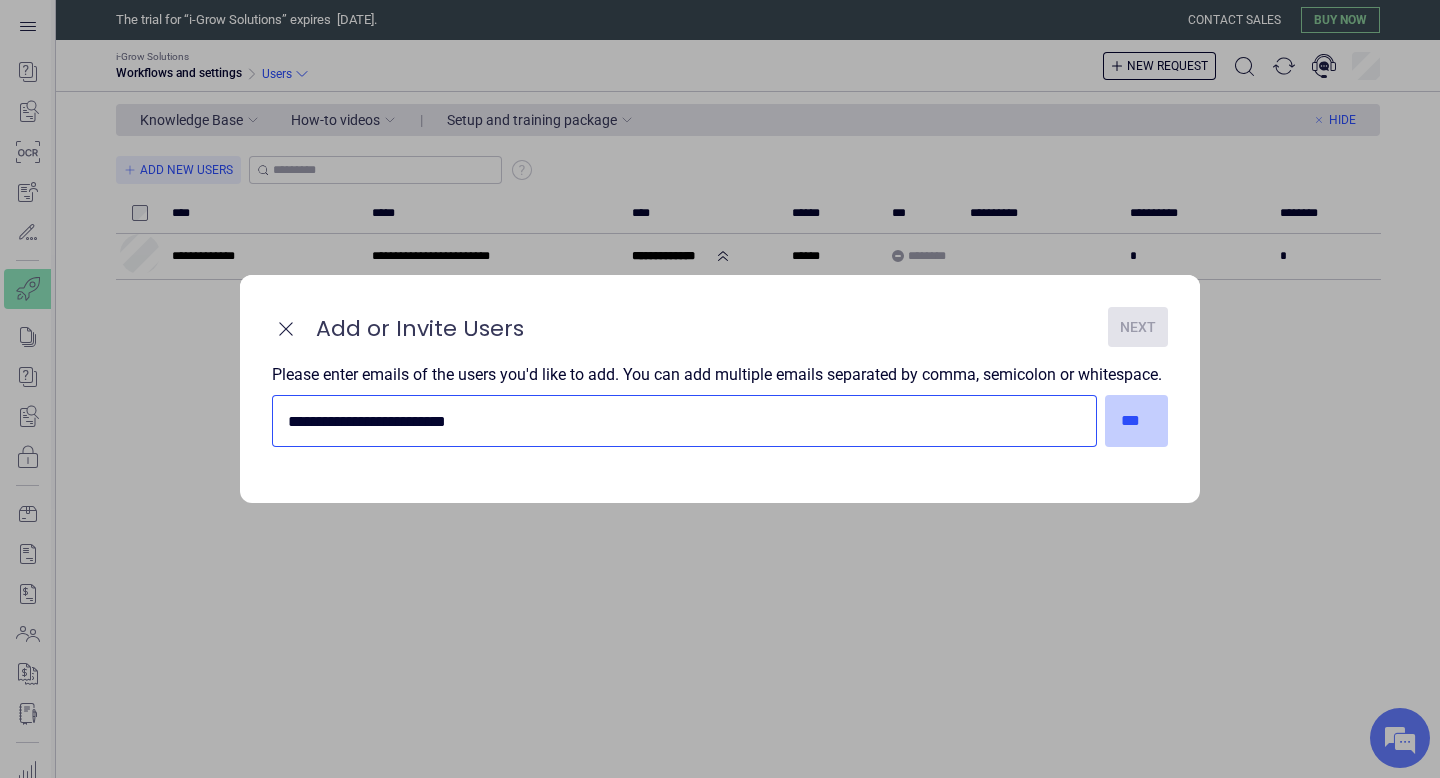 click on "***" at bounding box center [1137, 421] 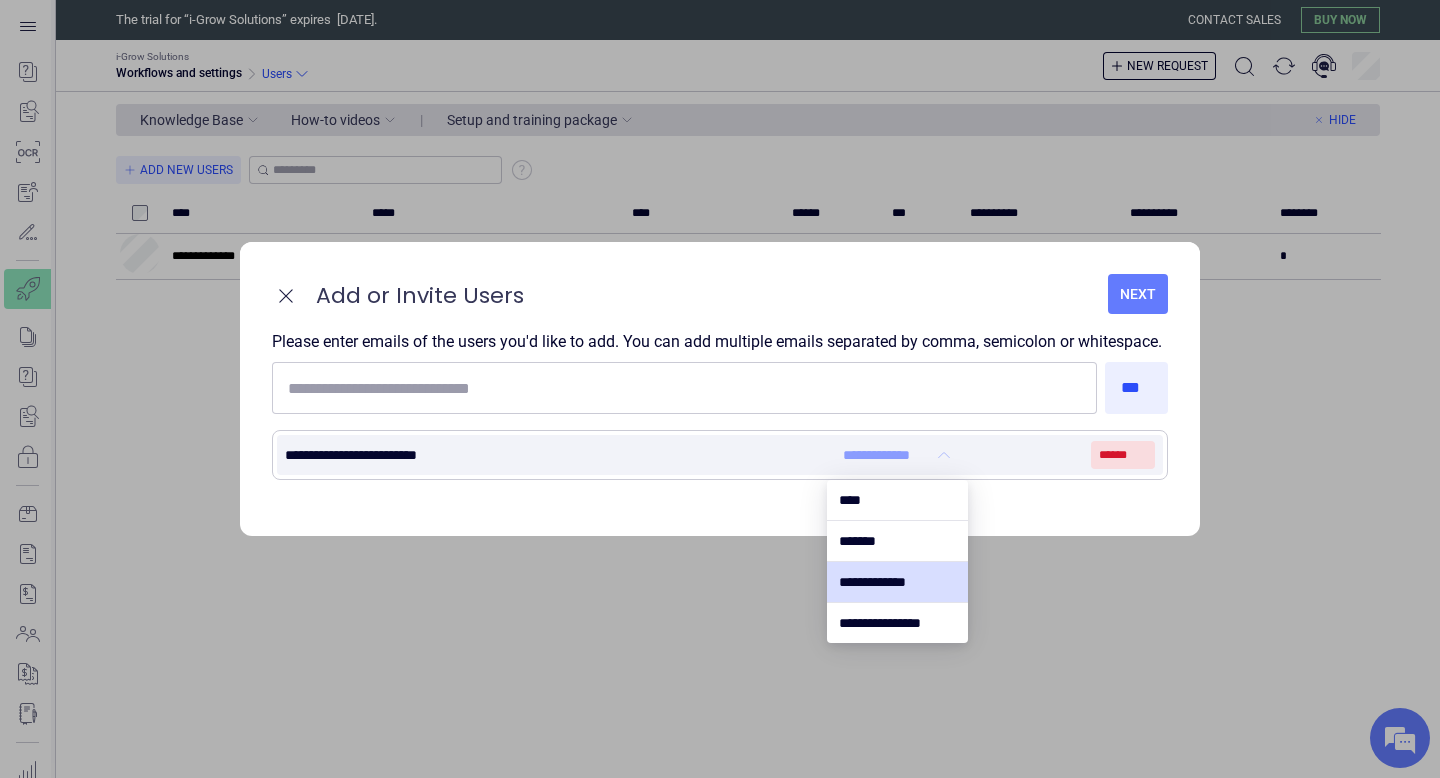 click 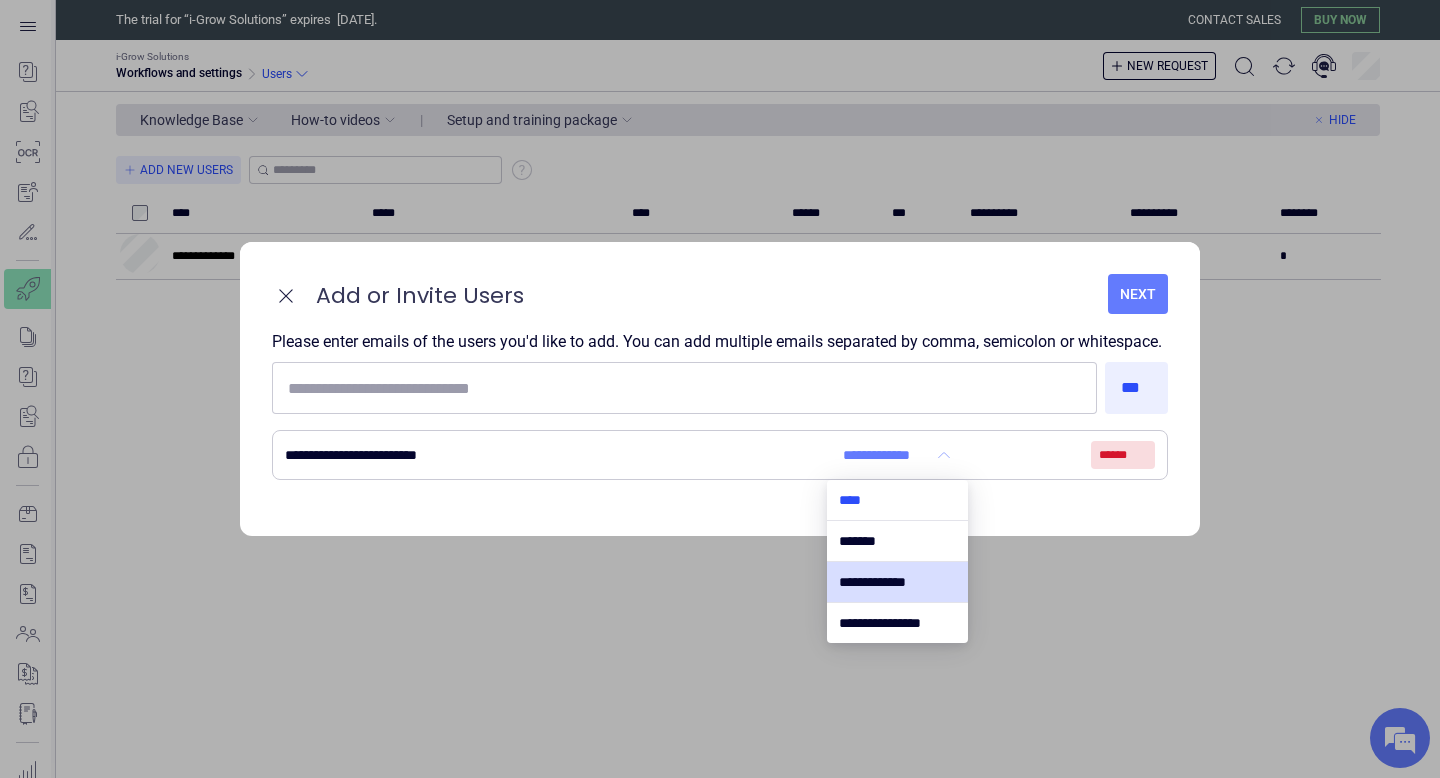 click at bounding box center [897, 500] 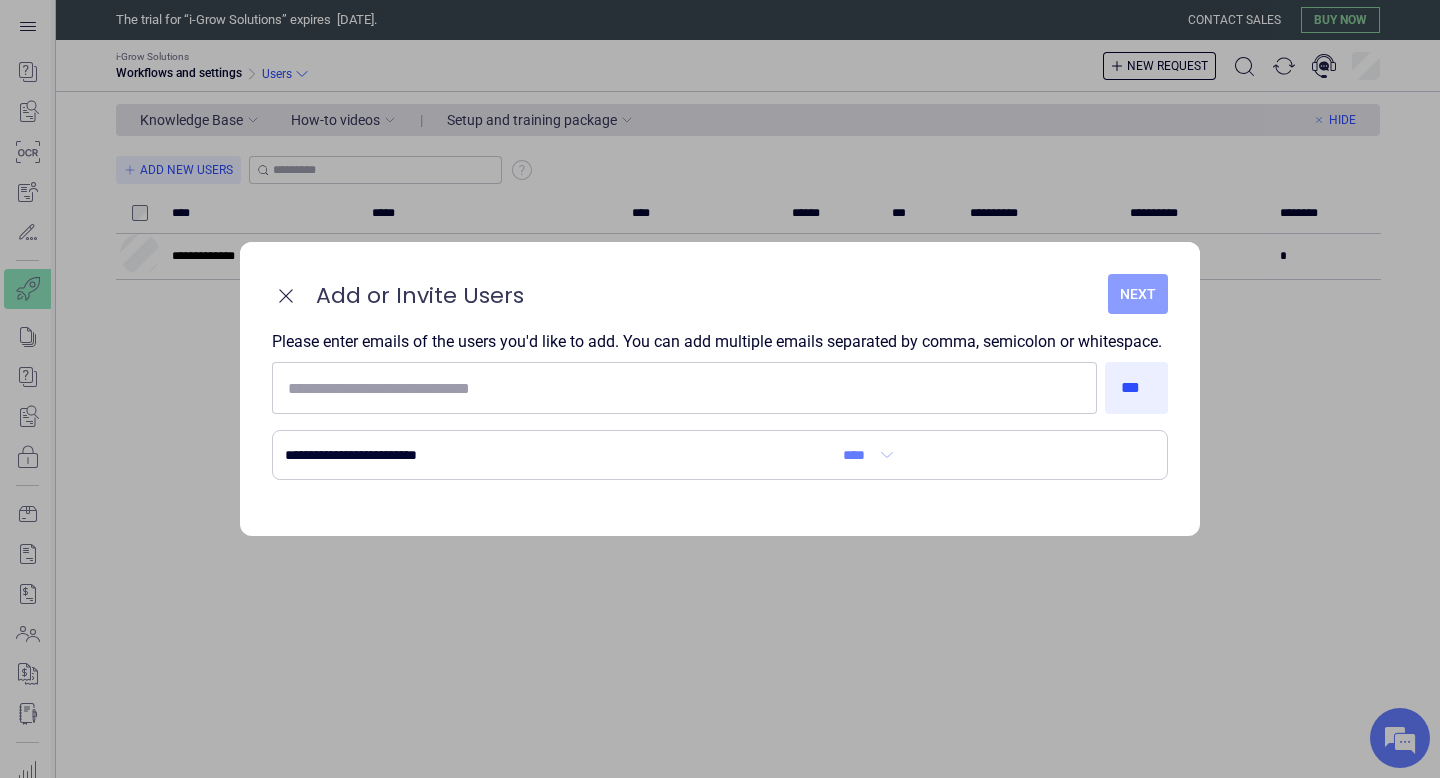 click on "Next" at bounding box center [1138, 294] 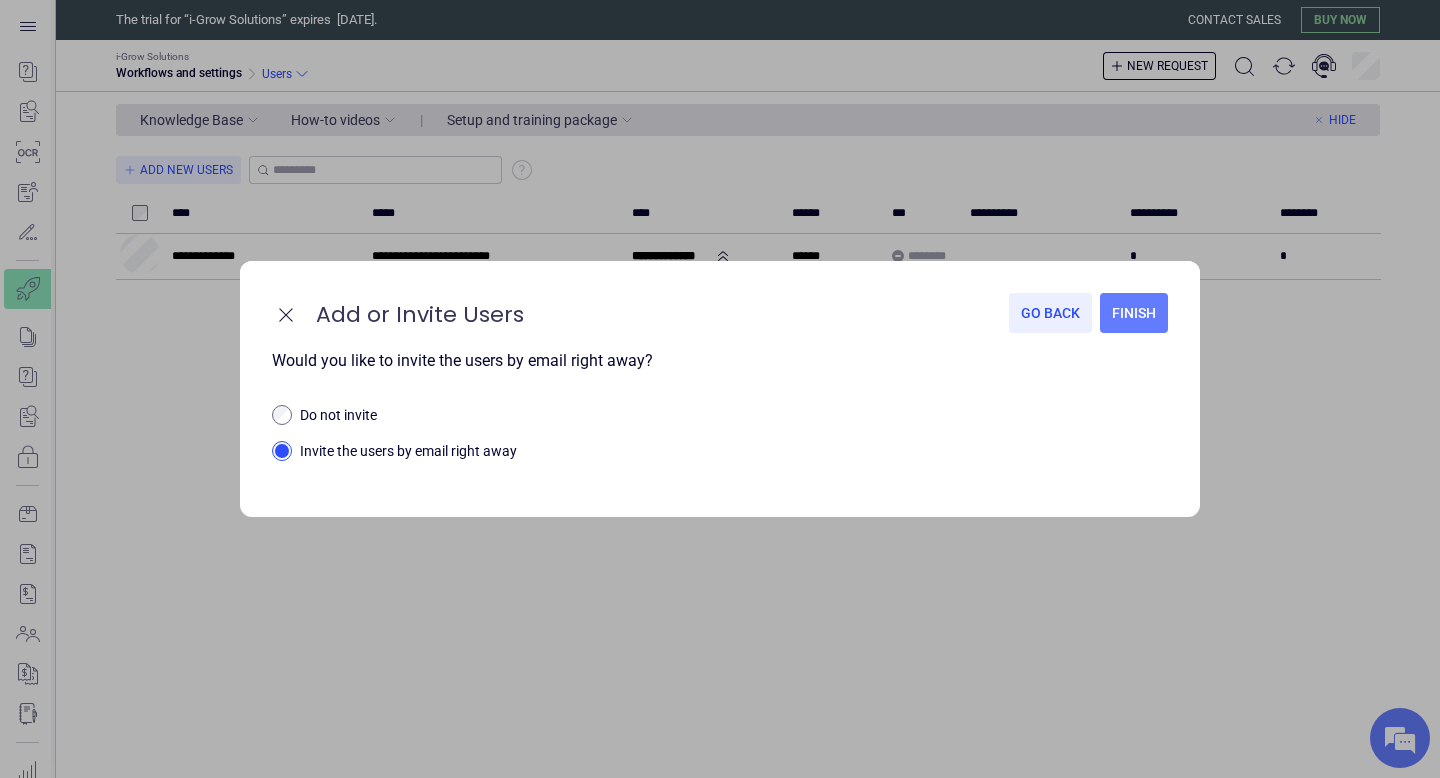 click on "Finish" at bounding box center (1134, 313) 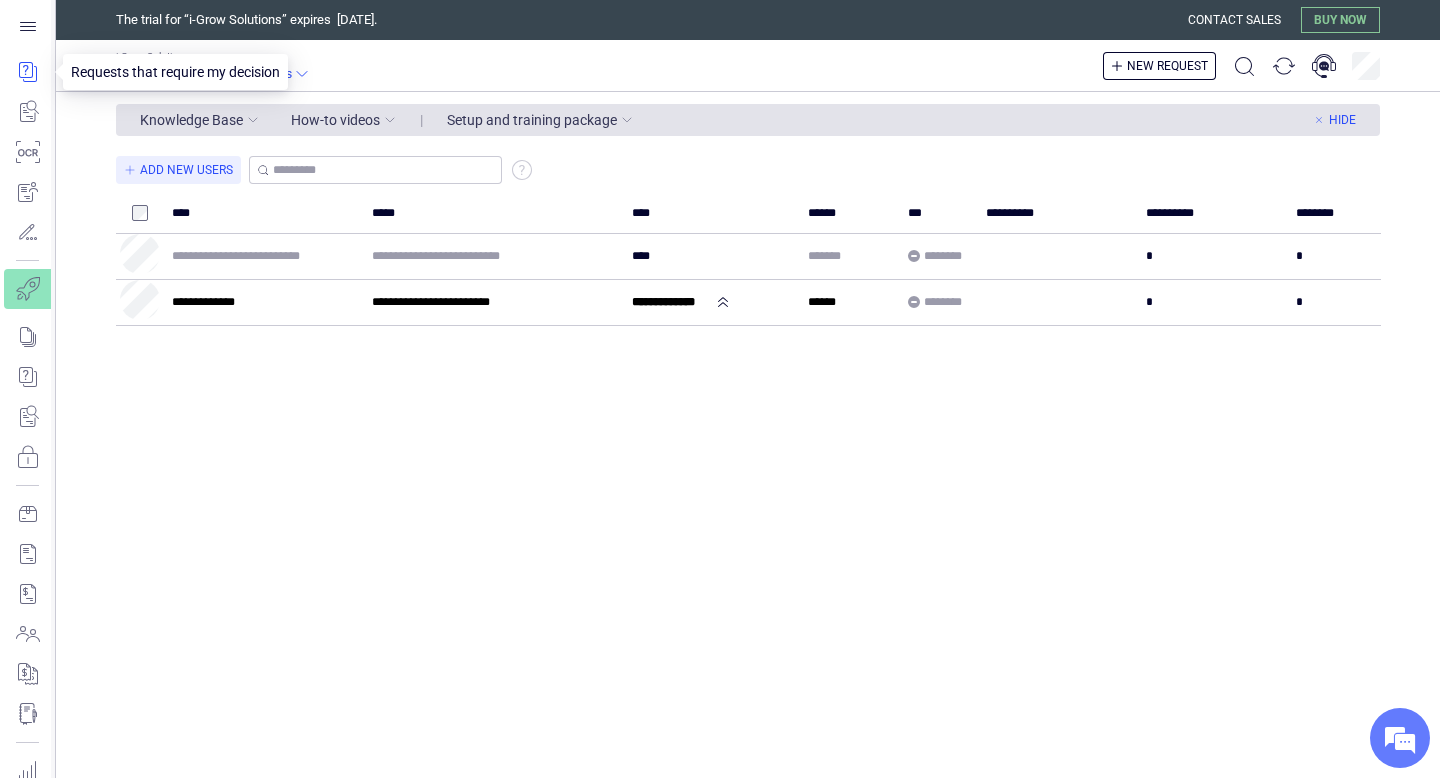click at bounding box center (27, 72) 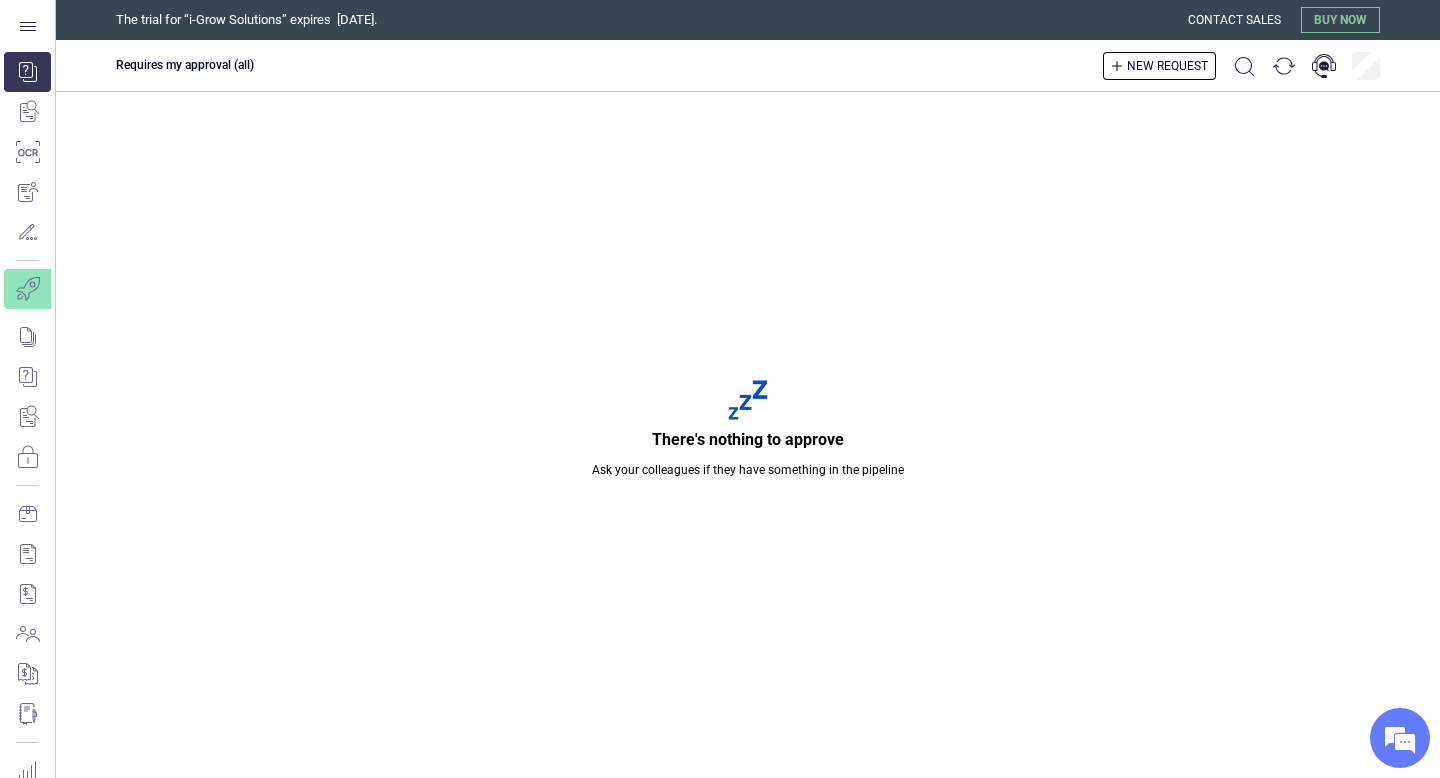 click on "There's nothing to approve Ask your colleagues if they have something in the pipeline" at bounding box center [748, 435] 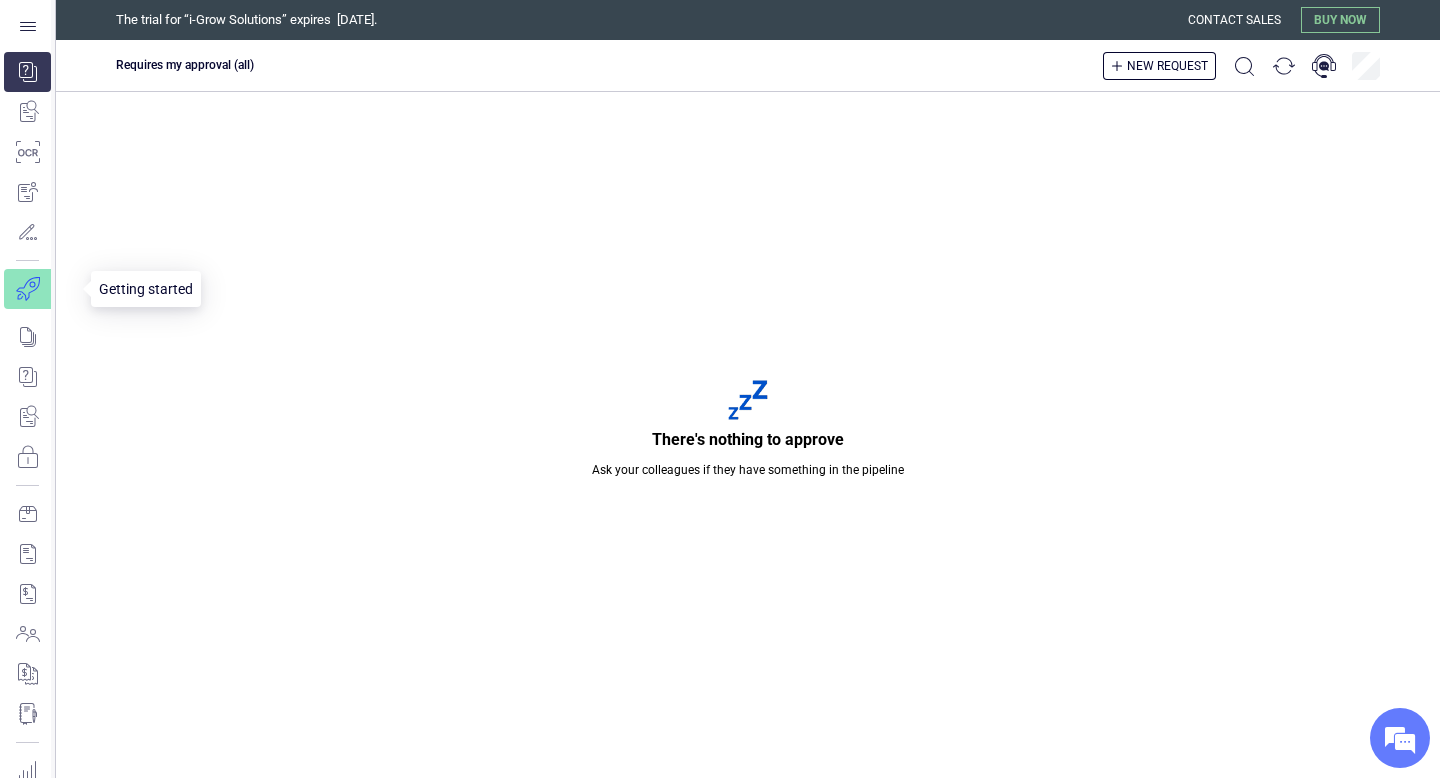 click at bounding box center [41, 289] 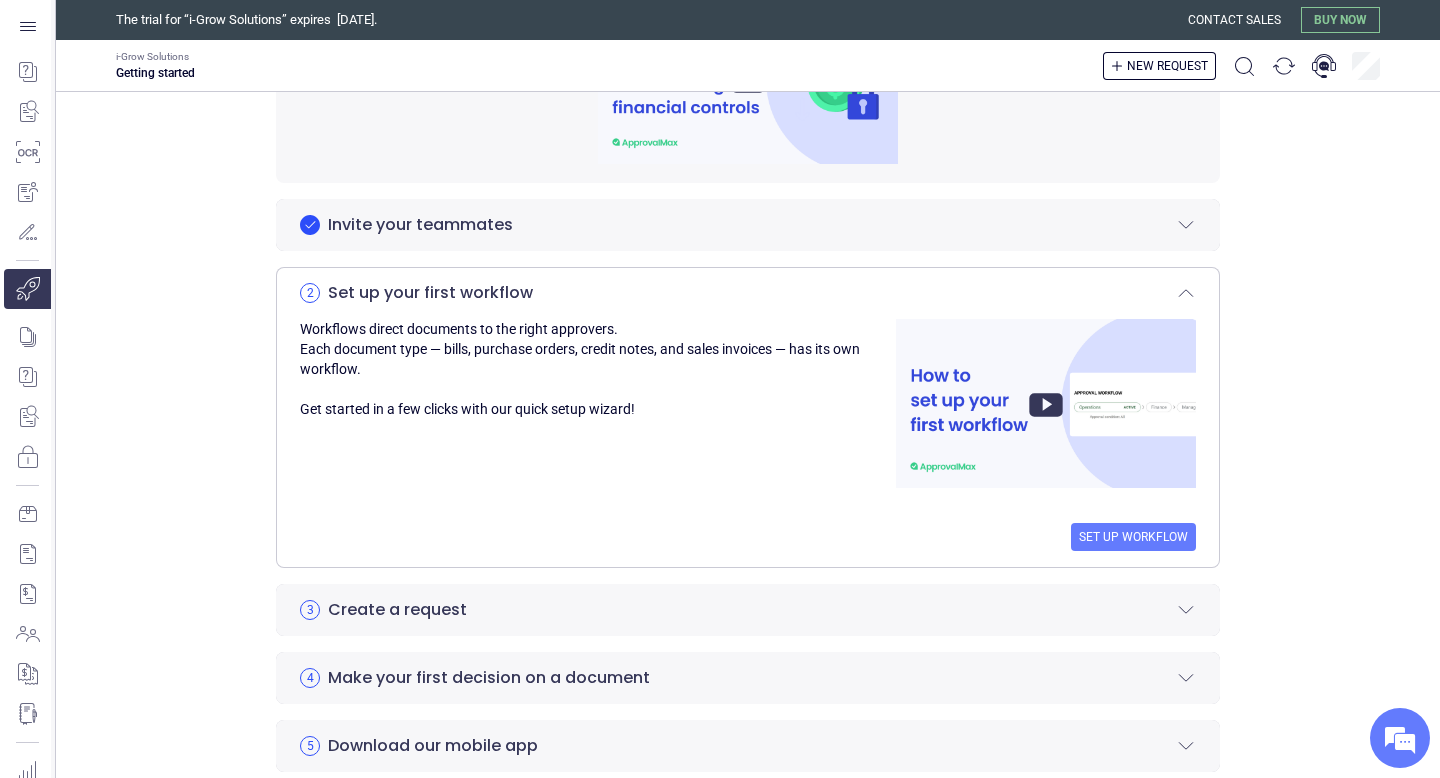 scroll, scrollTop: 0, scrollLeft: 0, axis: both 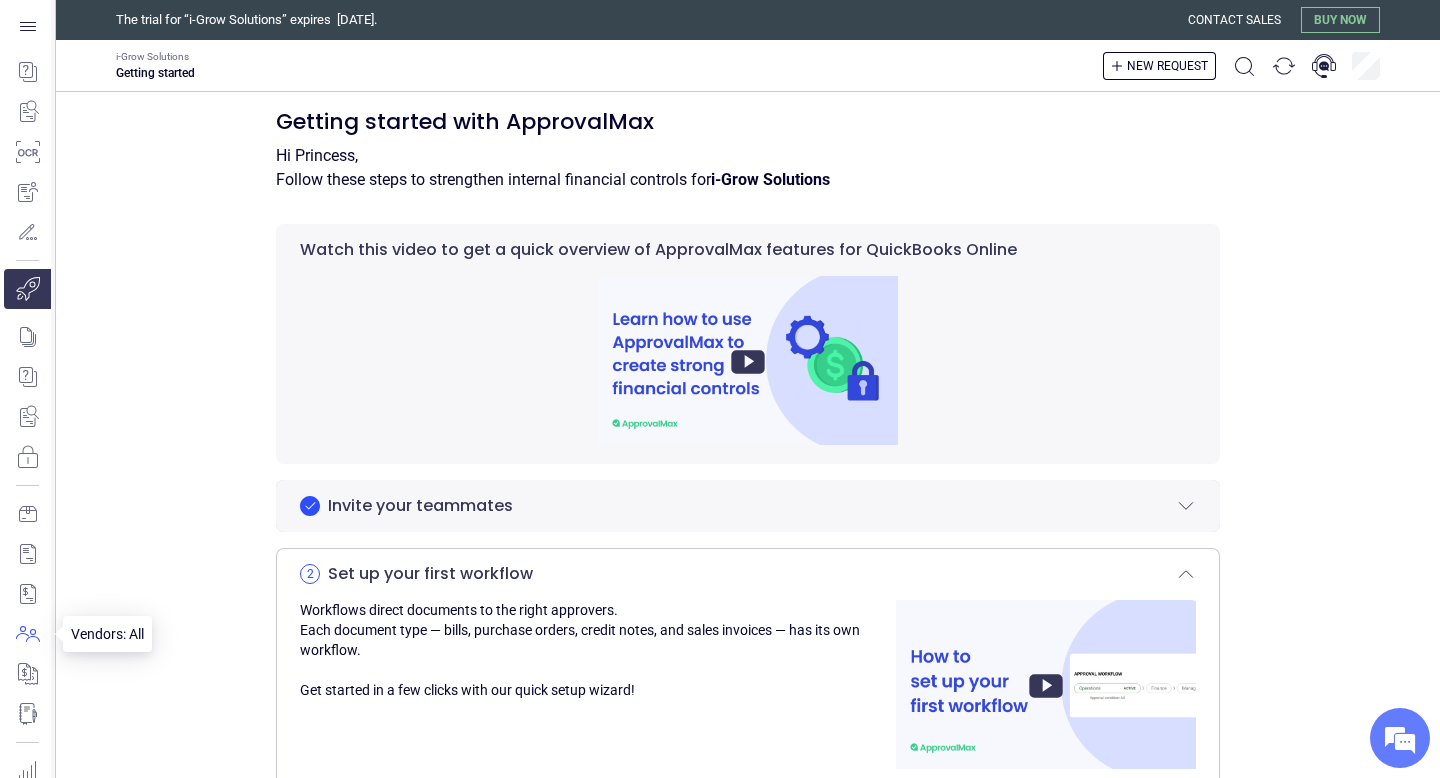 click at bounding box center (27, 634) 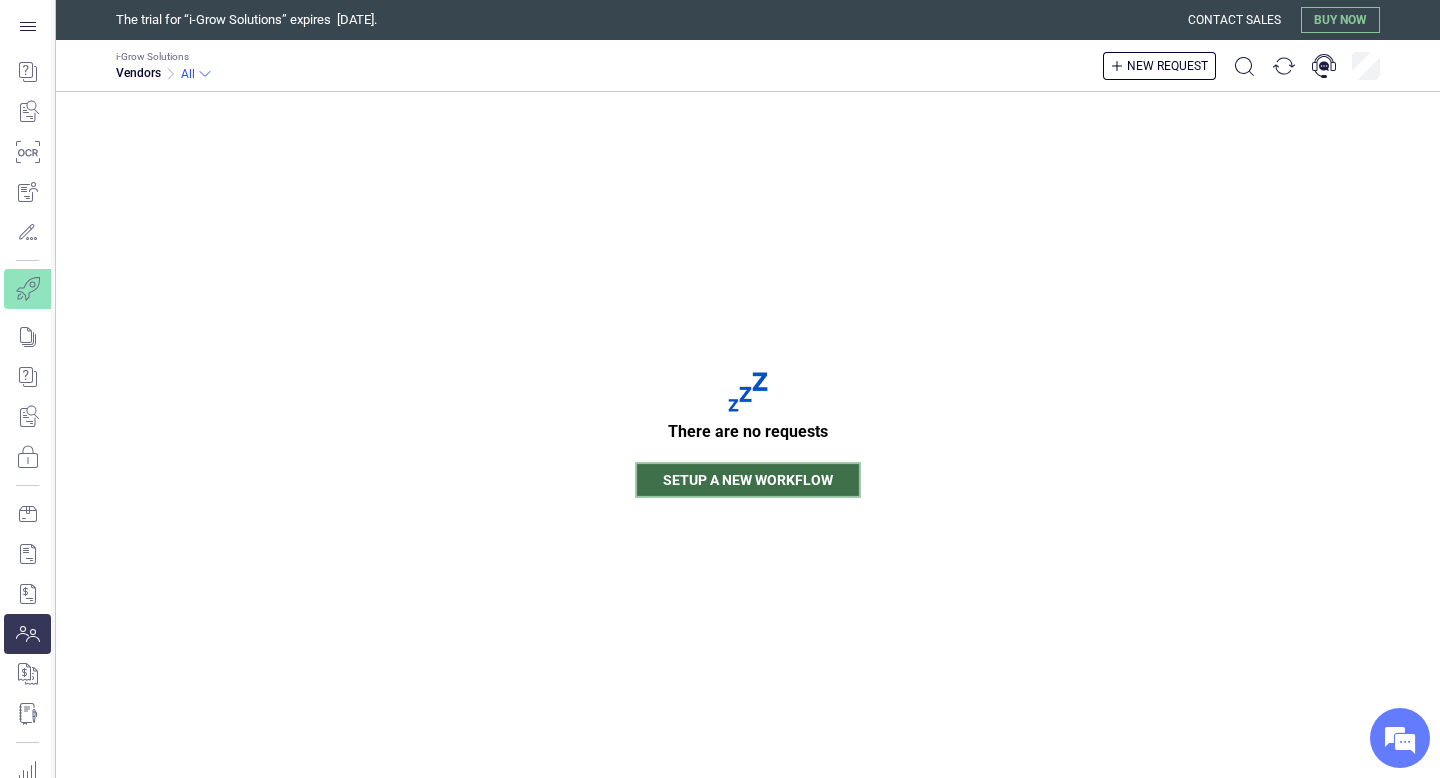 click on "Setup a new workflow" at bounding box center [748, 480] 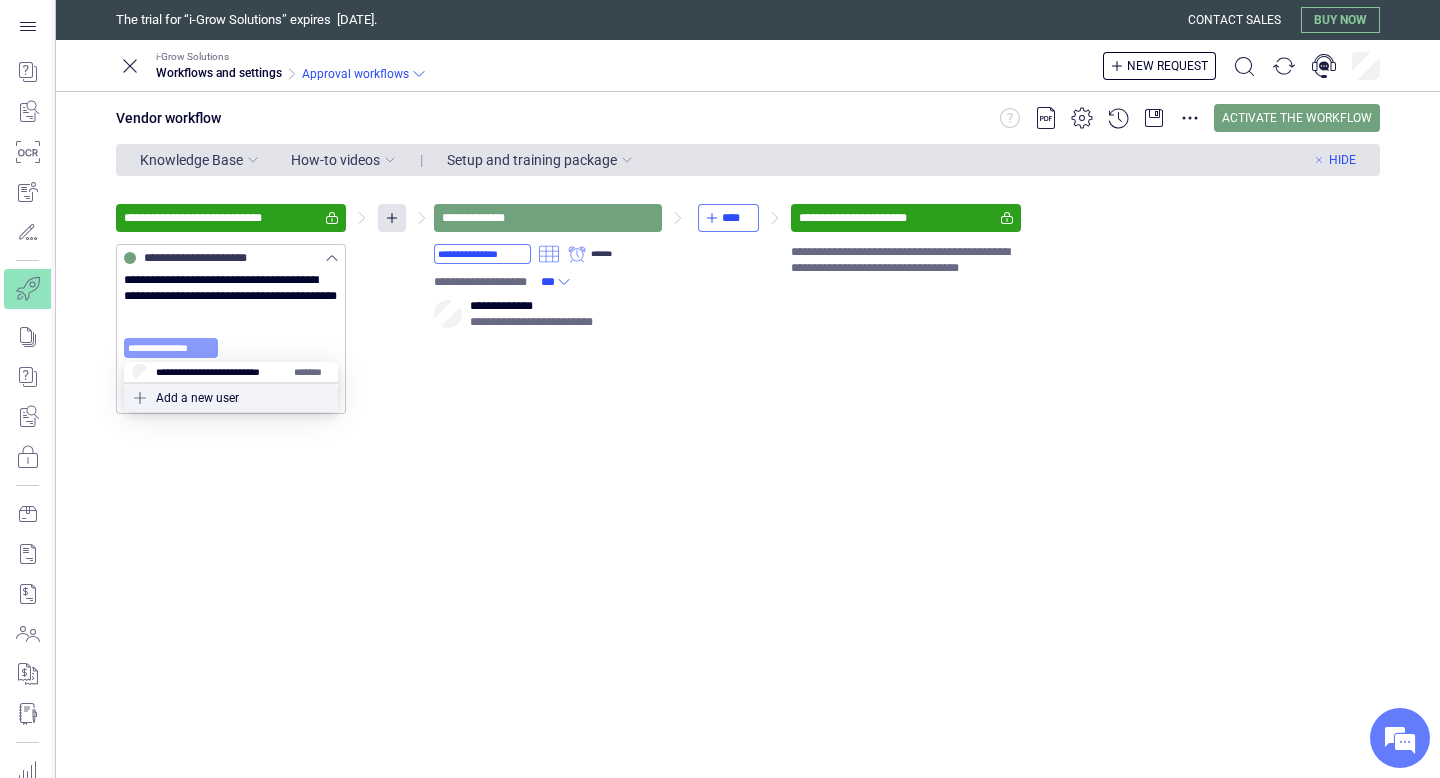 click on "**********" at bounding box center (171, 348) 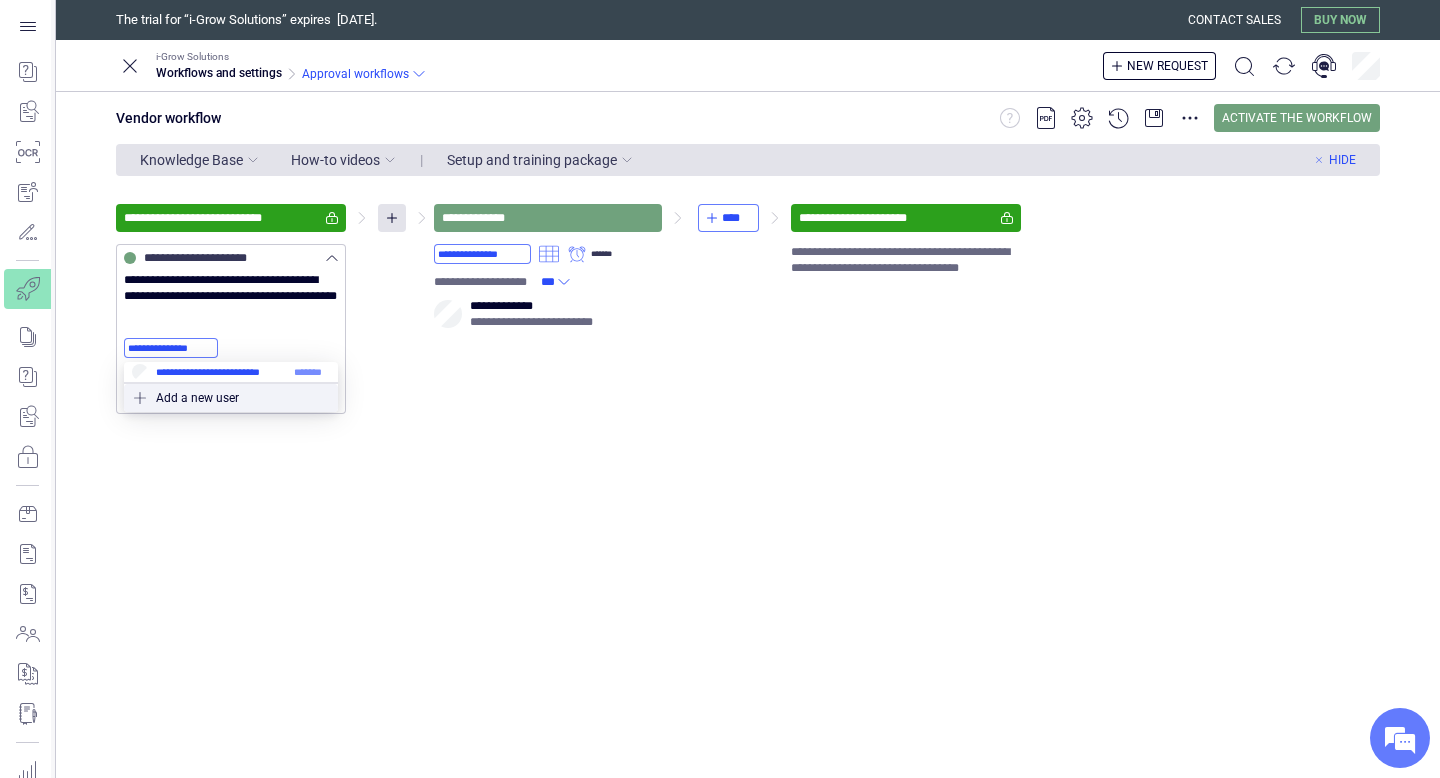 click at bounding box center [231, 372] 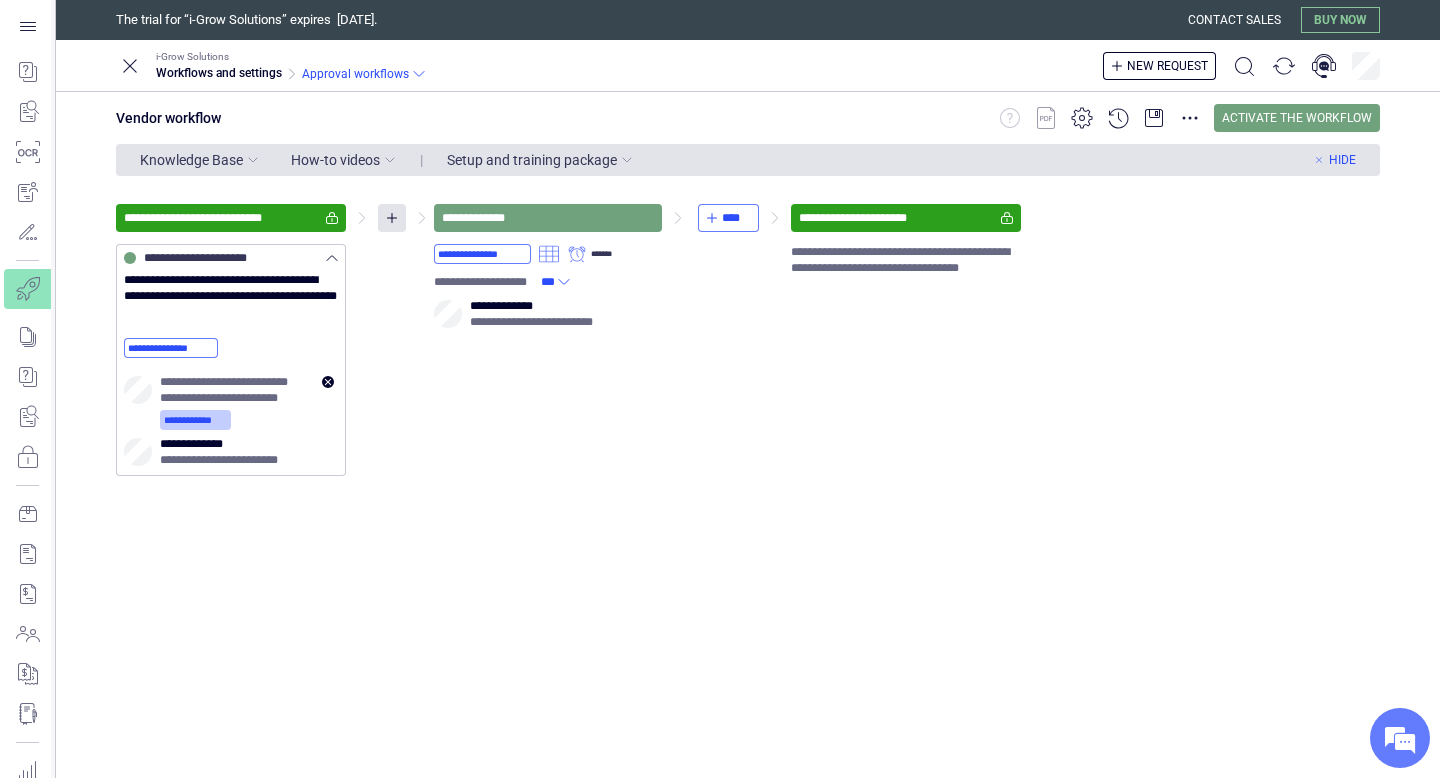 click on "**********" at bounding box center (195, 420) 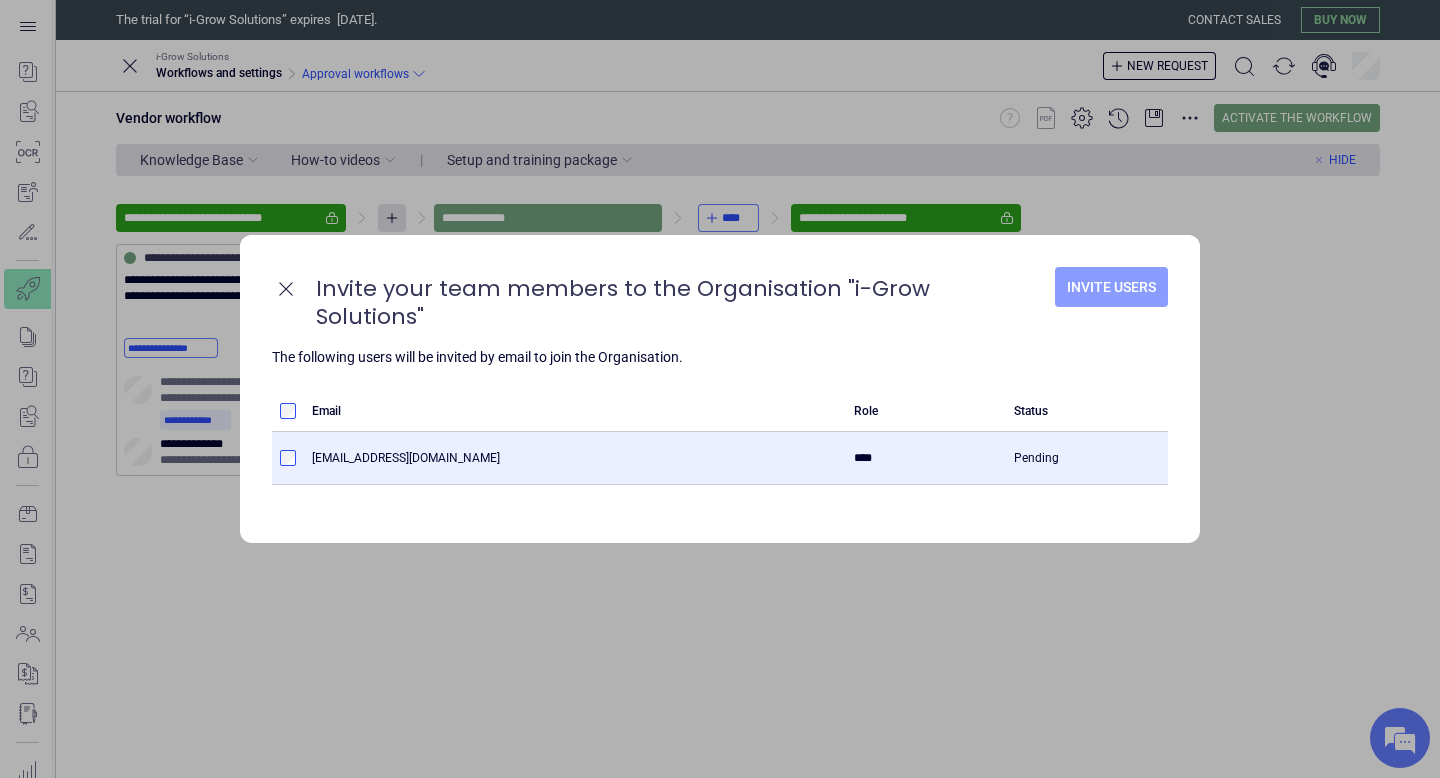 click on "Invite Users" at bounding box center (1111, 287) 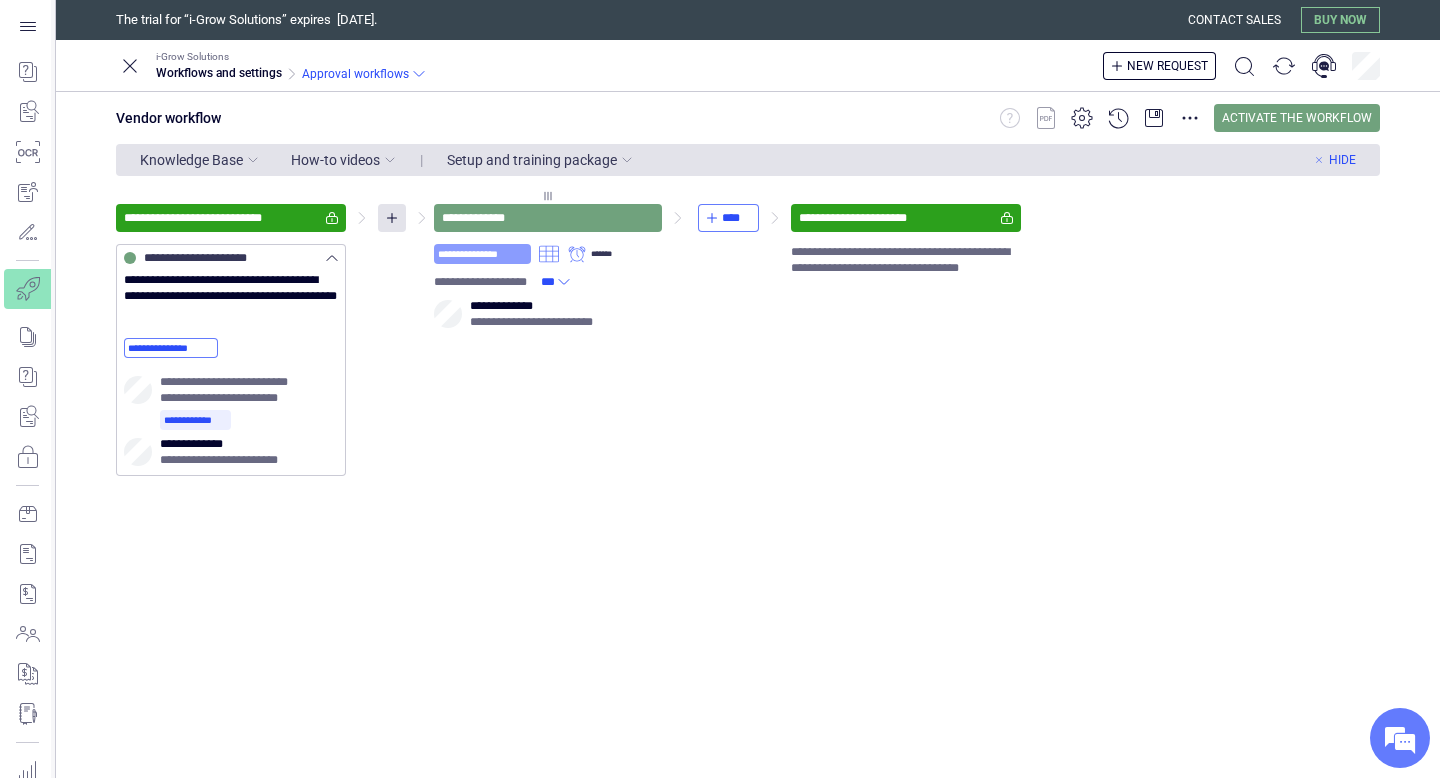 click on "**********" at bounding box center [482, 254] 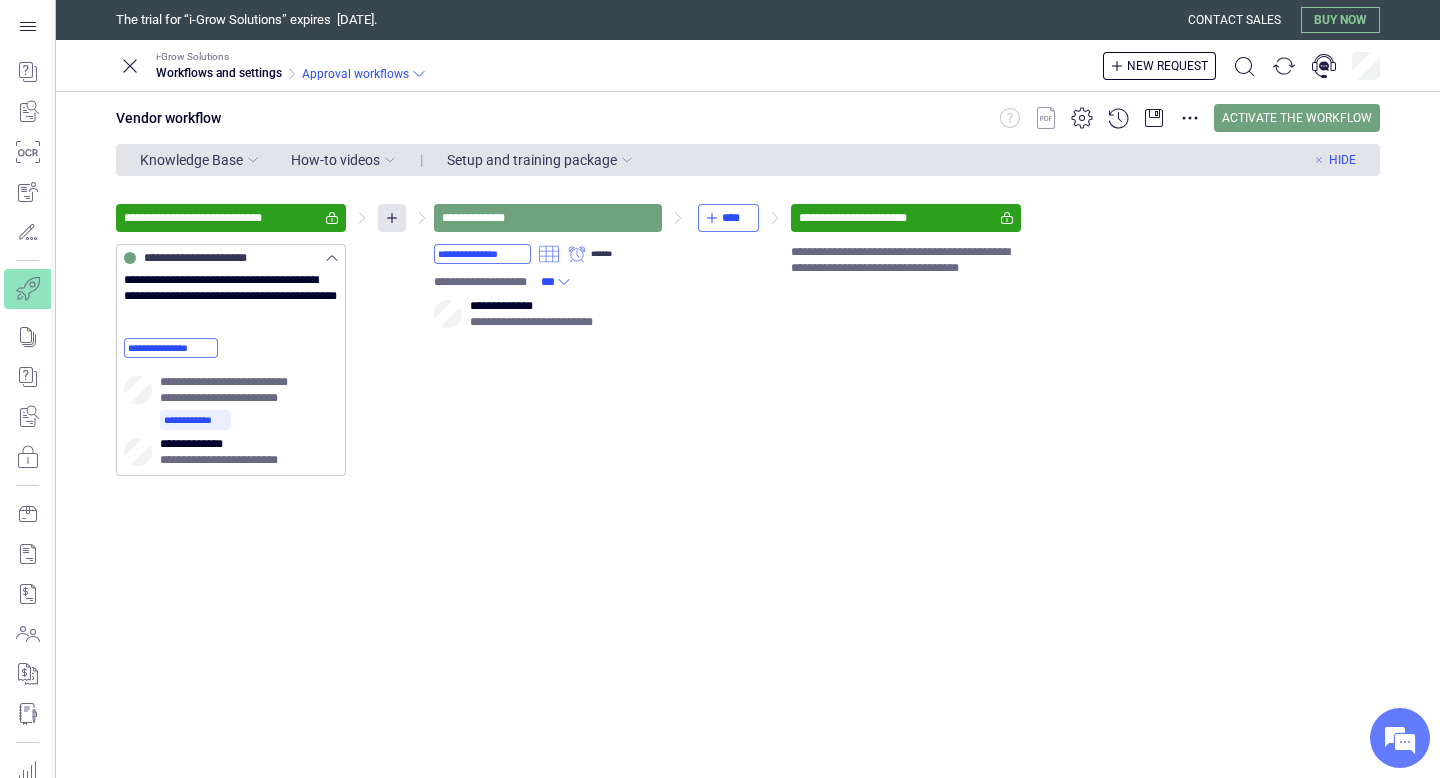 click on "**********" at bounding box center (748, 340) 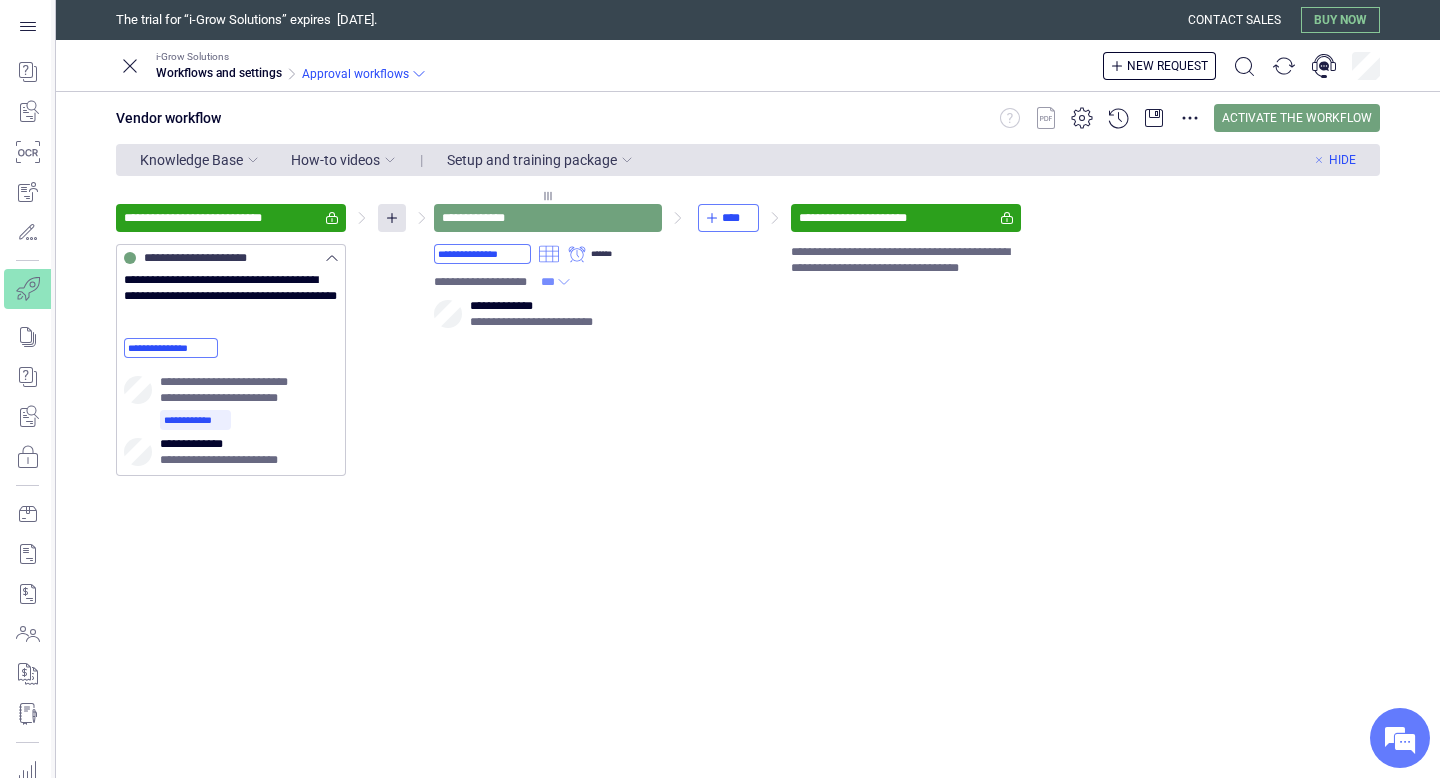 click 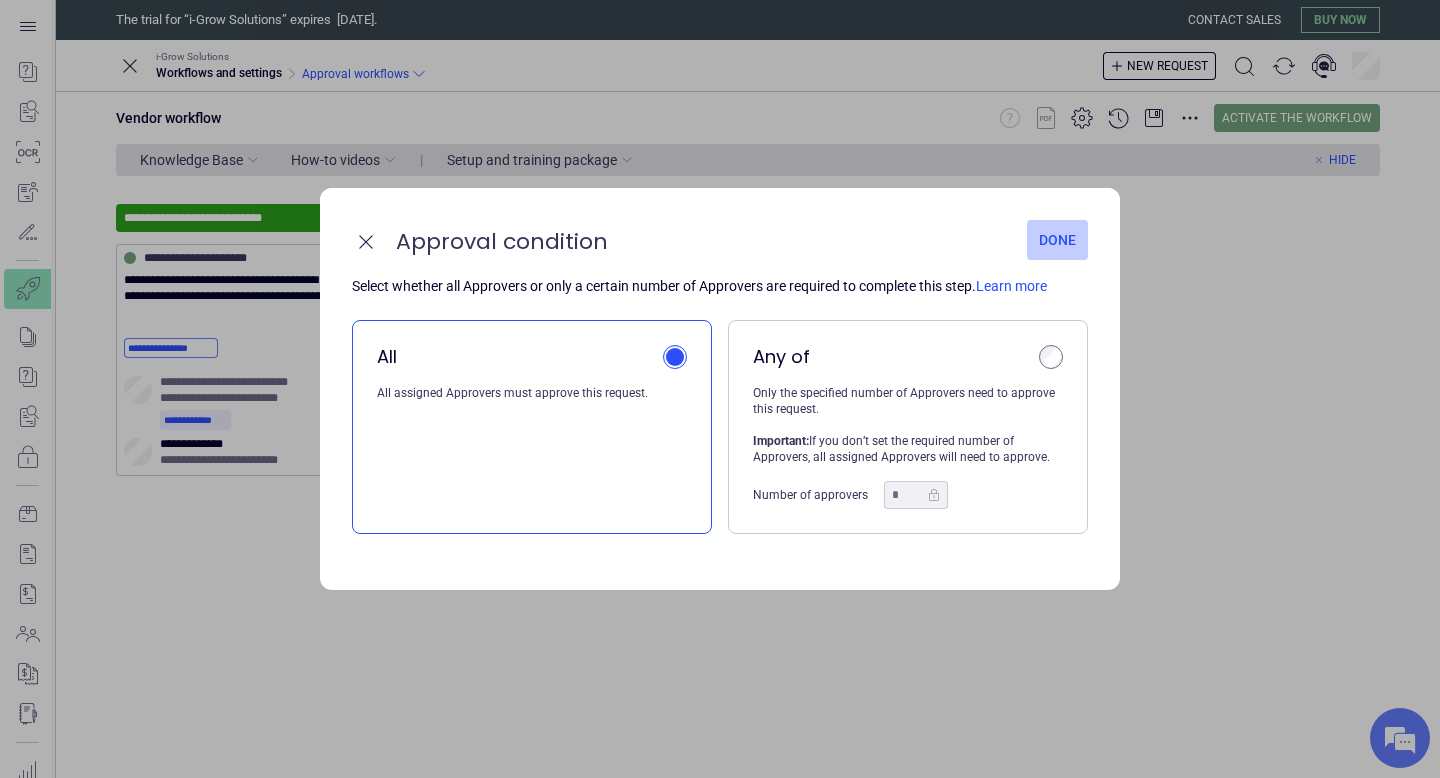 click on "Done" at bounding box center [1057, 240] 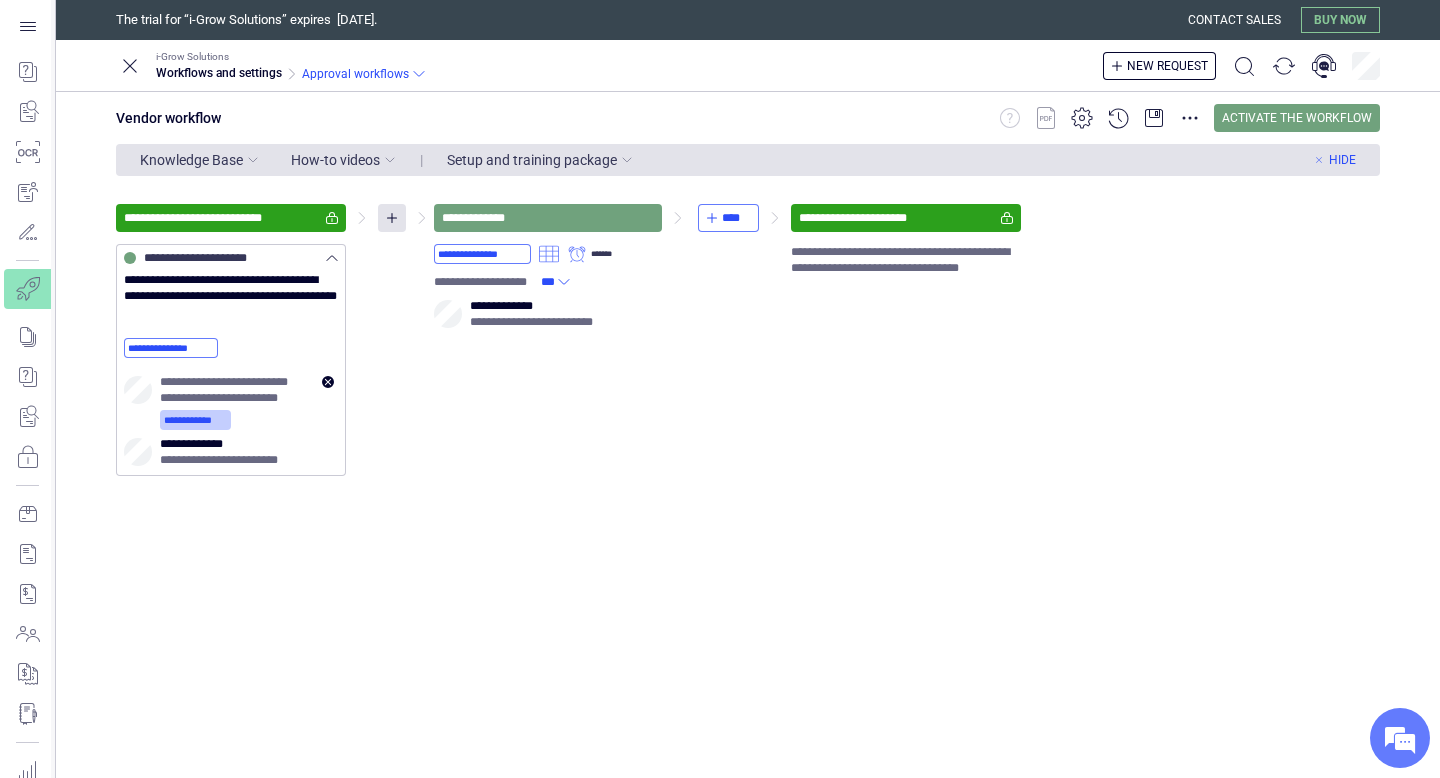 click on "**********" at bounding box center (195, 420) 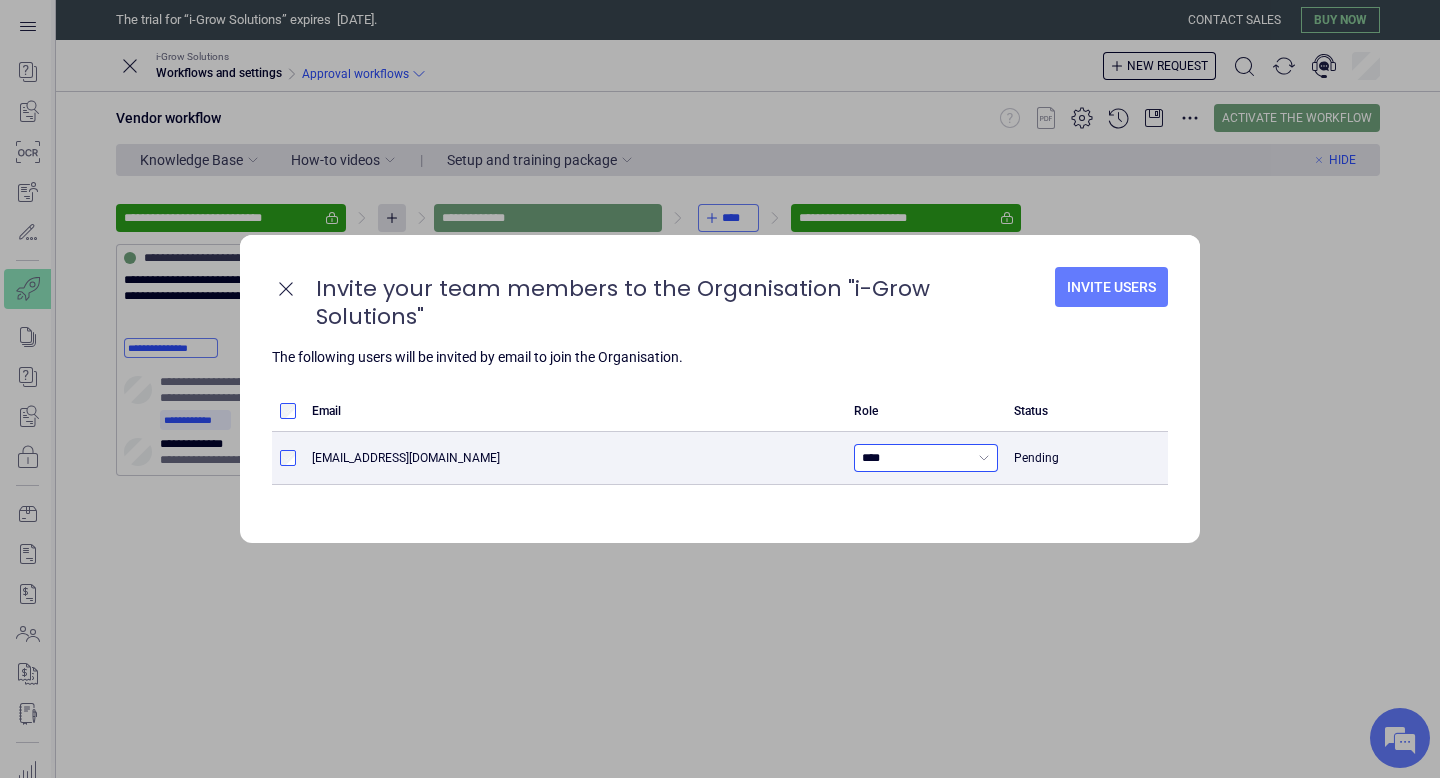click 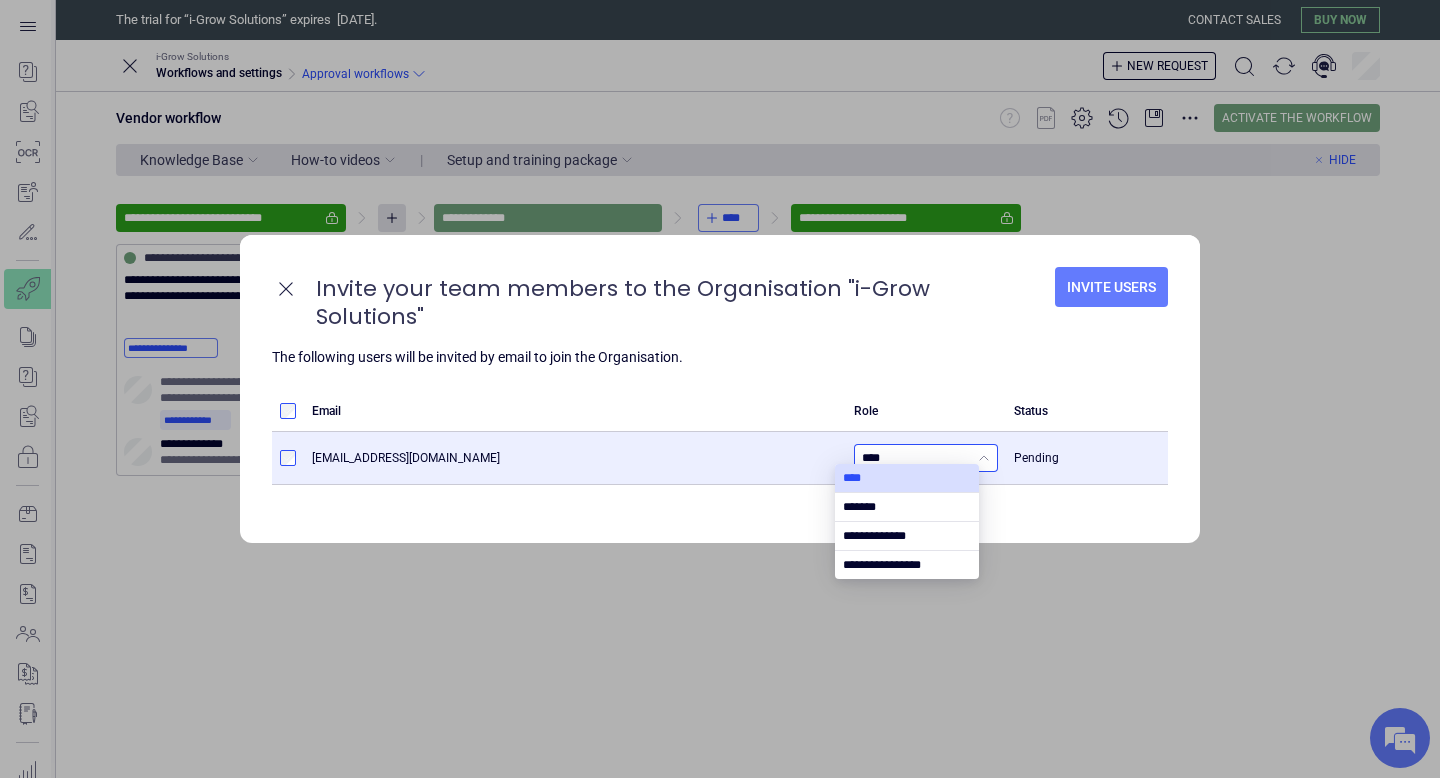 click at bounding box center (907, 478) 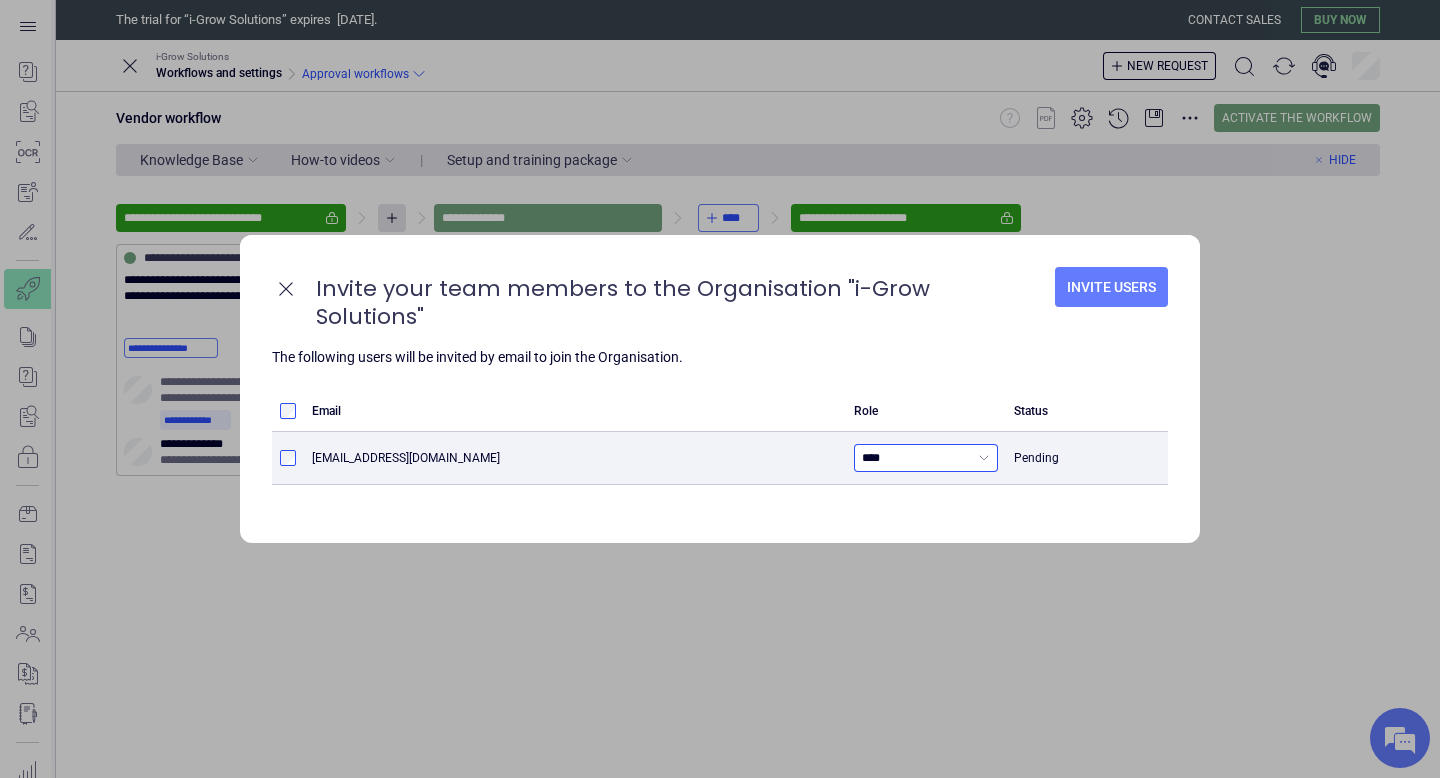 click on "****" at bounding box center [918, 458] 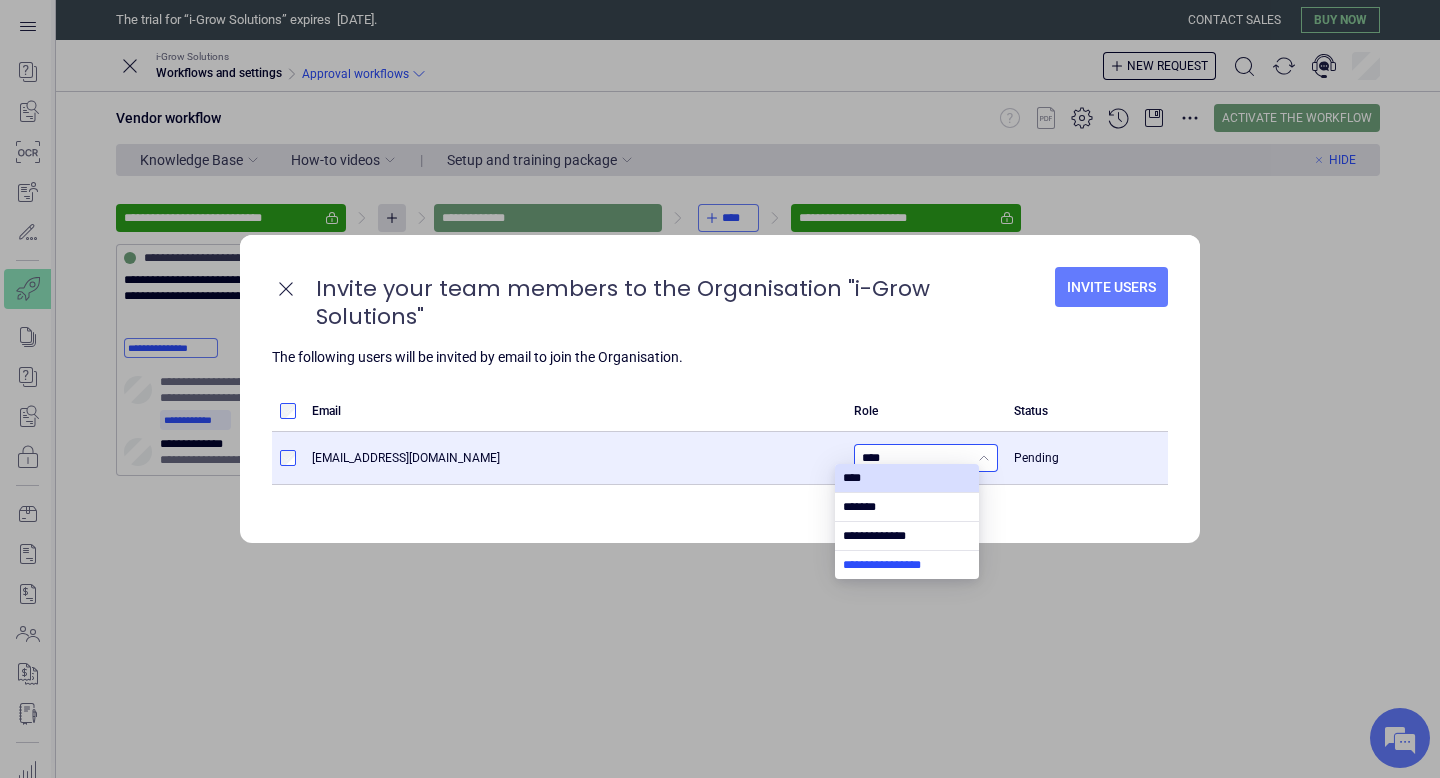click at bounding box center [907, 565] 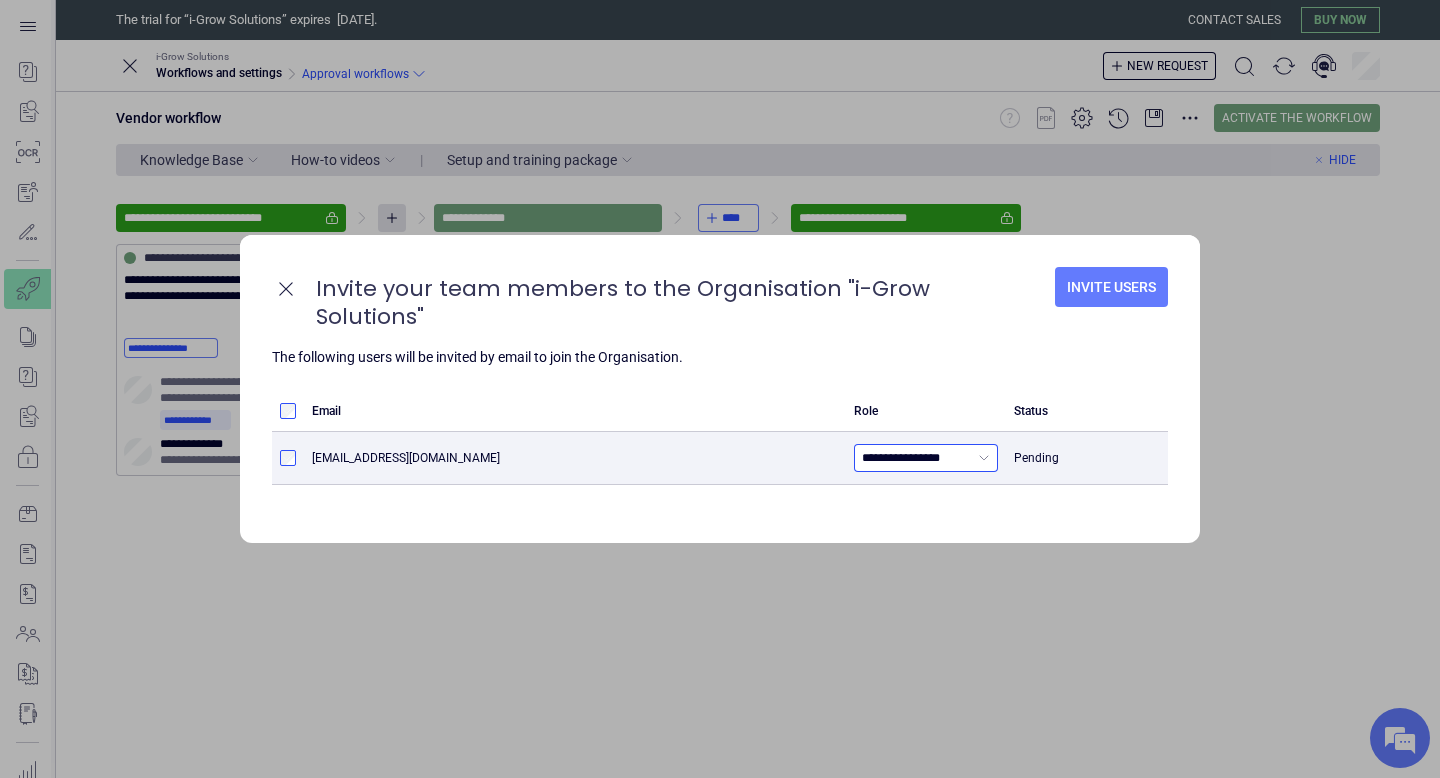 click 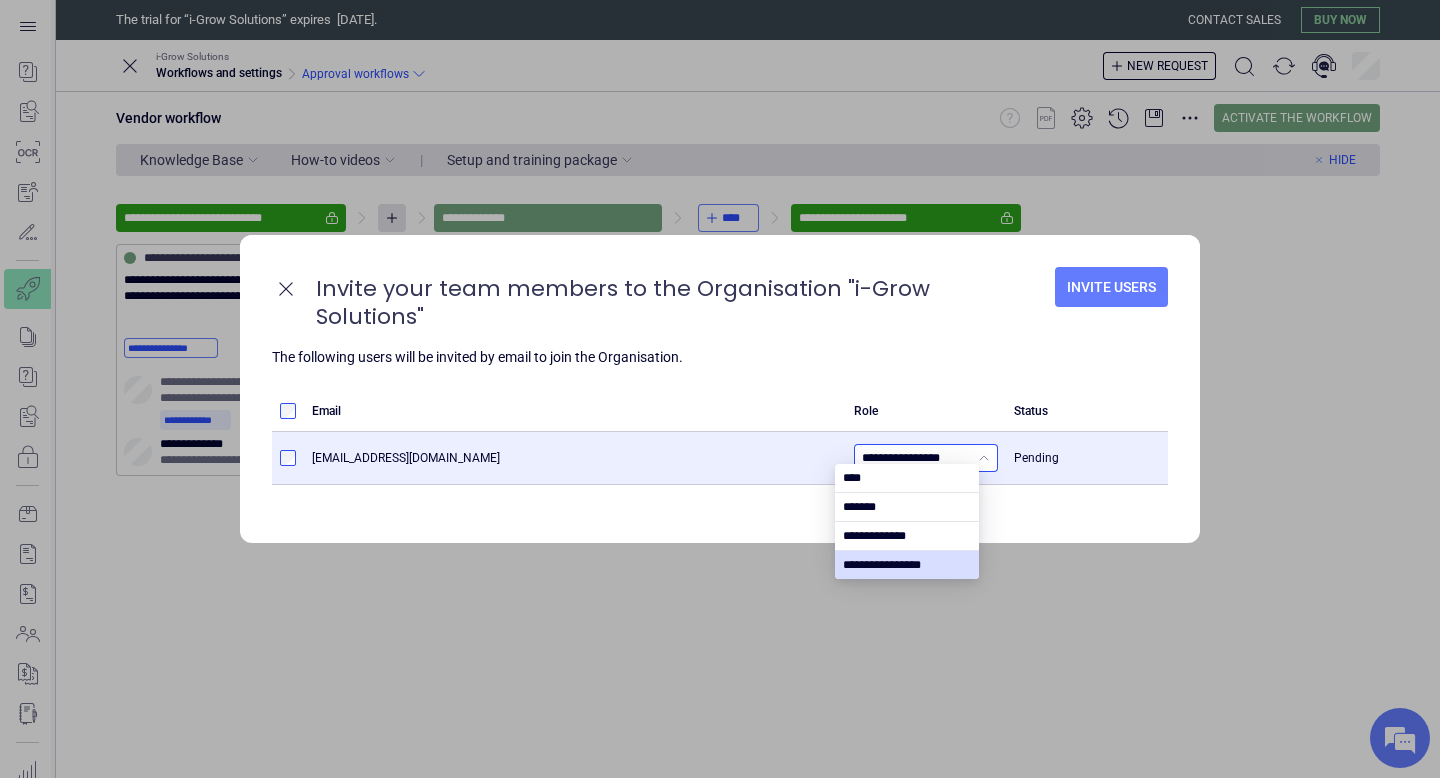 click at bounding box center (907, 478) 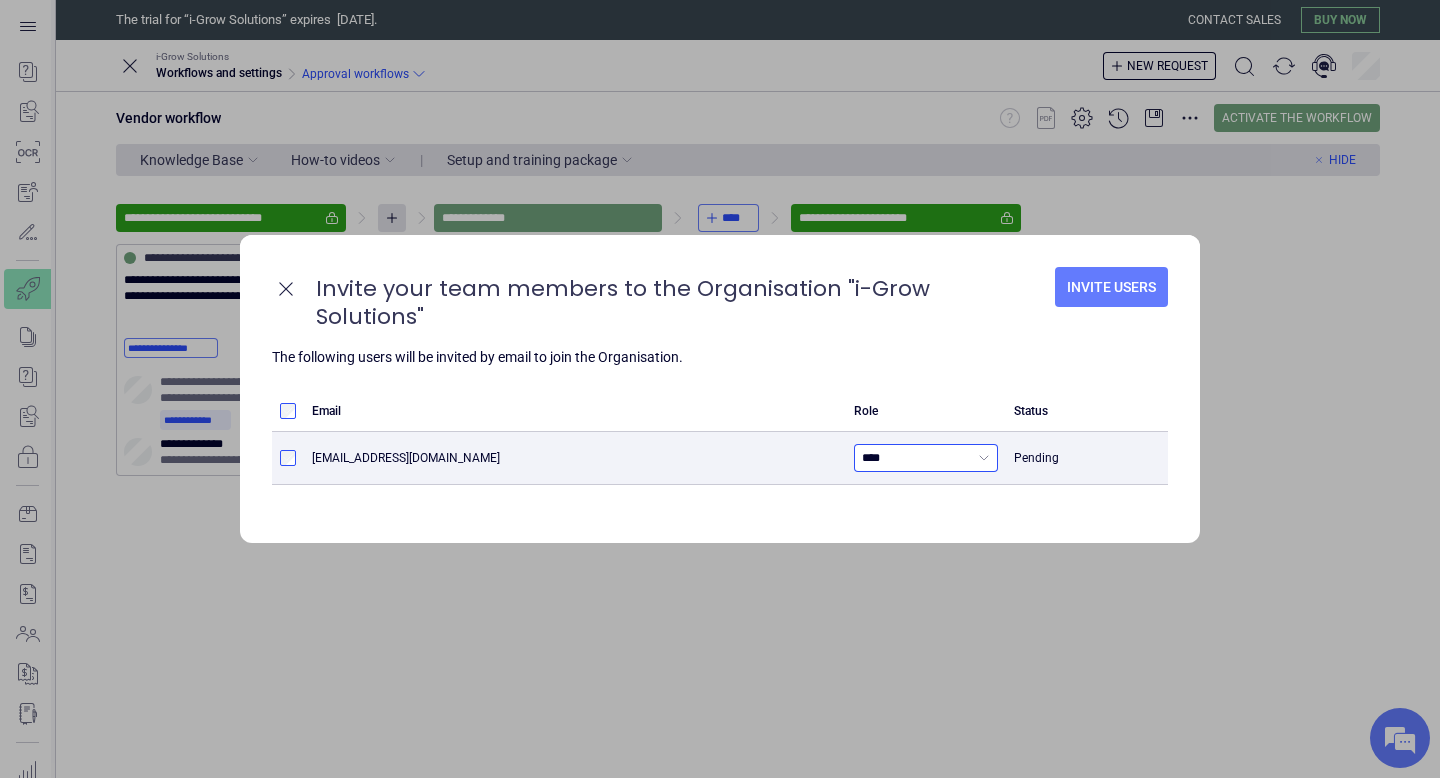 click on "Pending" at bounding box center (1087, 458) 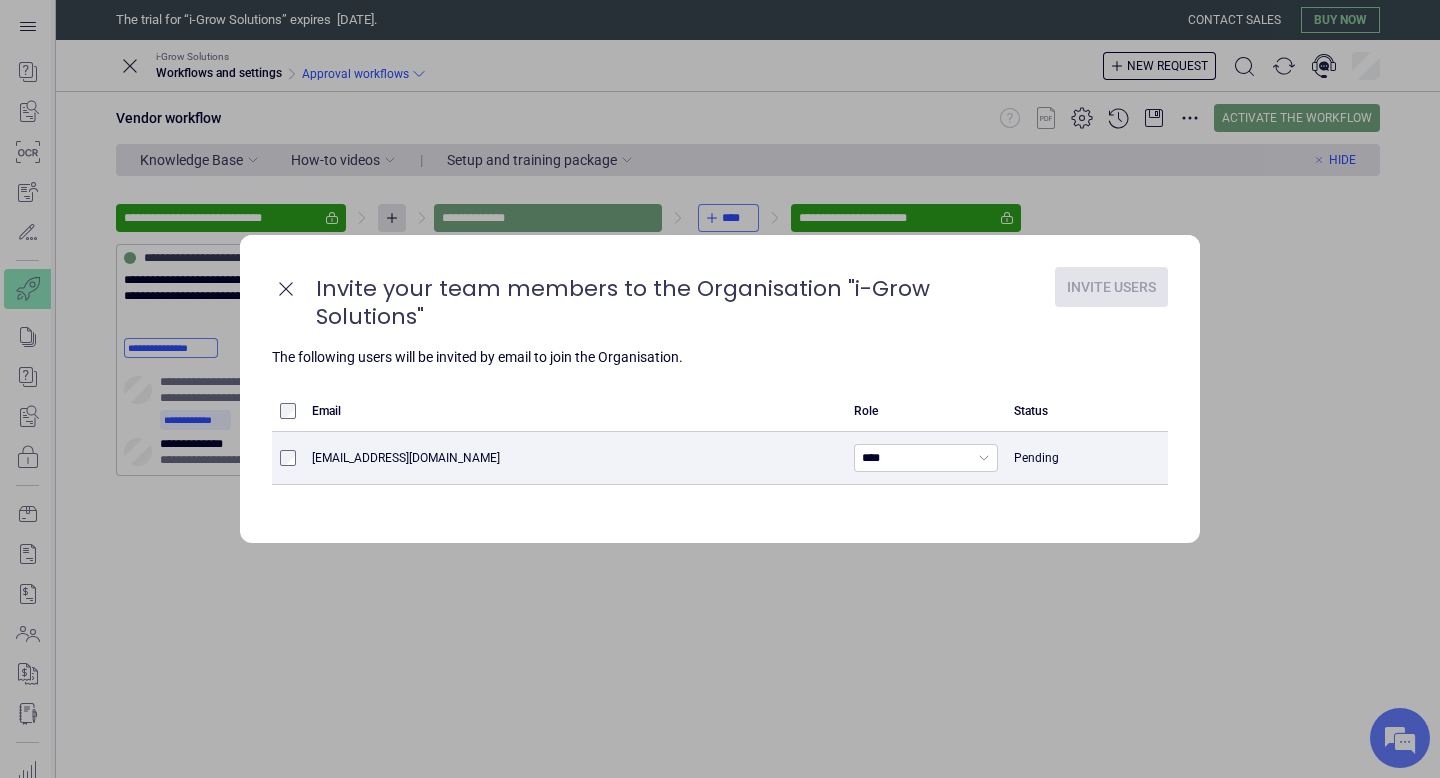 click on "Pending" at bounding box center (1087, 458) 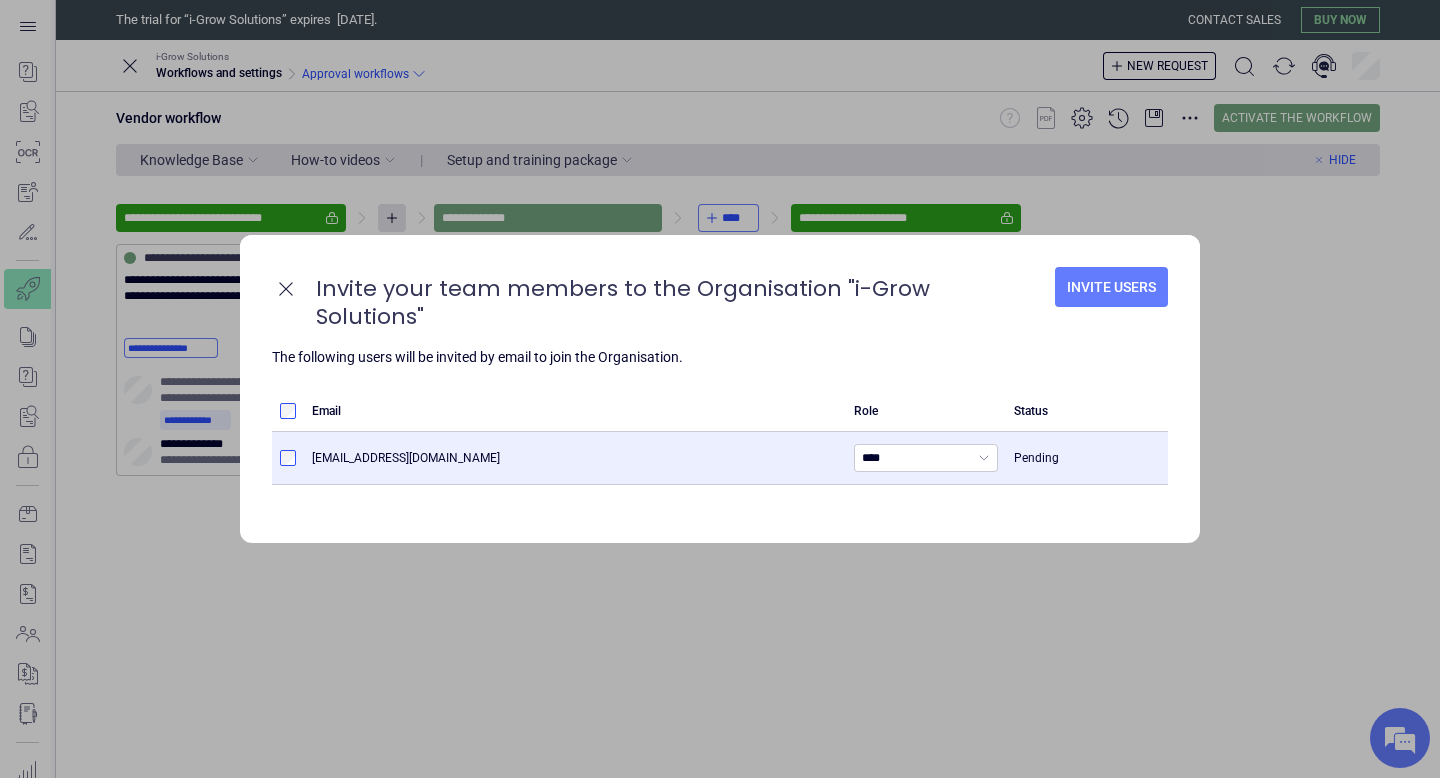 click on "Status" at bounding box center [1031, 411] 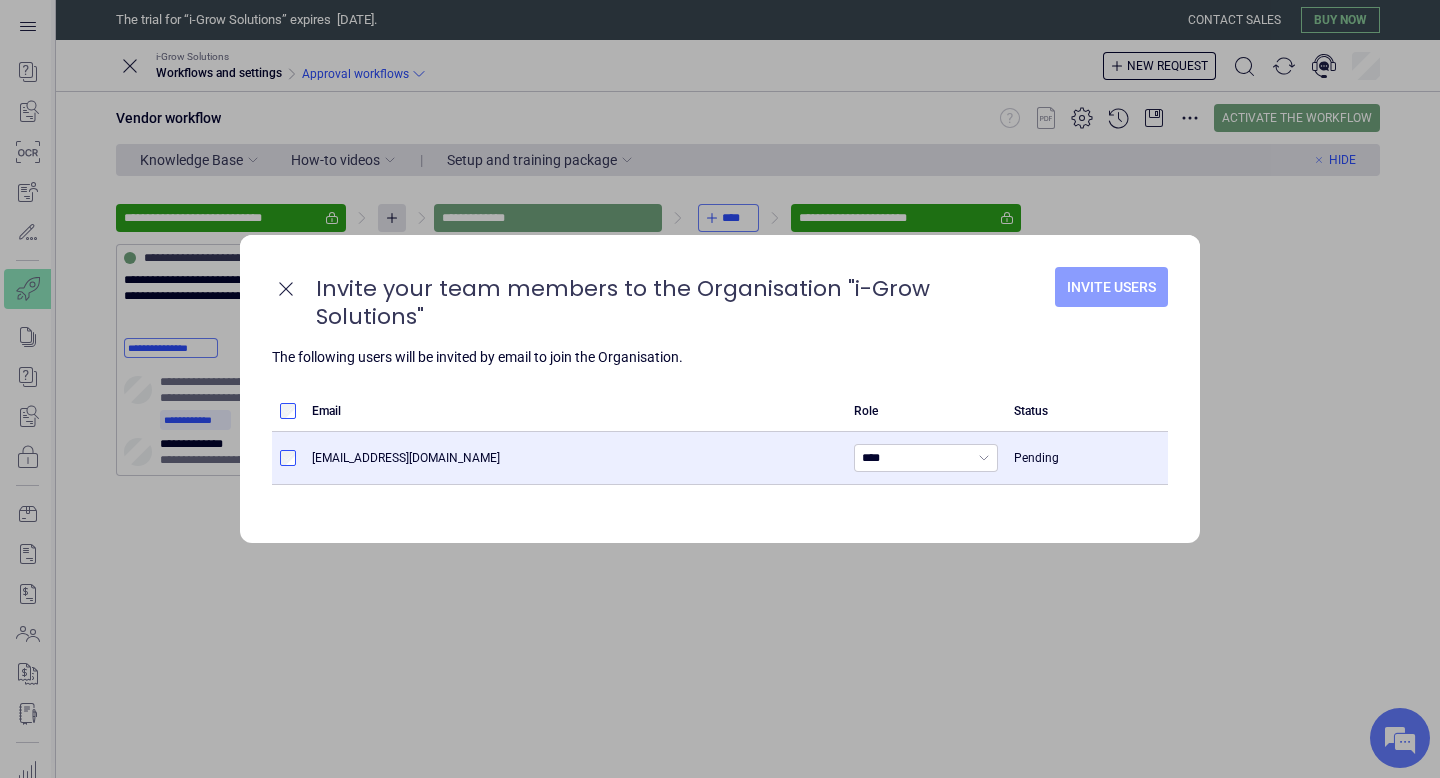 click on "Invite Users" at bounding box center (1111, 287) 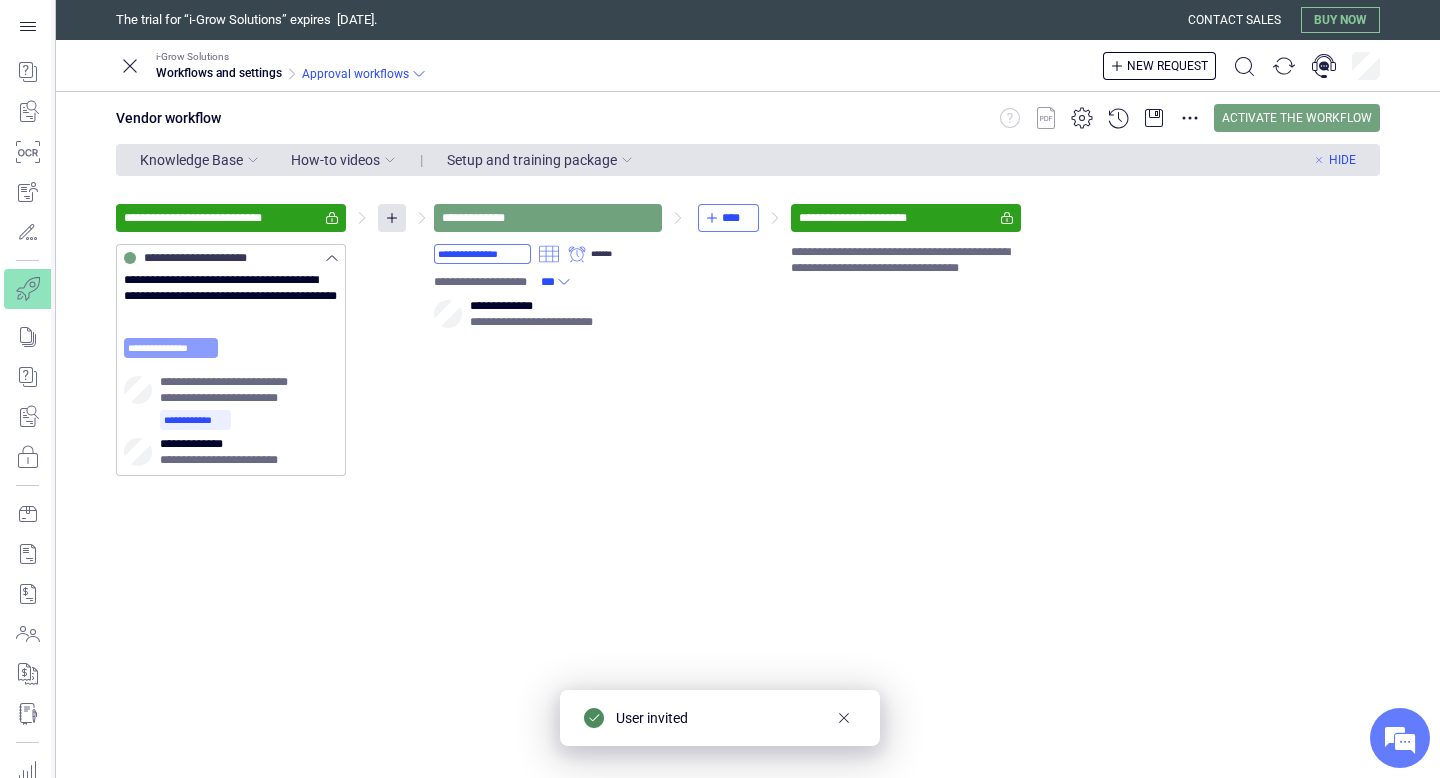 click on "**********" at bounding box center [171, 348] 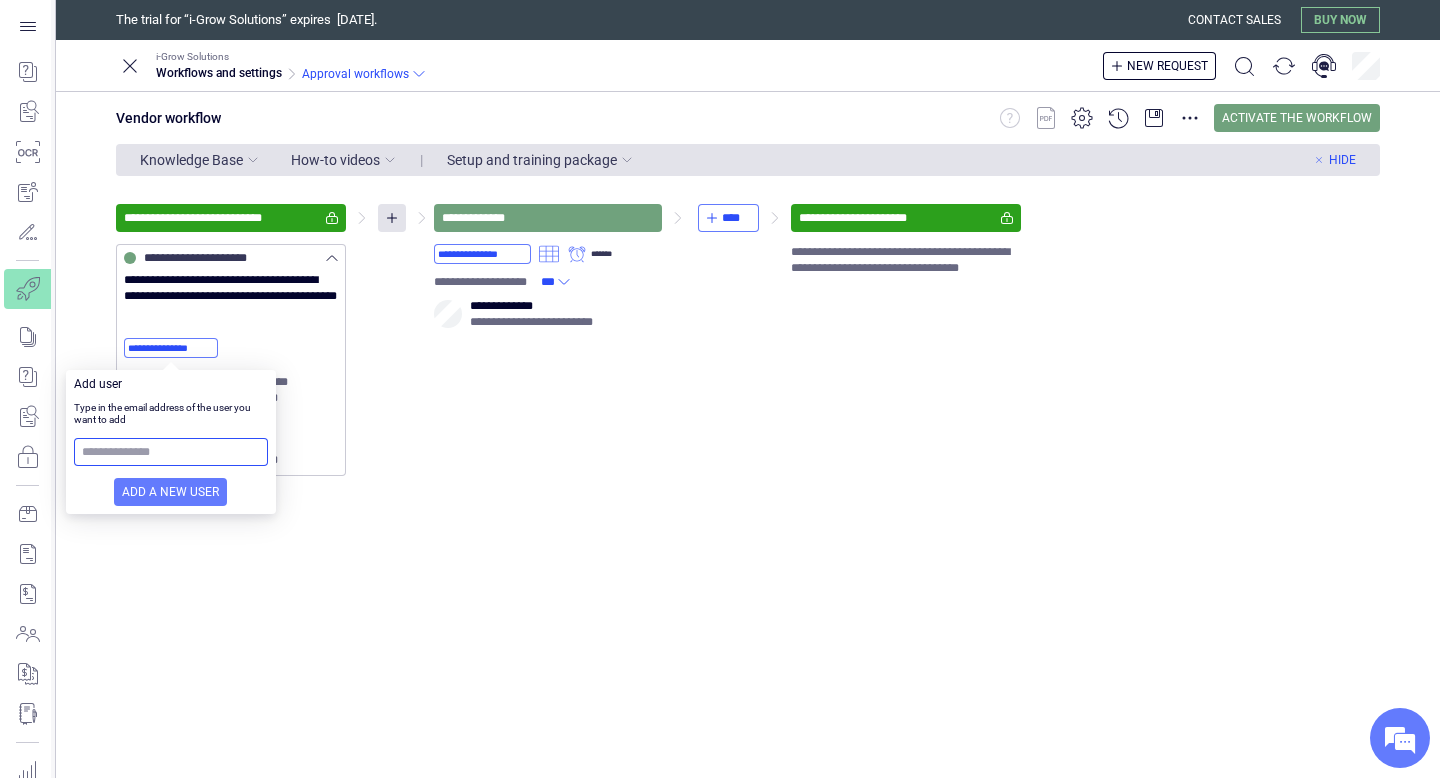 click at bounding box center (171, 452) 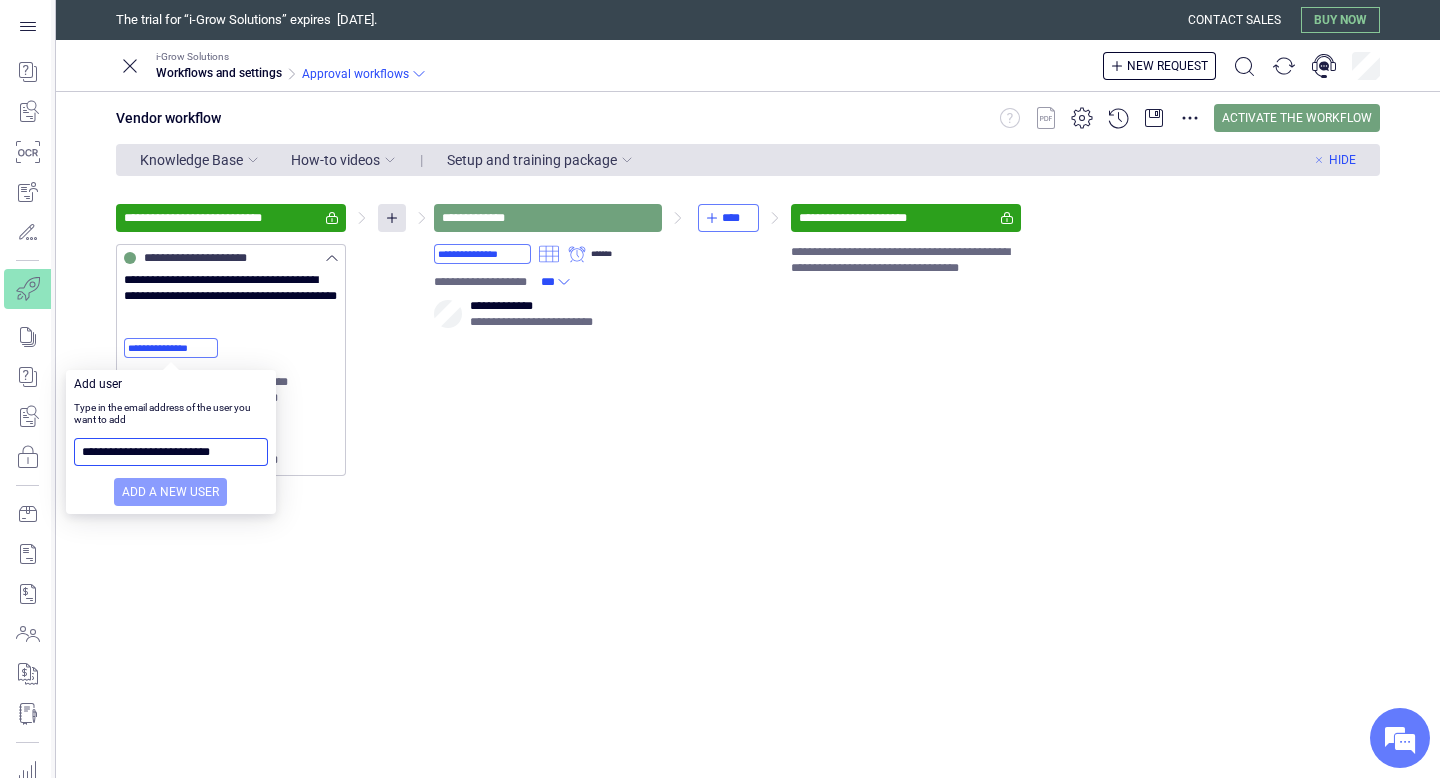 type on "**********" 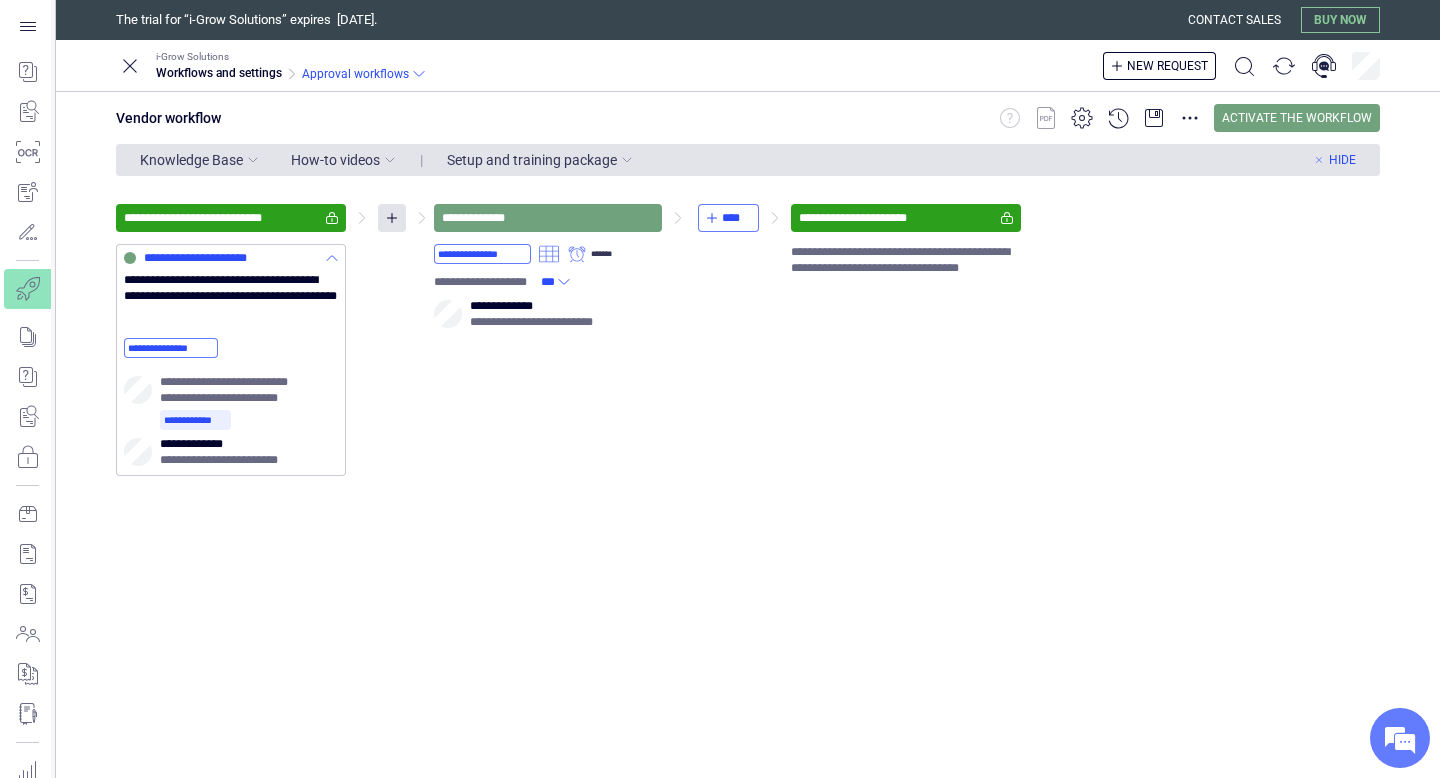 click 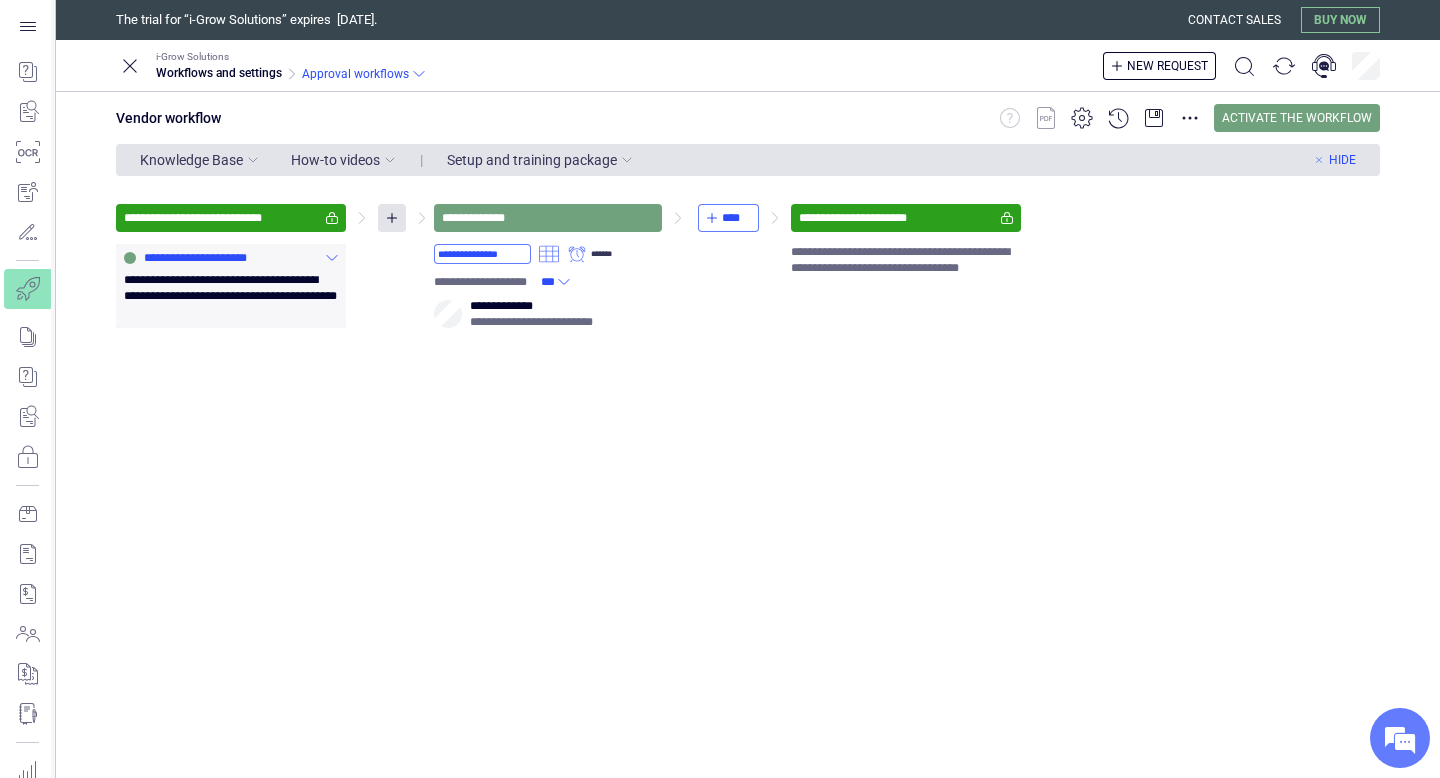 click 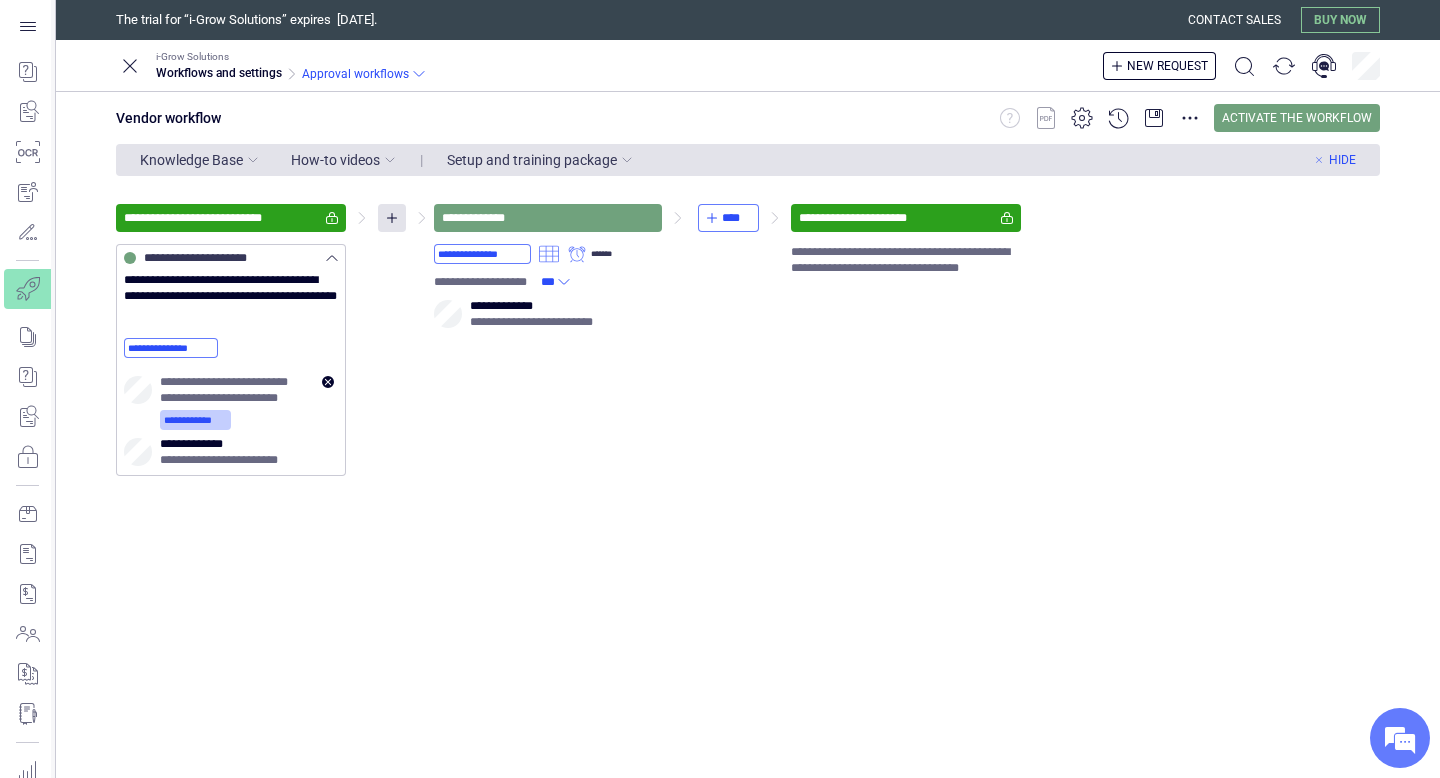 click on "**********" at bounding box center [195, 420] 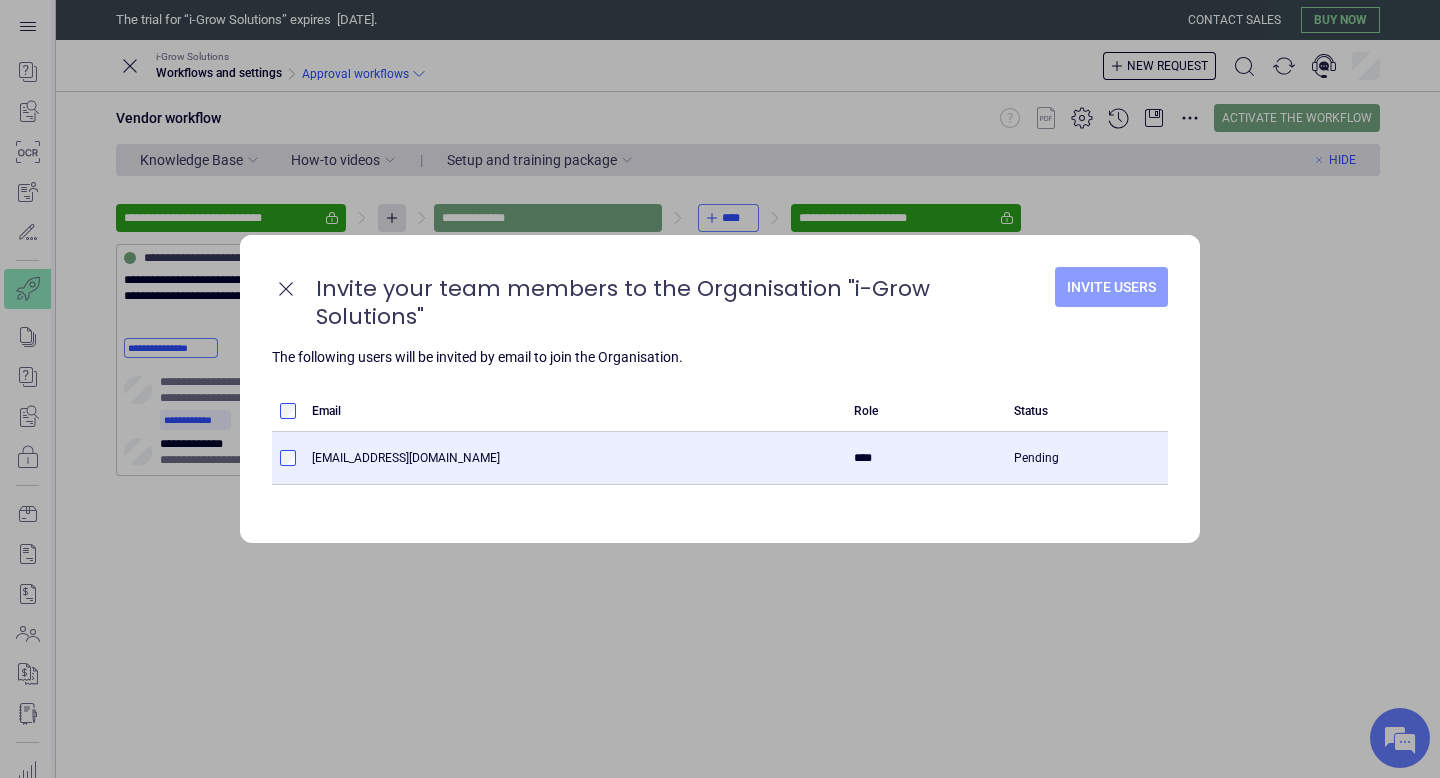 click on "Invite Users" at bounding box center [1111, 287] 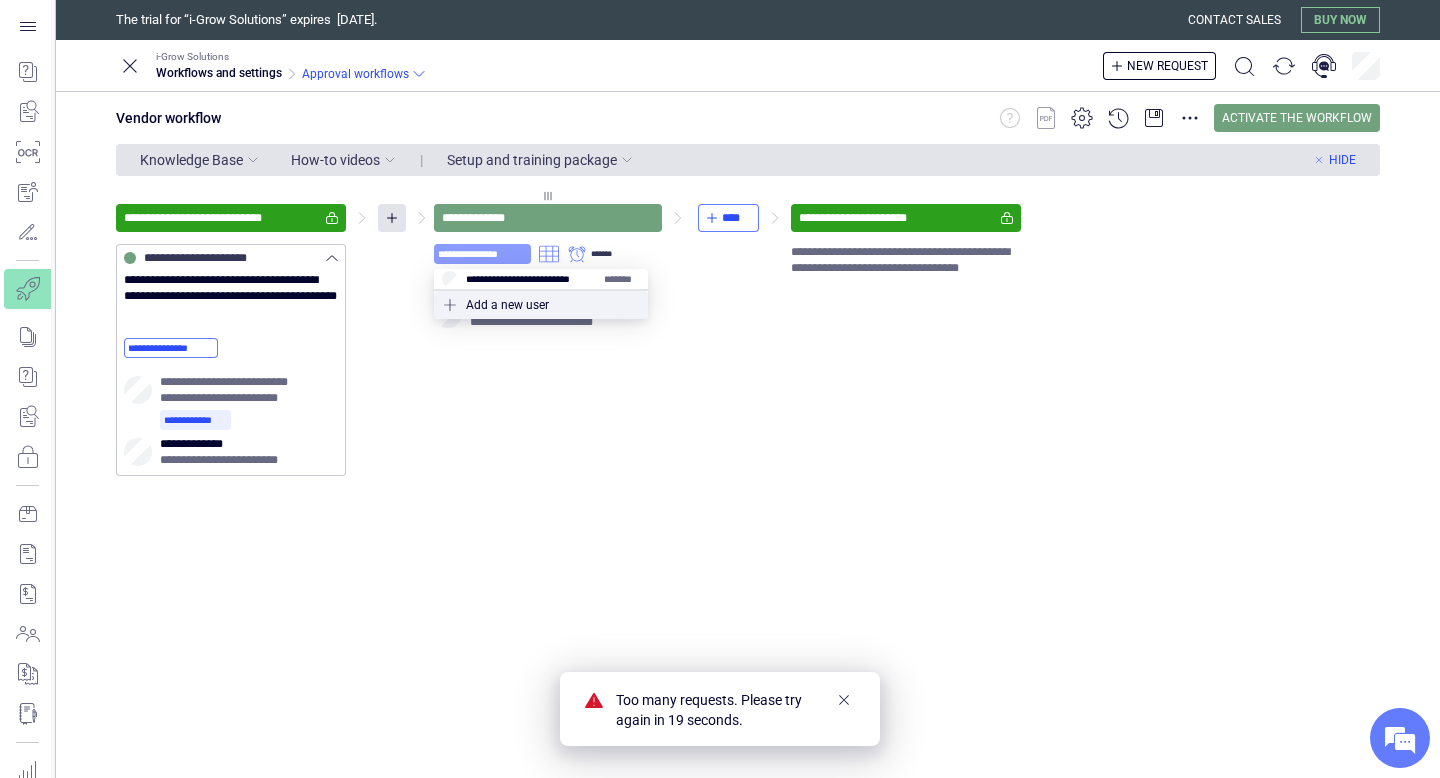 click on "**********" at bounding box center (482, 254) 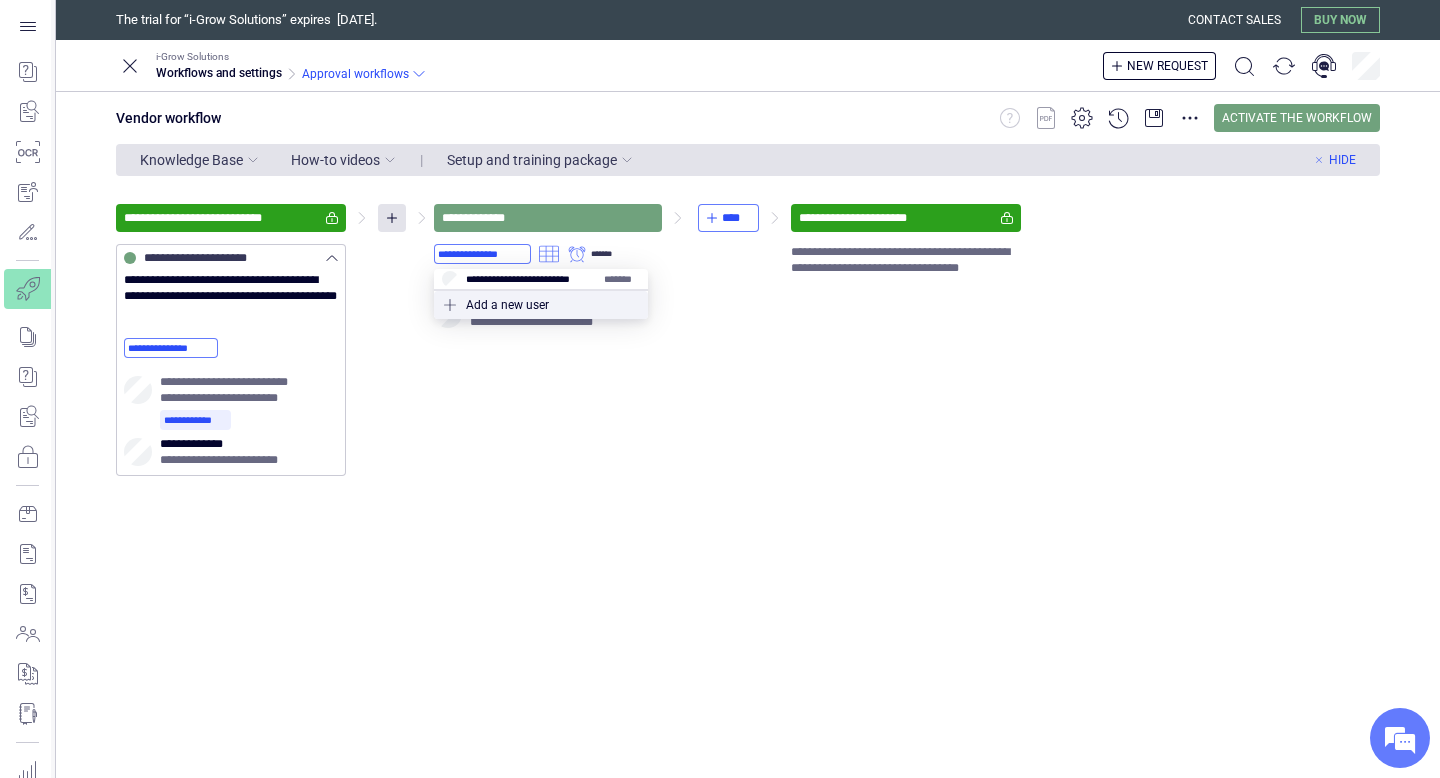 click on "**********" at bounding box center (748, 340) 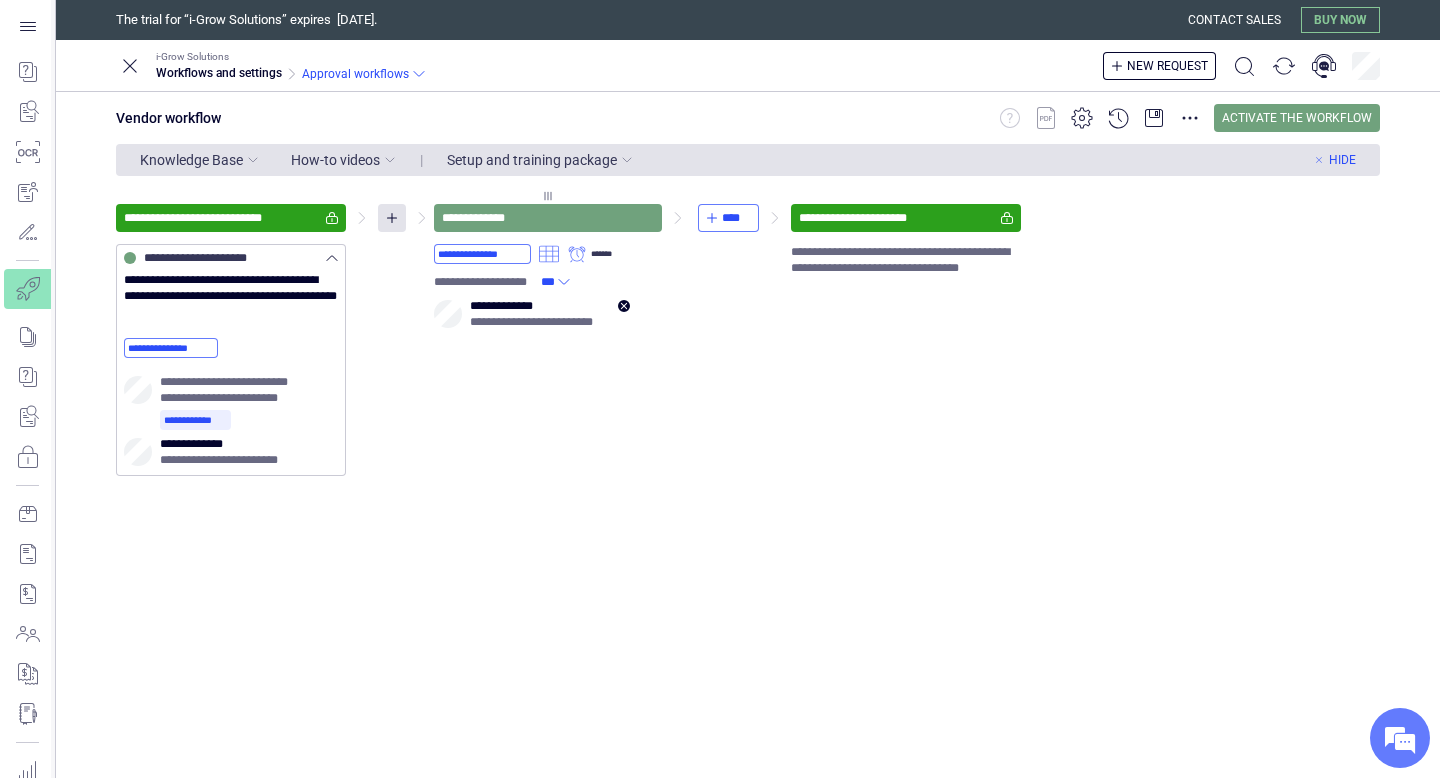 click on "**********" at bounding box center [509, 306] 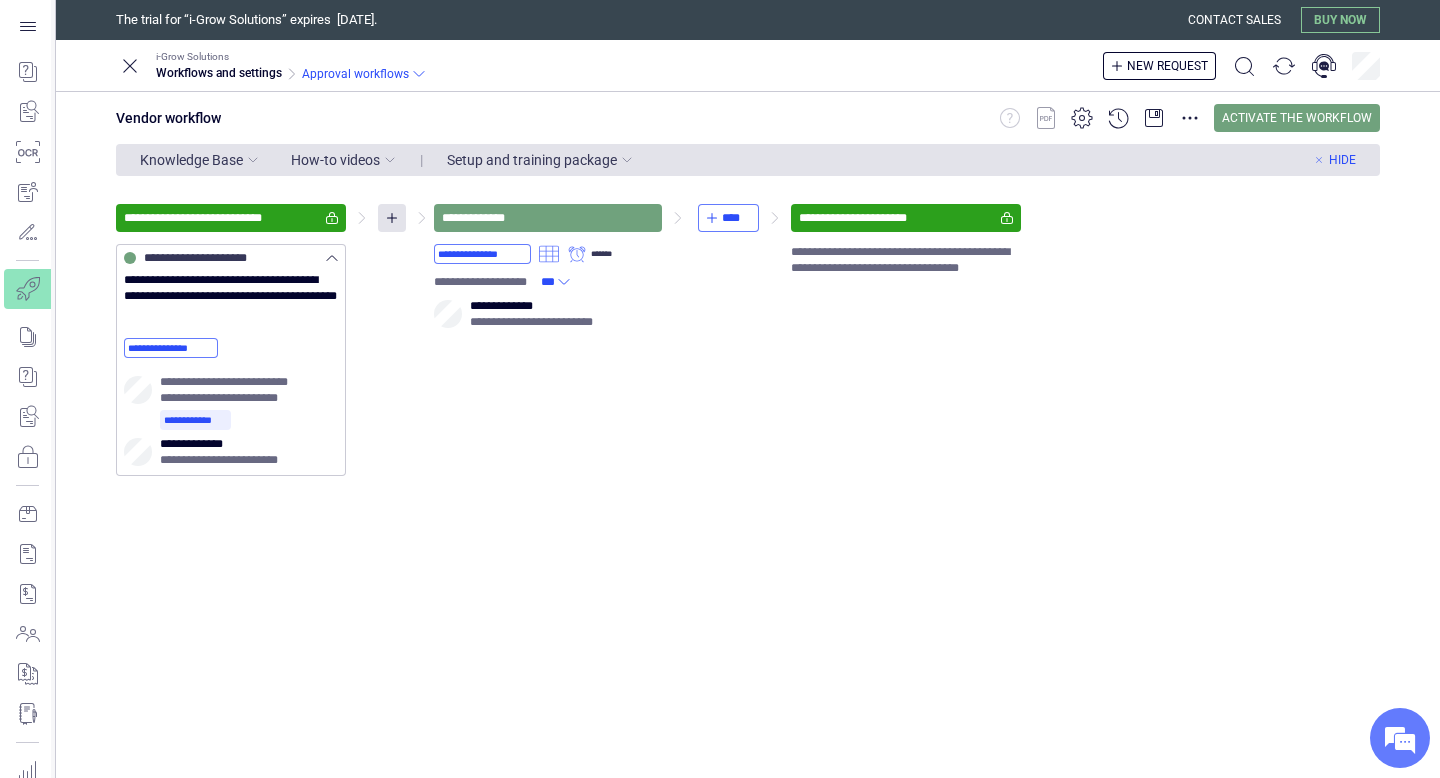 click on "**********" at bounding box center [748, 340] 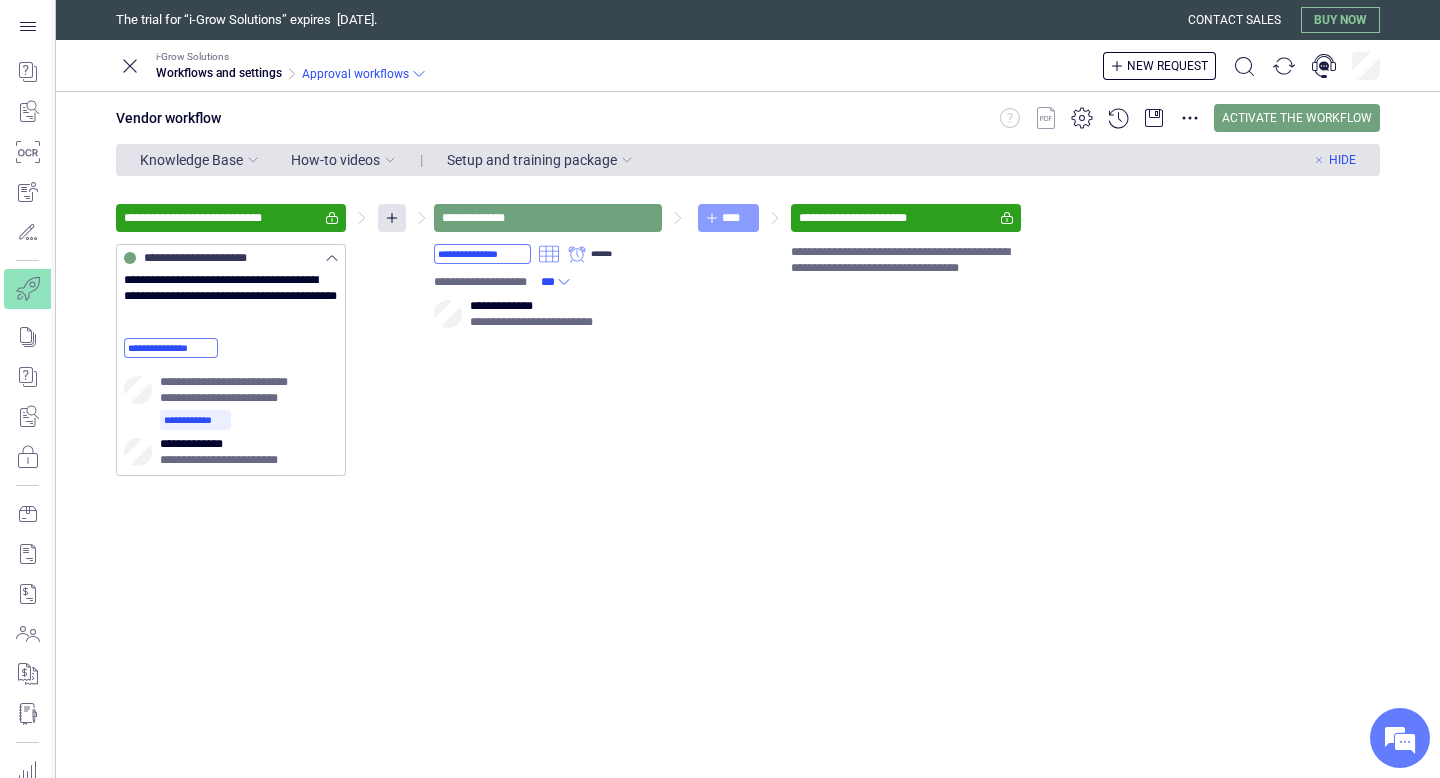 click on "****" at bounding box center [728, 218] 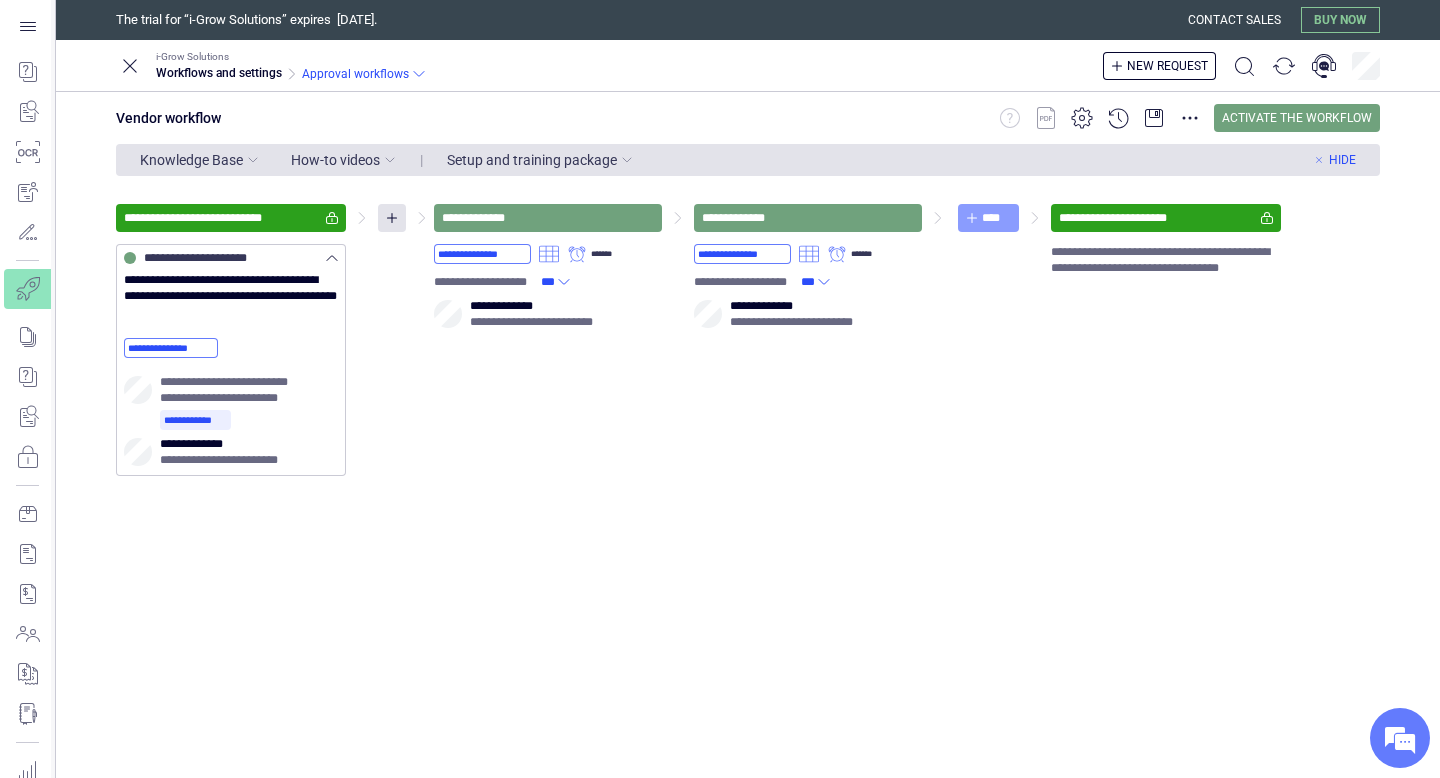 click on "****" at bounding box center (996, 218) 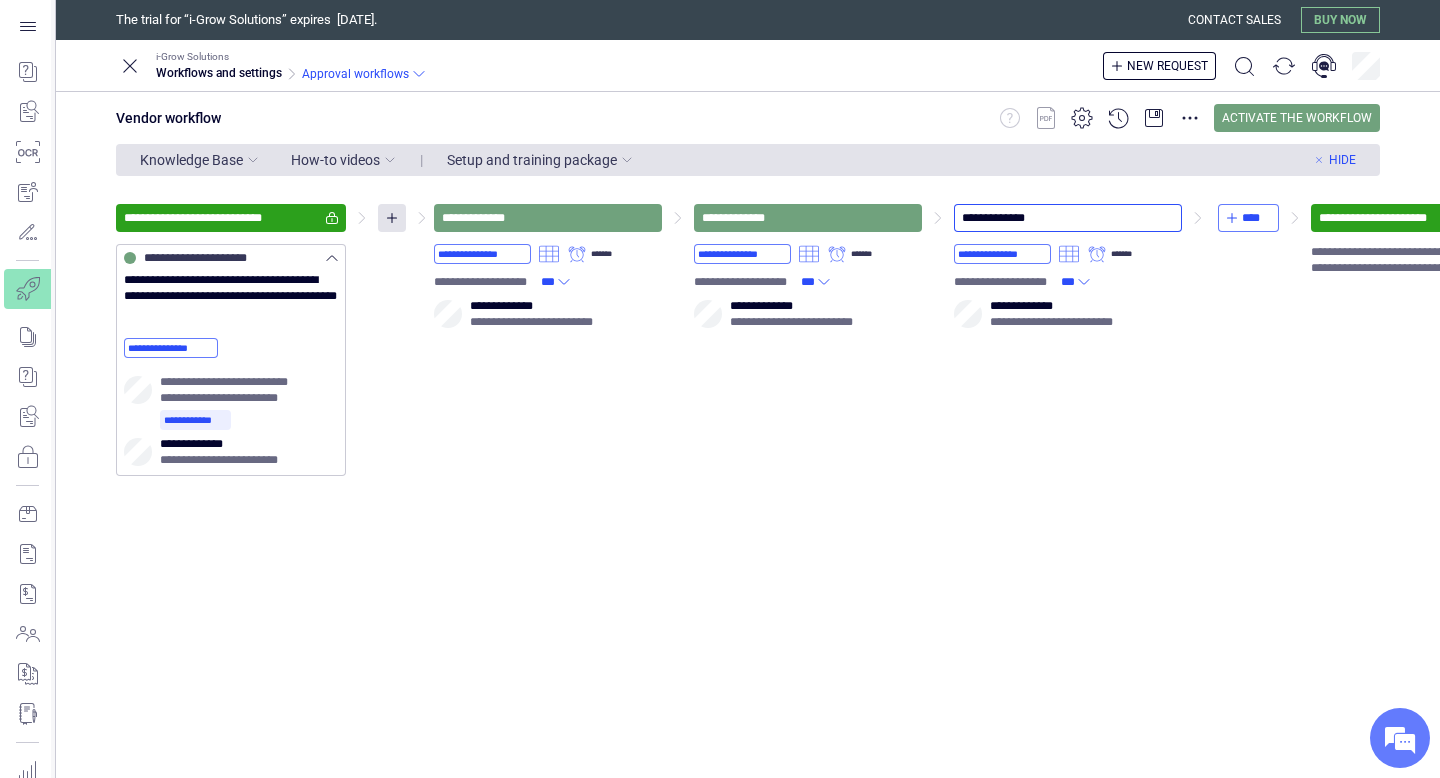click on "**********" at bounding box center (828, 340) 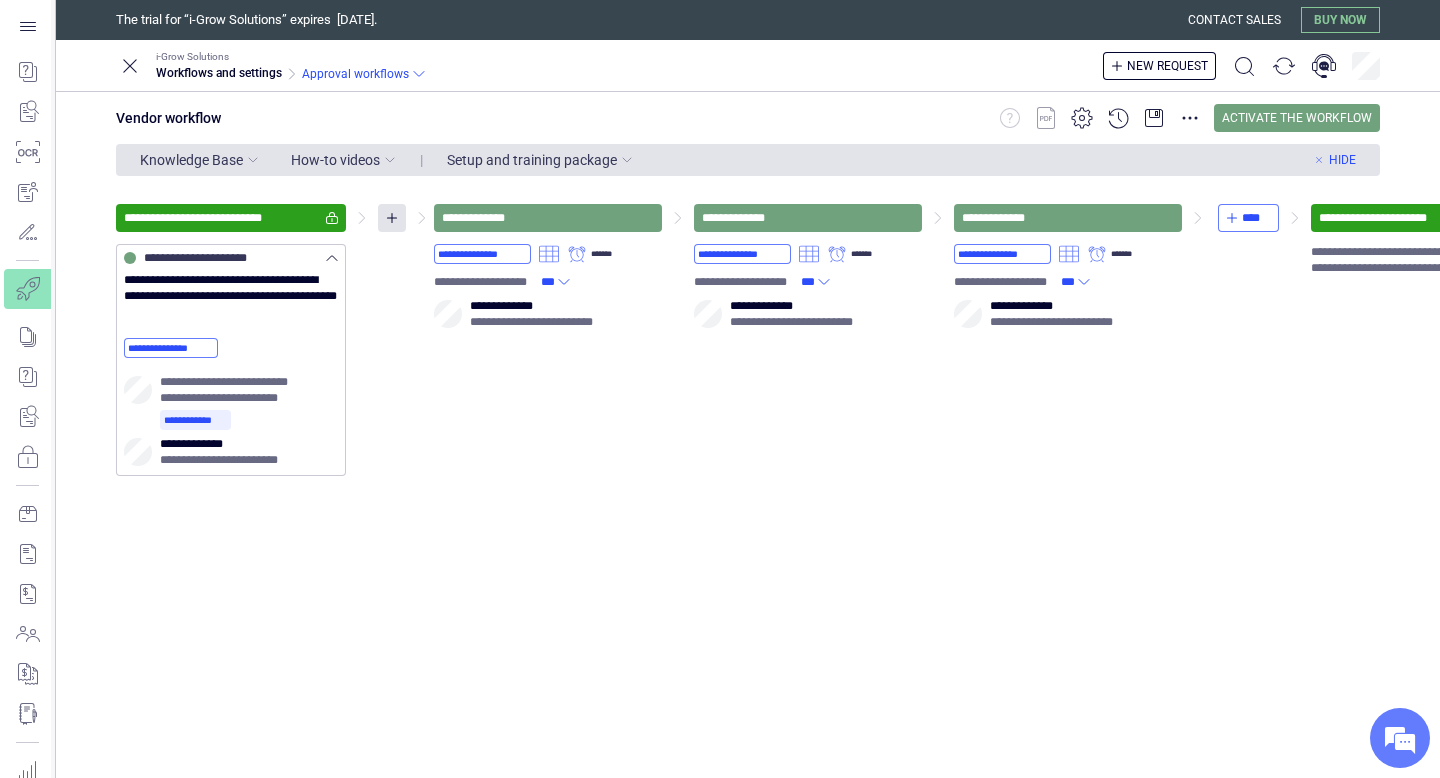 click on "**********" at bounding box center (1381, 218) 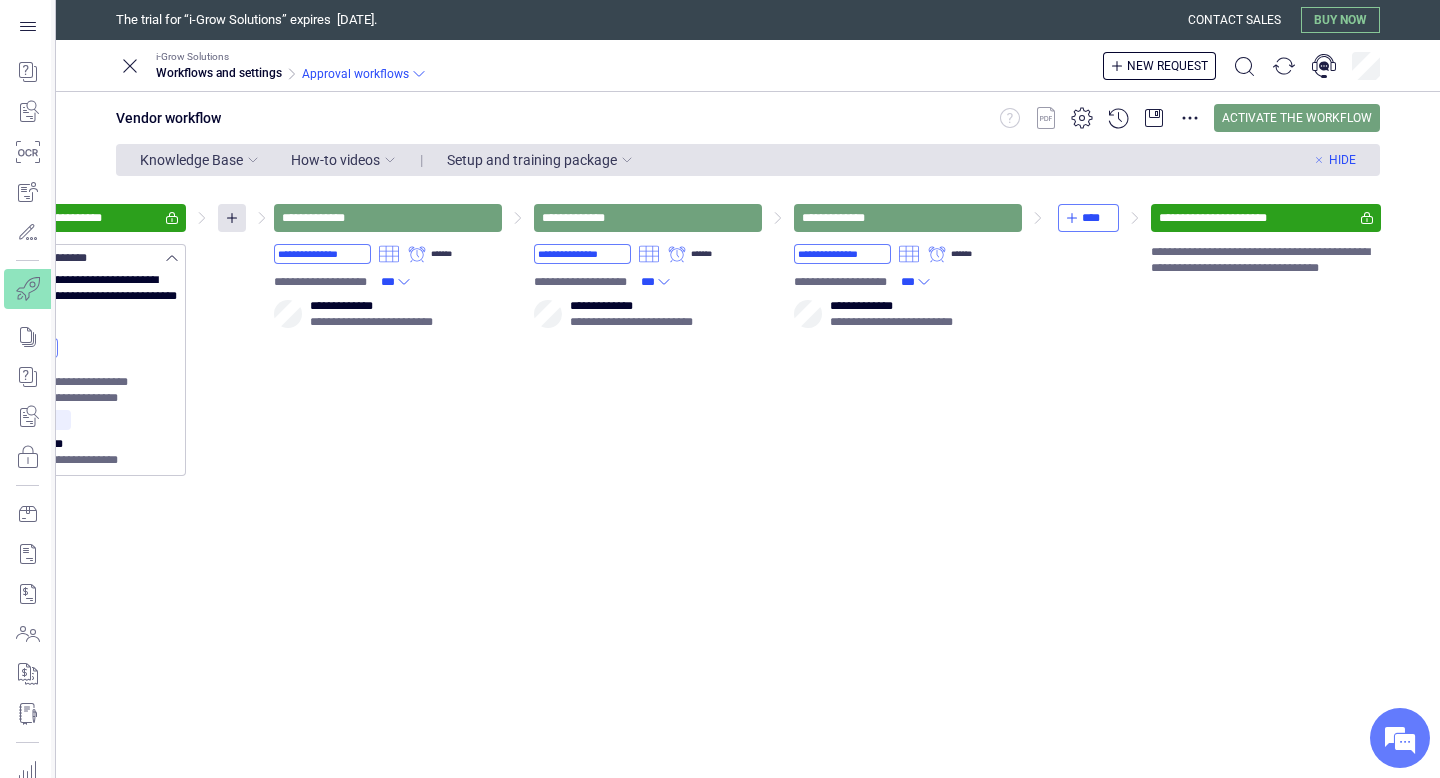 click on "**********" at bounding box center (1266, 218) 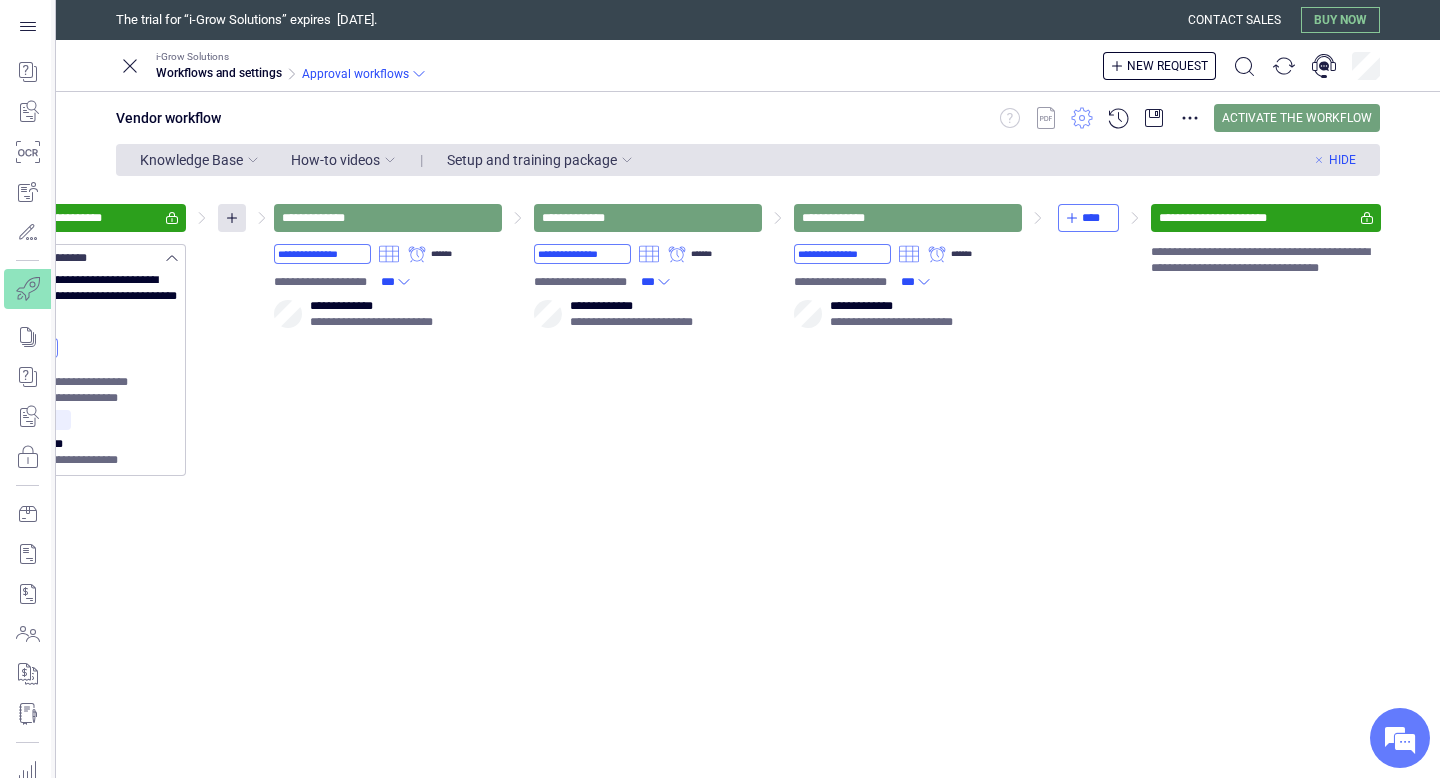 click 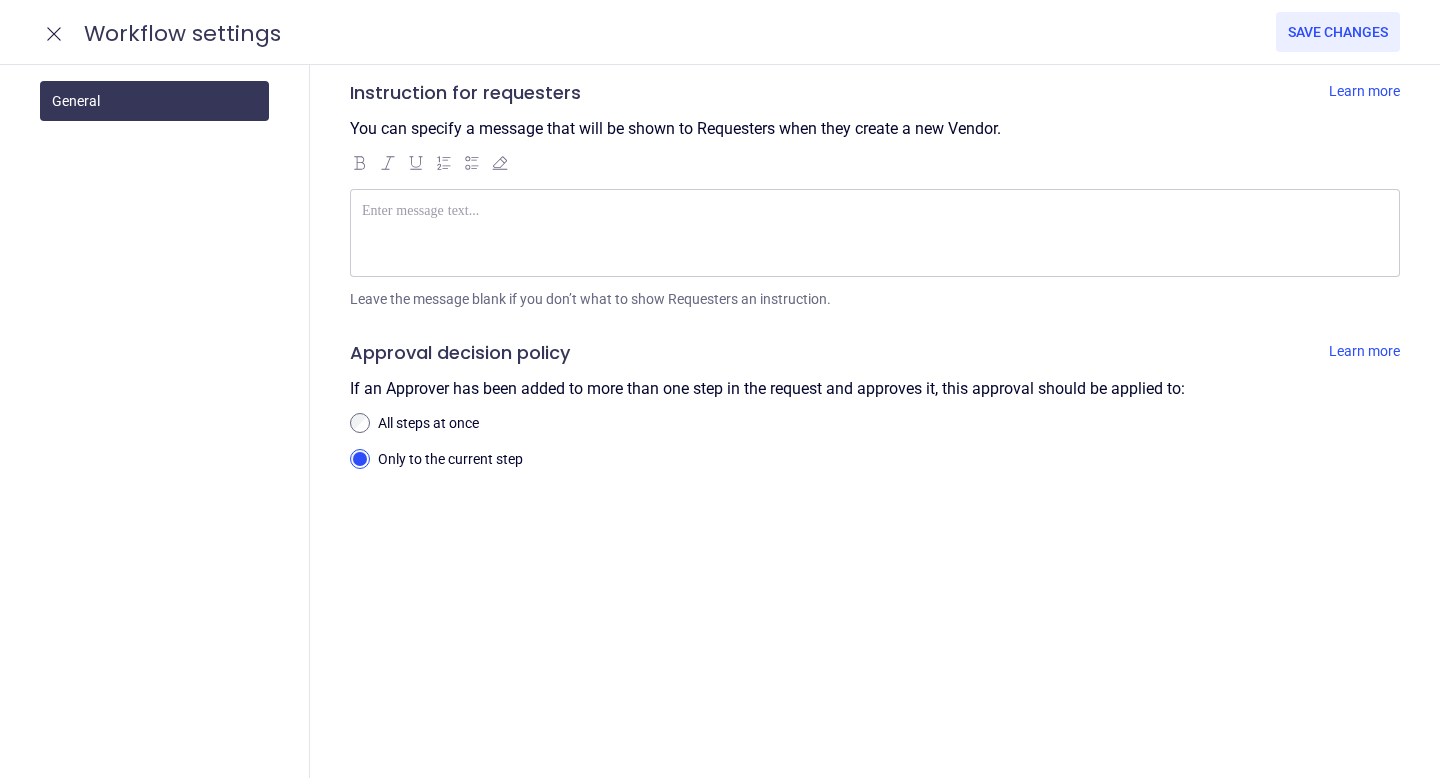 click on "Instruction for requesters Learn more You can specify a message that will be shown to Requesters when they create a new Vendor. Leave the message blank if you don’t what to show Requesters an instruction. Approval decision policy Learn more If an Approver has been added to more than one step in the request and approves it, this approval should be applied to: All steps at once Only to the current step" at bounding box center [875, 421] 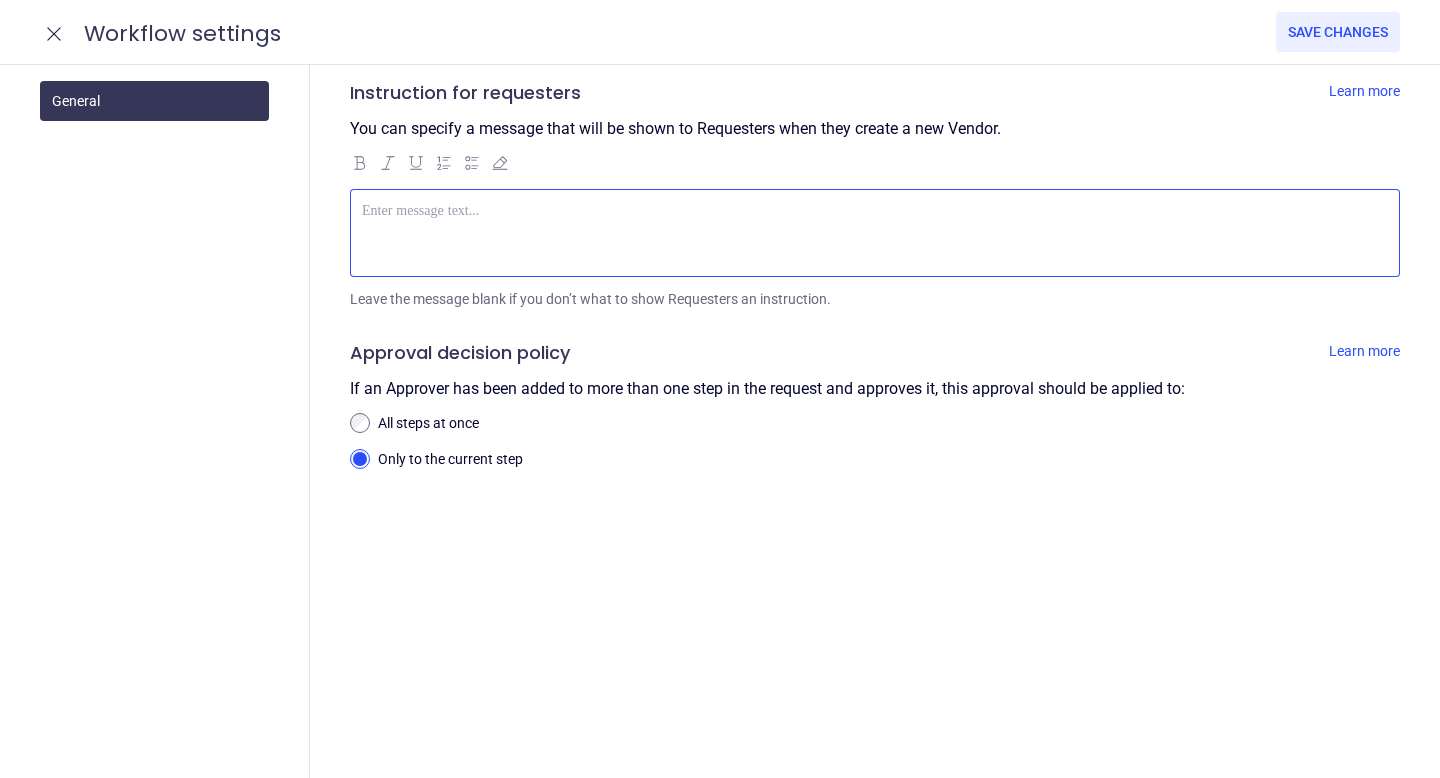 click at bounding box center (875, 211) 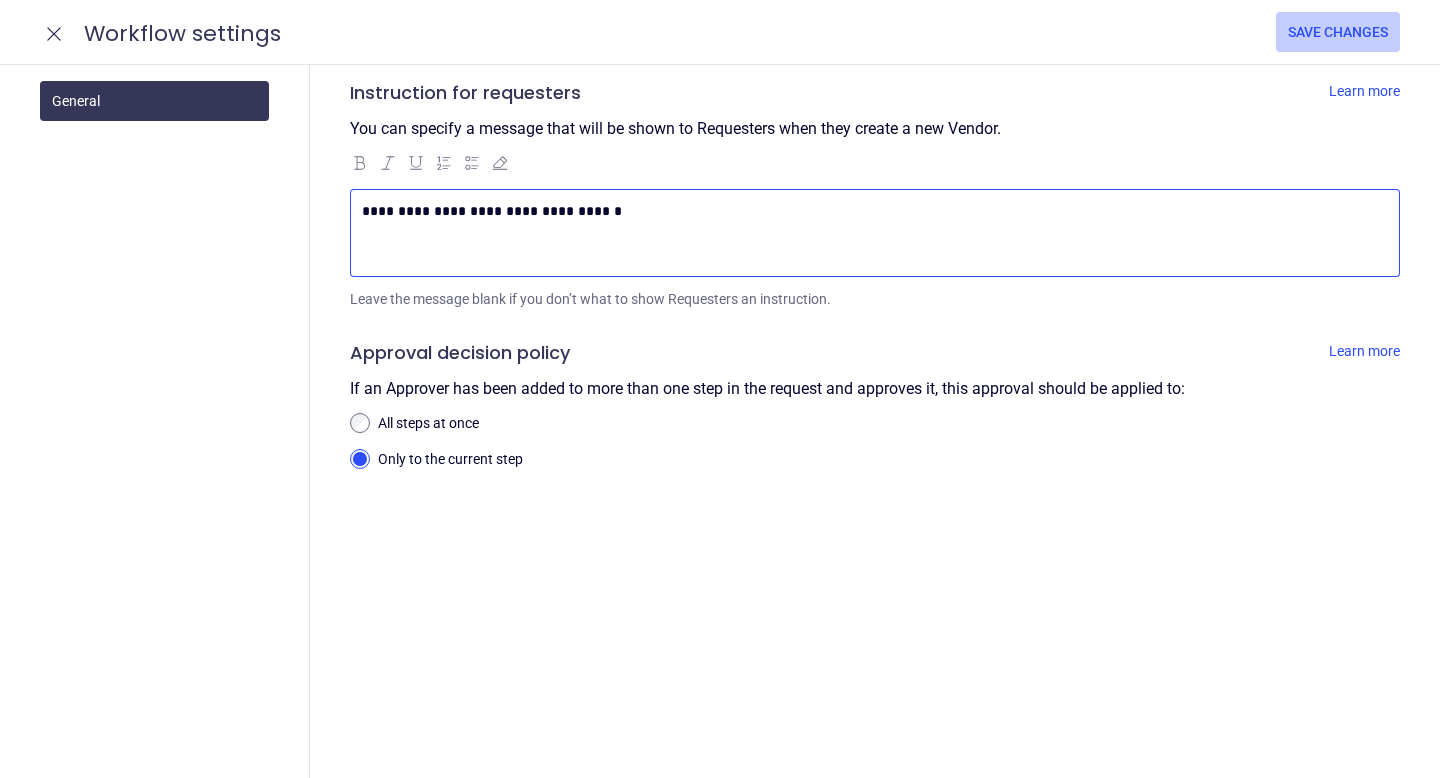 click on "Save changes" at bounding box center [1338, 32] 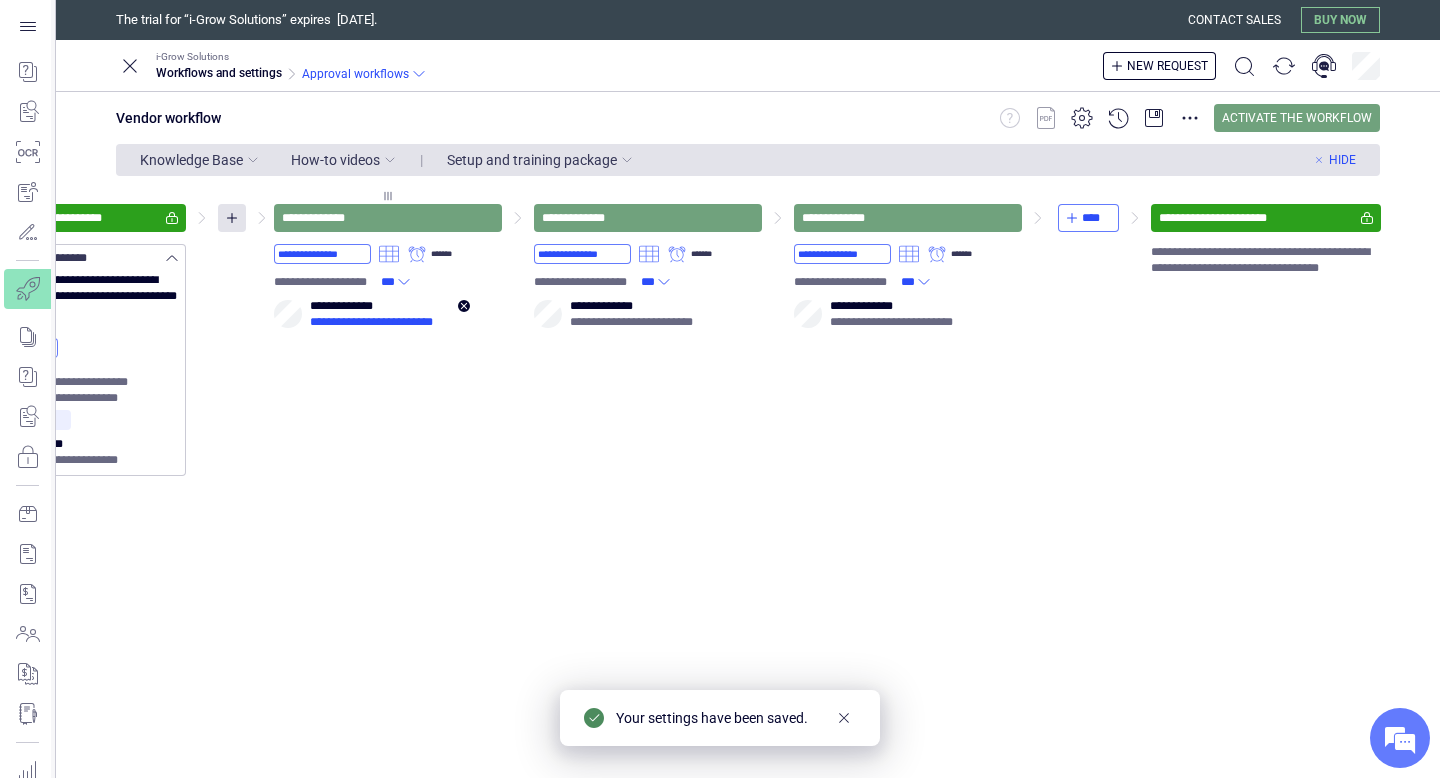 scroll, scrollTop: 0, scrollLeft: 0, axis: both 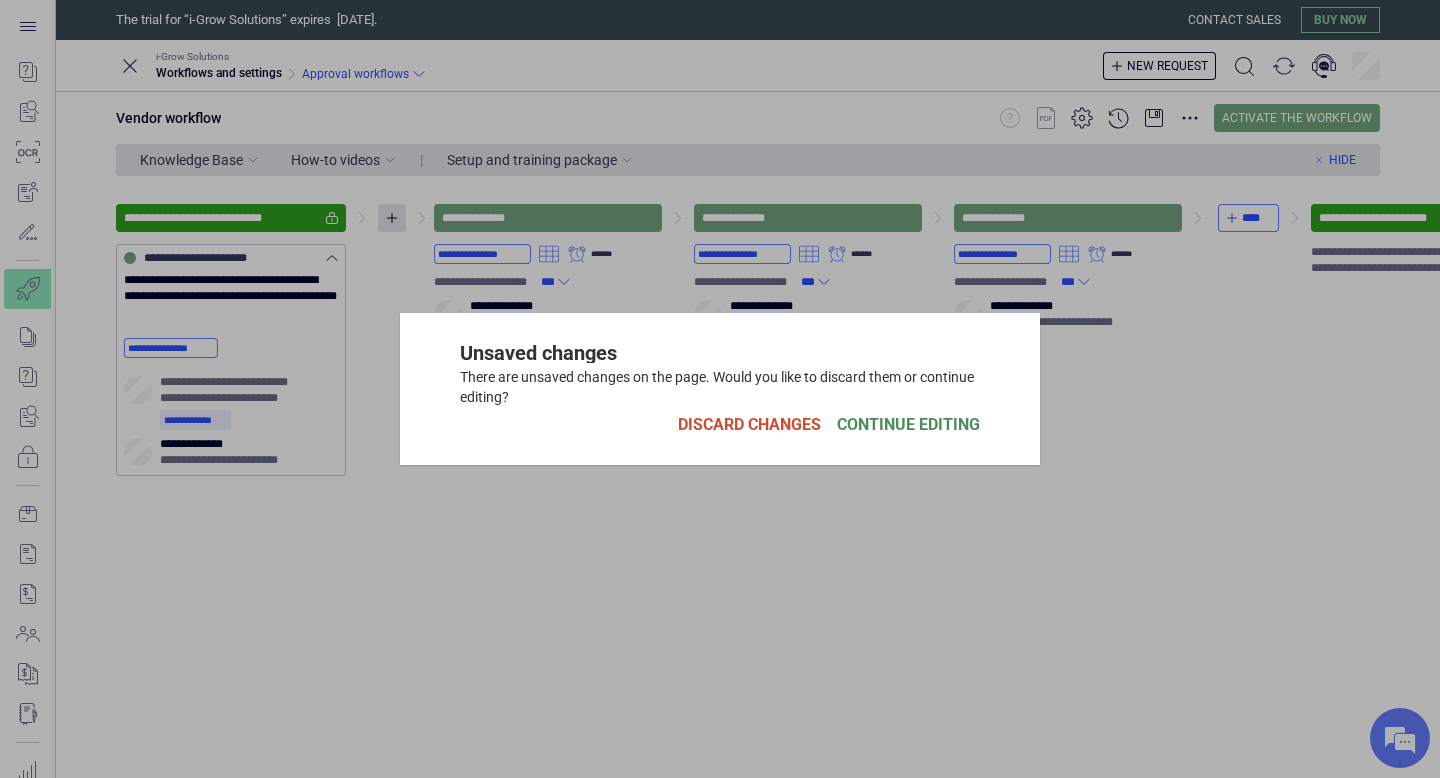 click on "Unsaved changes There are unsaved changes on the page. Would you like to discard them or continue editing? Discard Changes Continue Editing" at bounding box center (720, 389) 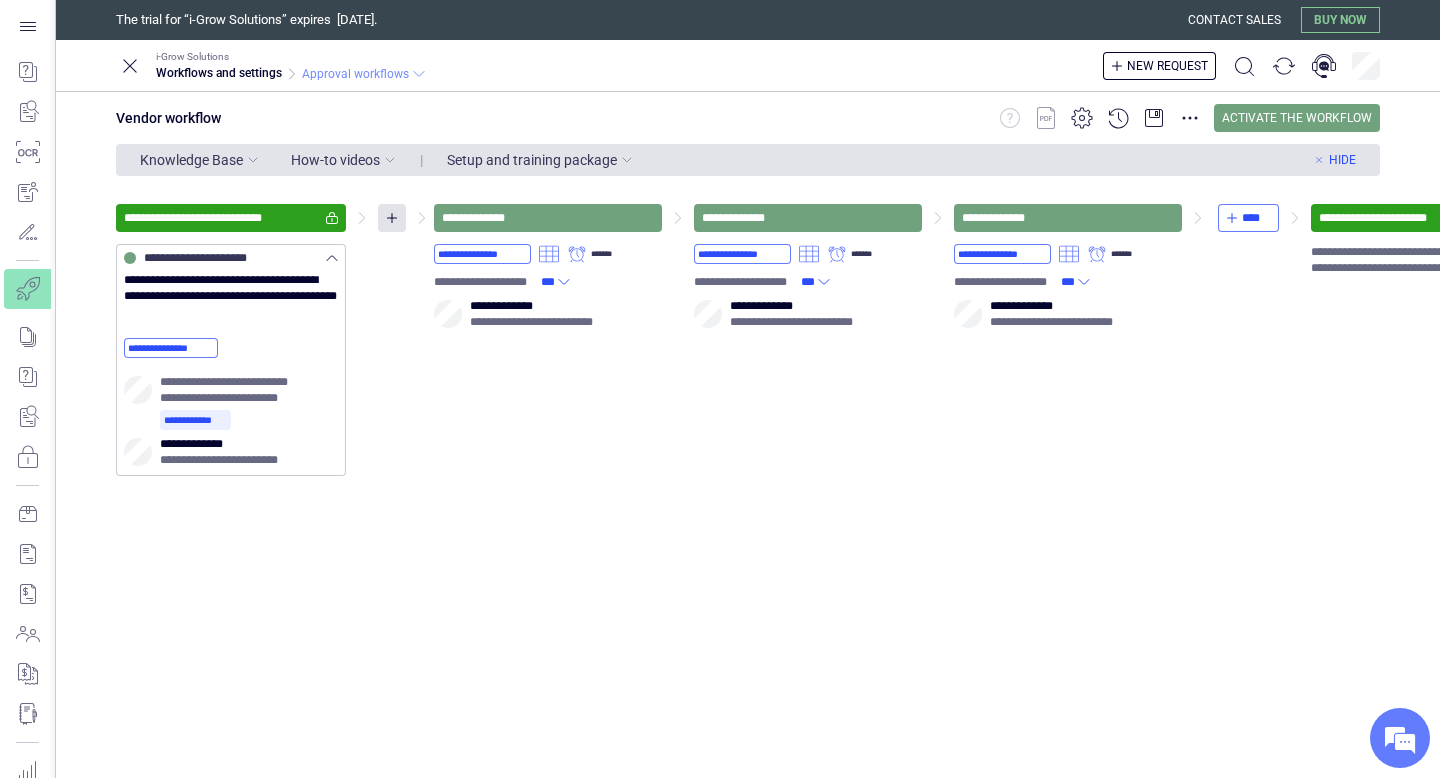 click on "Approval workflows" at bounding box center (355, 74) 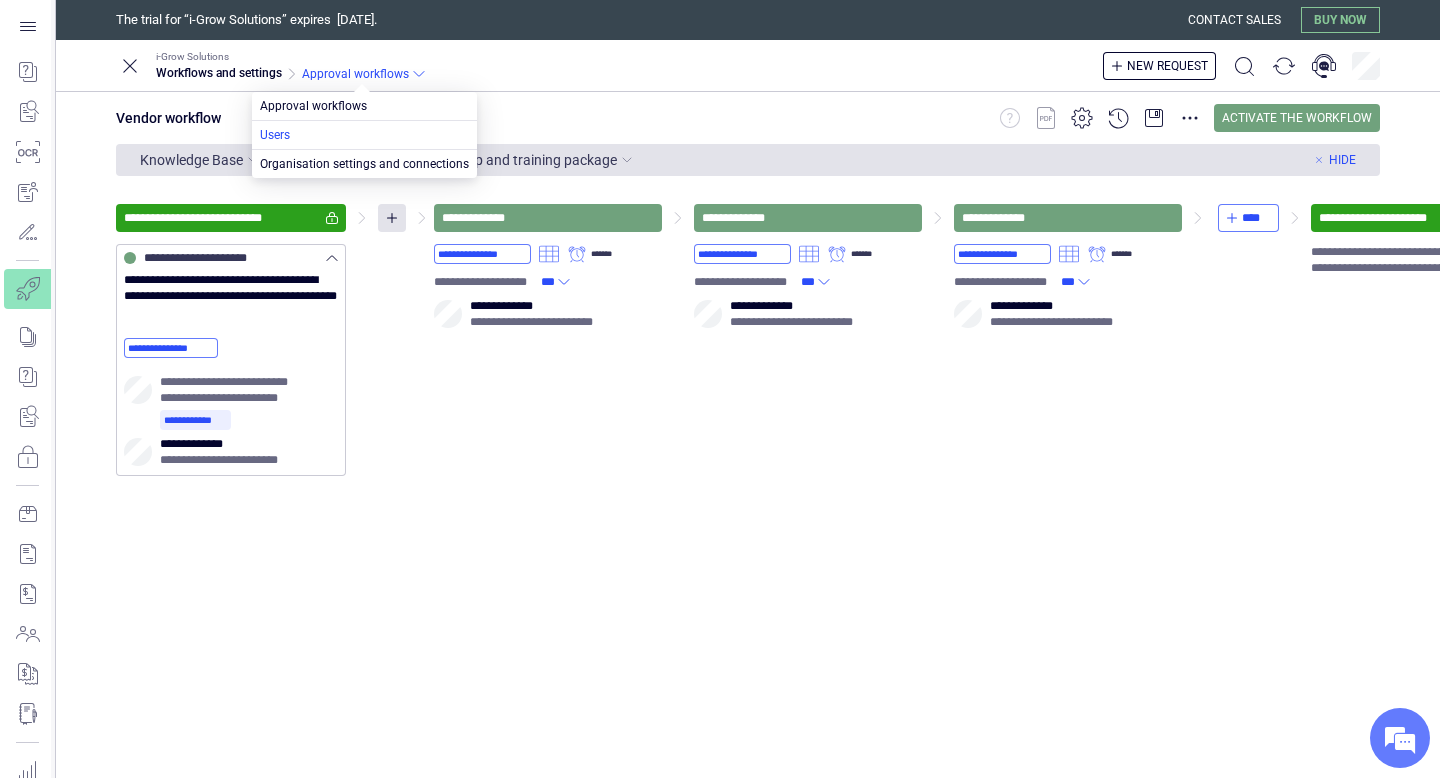 click at bounding box center [364, 135] 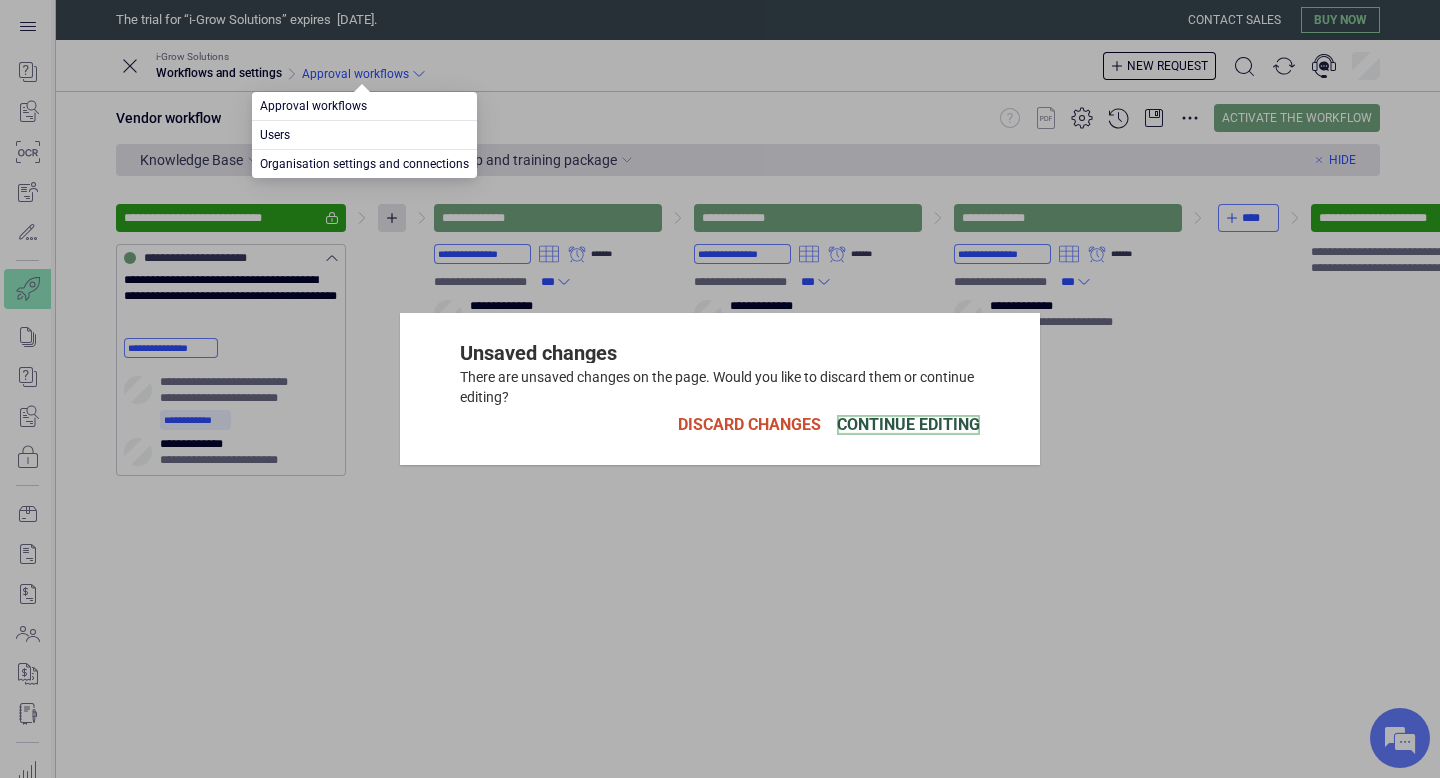 click on "Continue Editing" at bounding box center [908, 425] 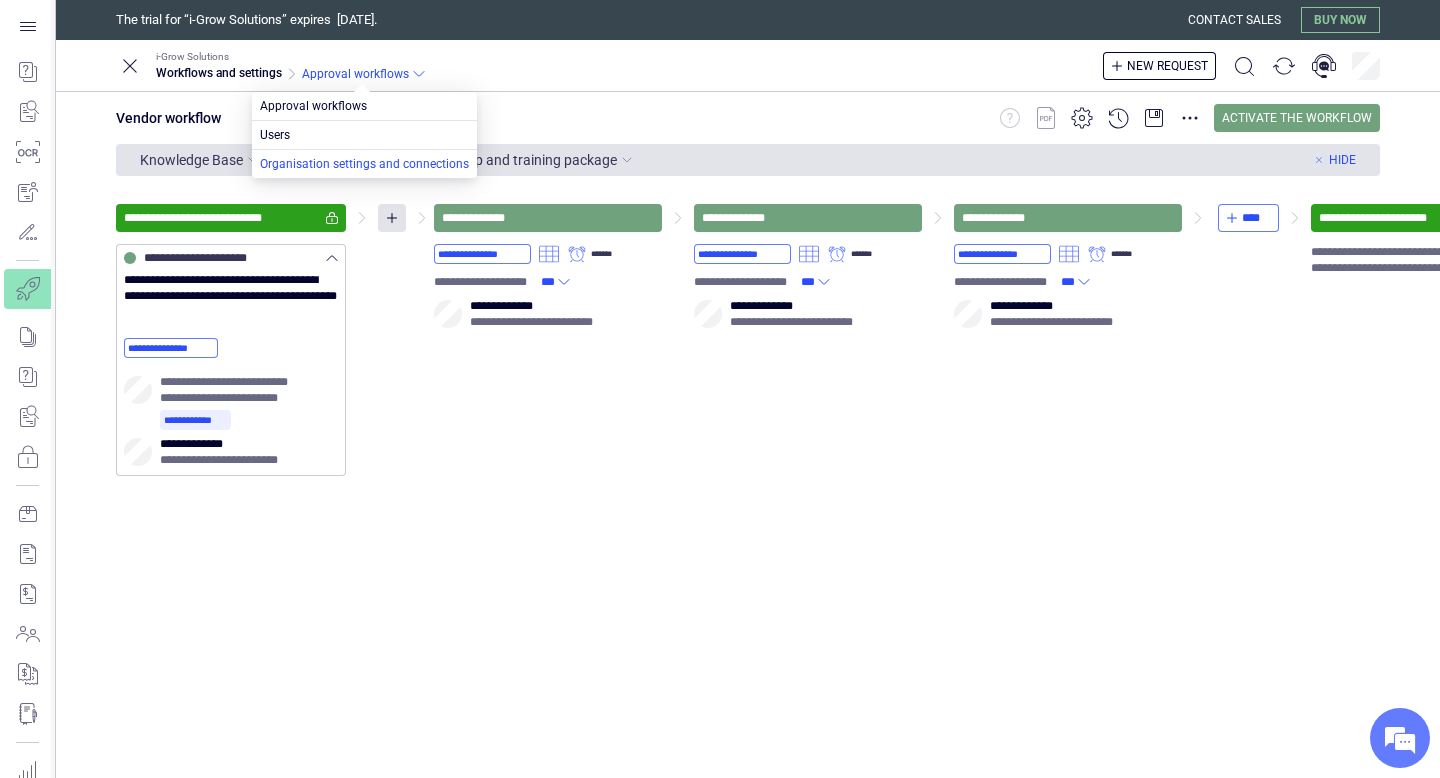 click at bounding box center [364, 164] 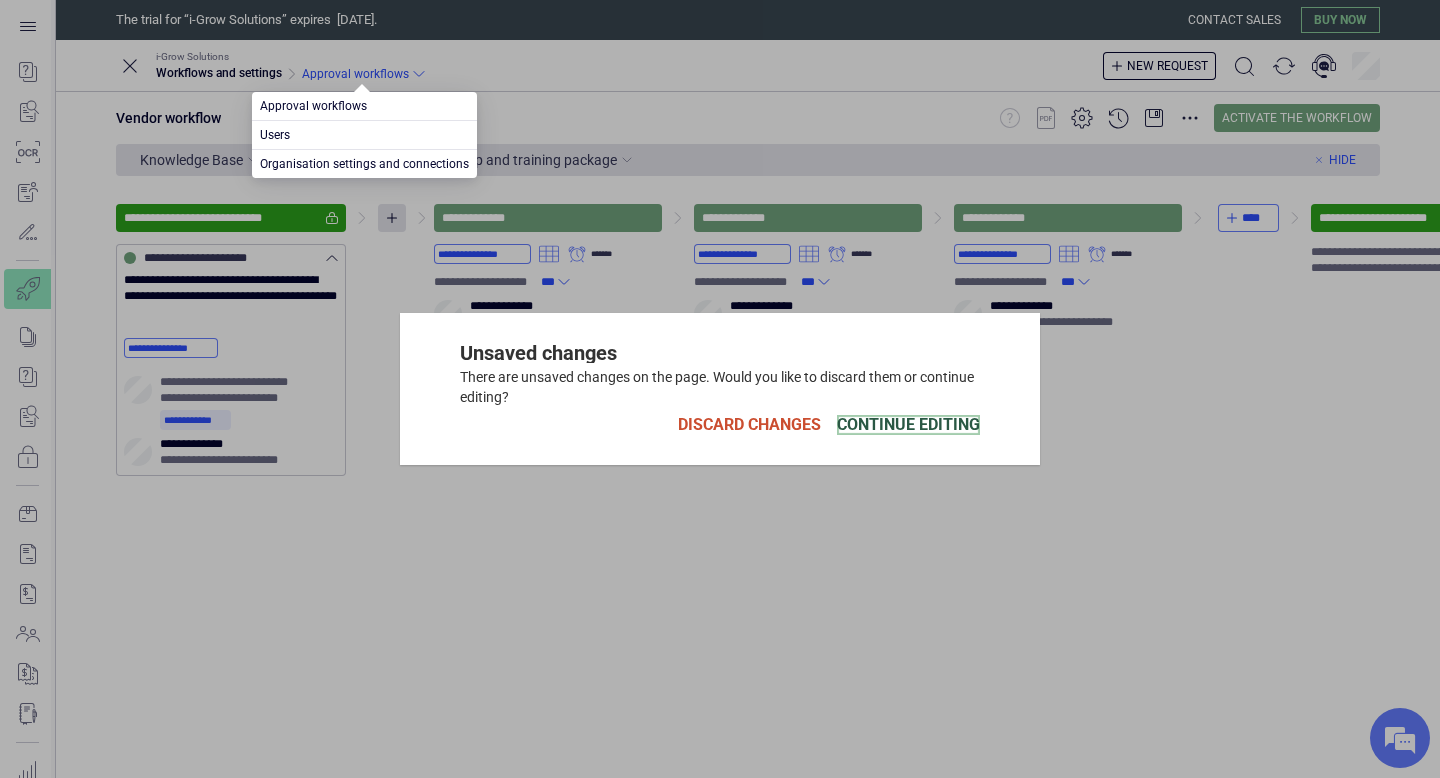 click on "Continue Editing" at bounding box center (908, 425) 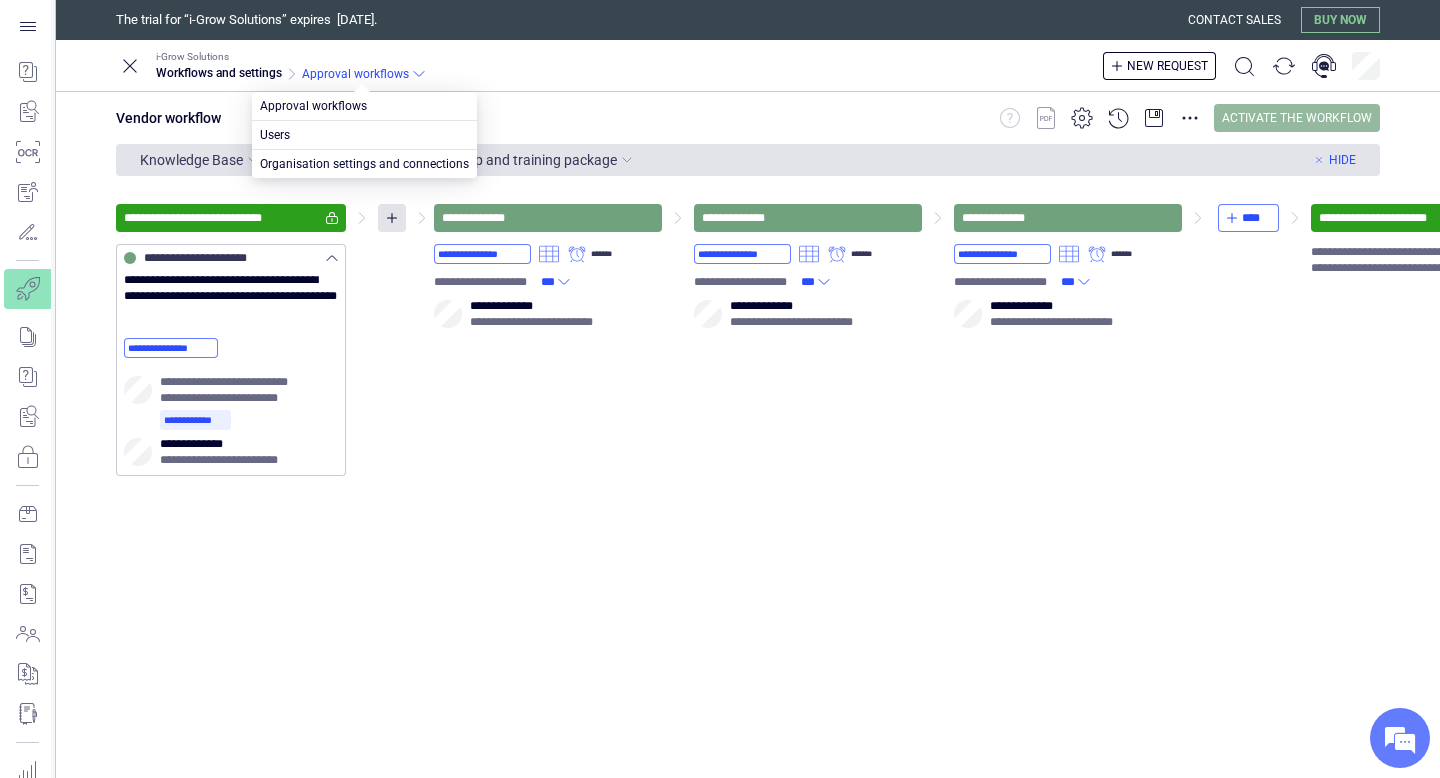 click on "Activate the workflow" at bounding box center [1297, 118] 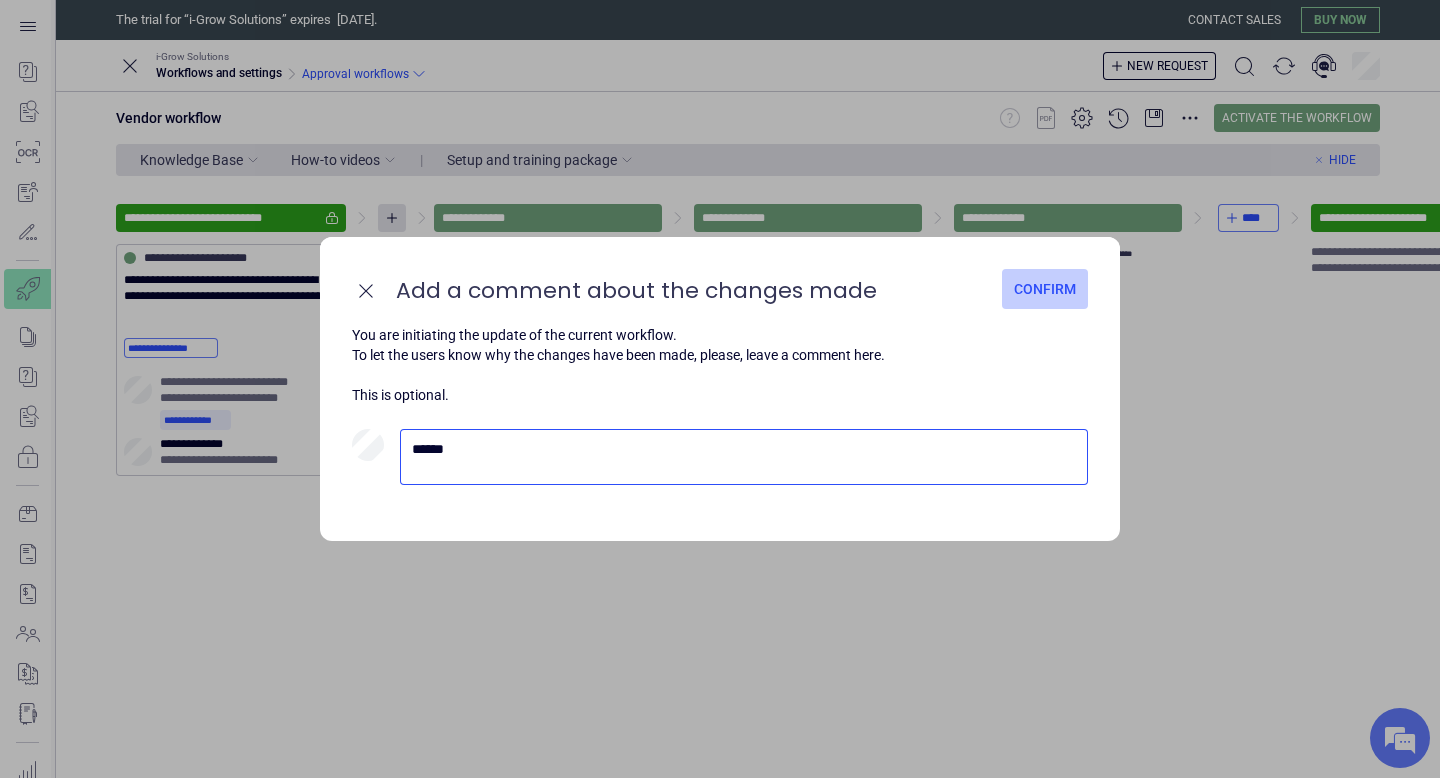 type on "******" 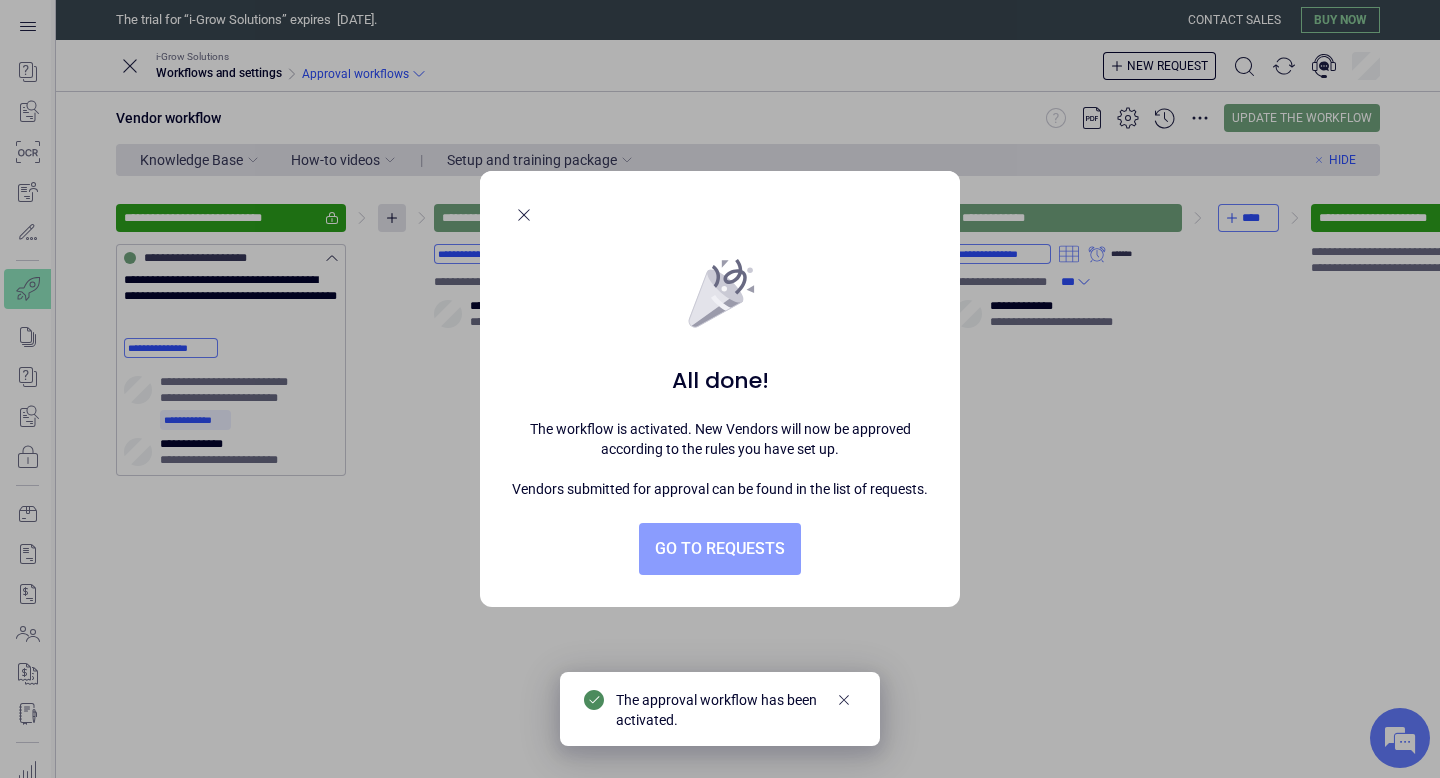 click on "Go to requests" at bounding box center (720, 549) 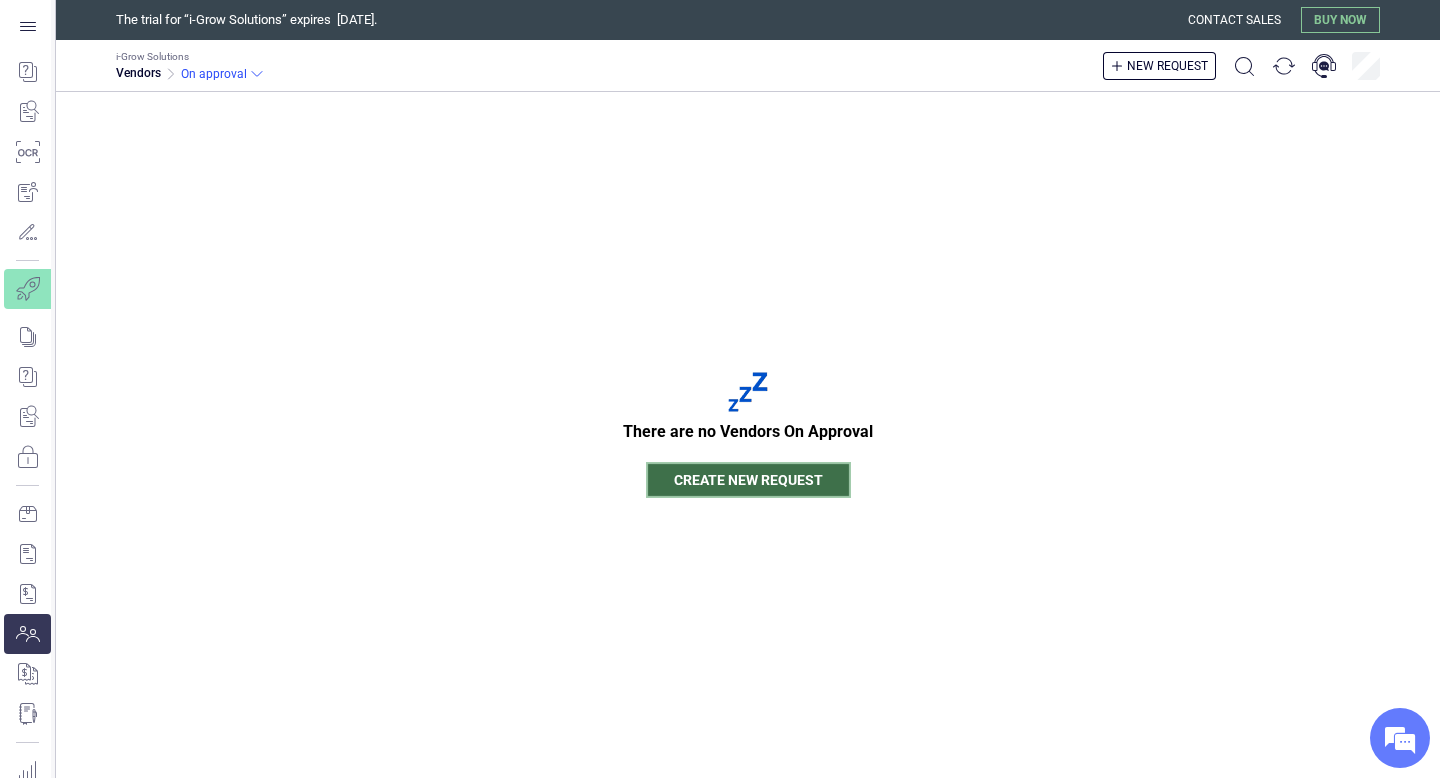 click on "Create new request" at bounding box center (748, 480) 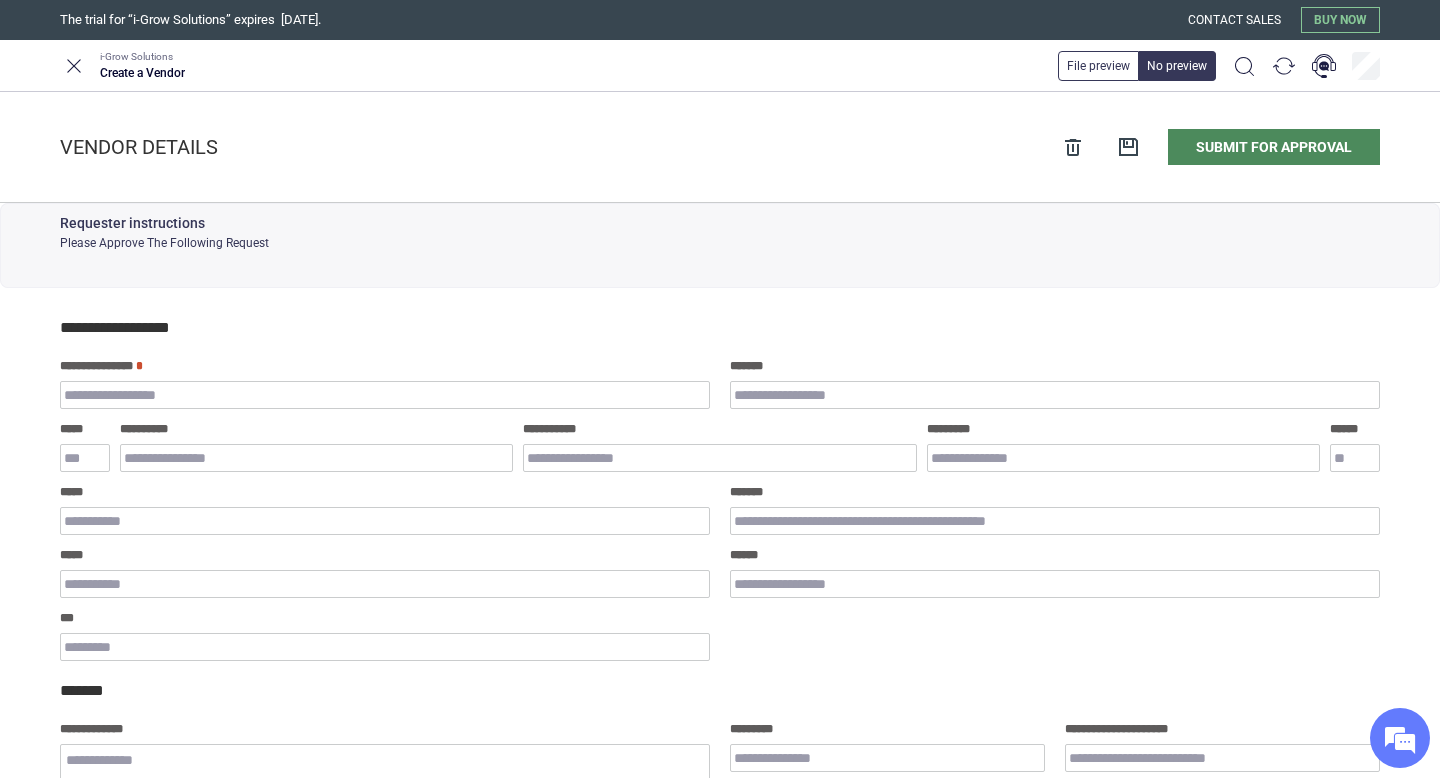 click on "**********" at bounding box center (385, 395) 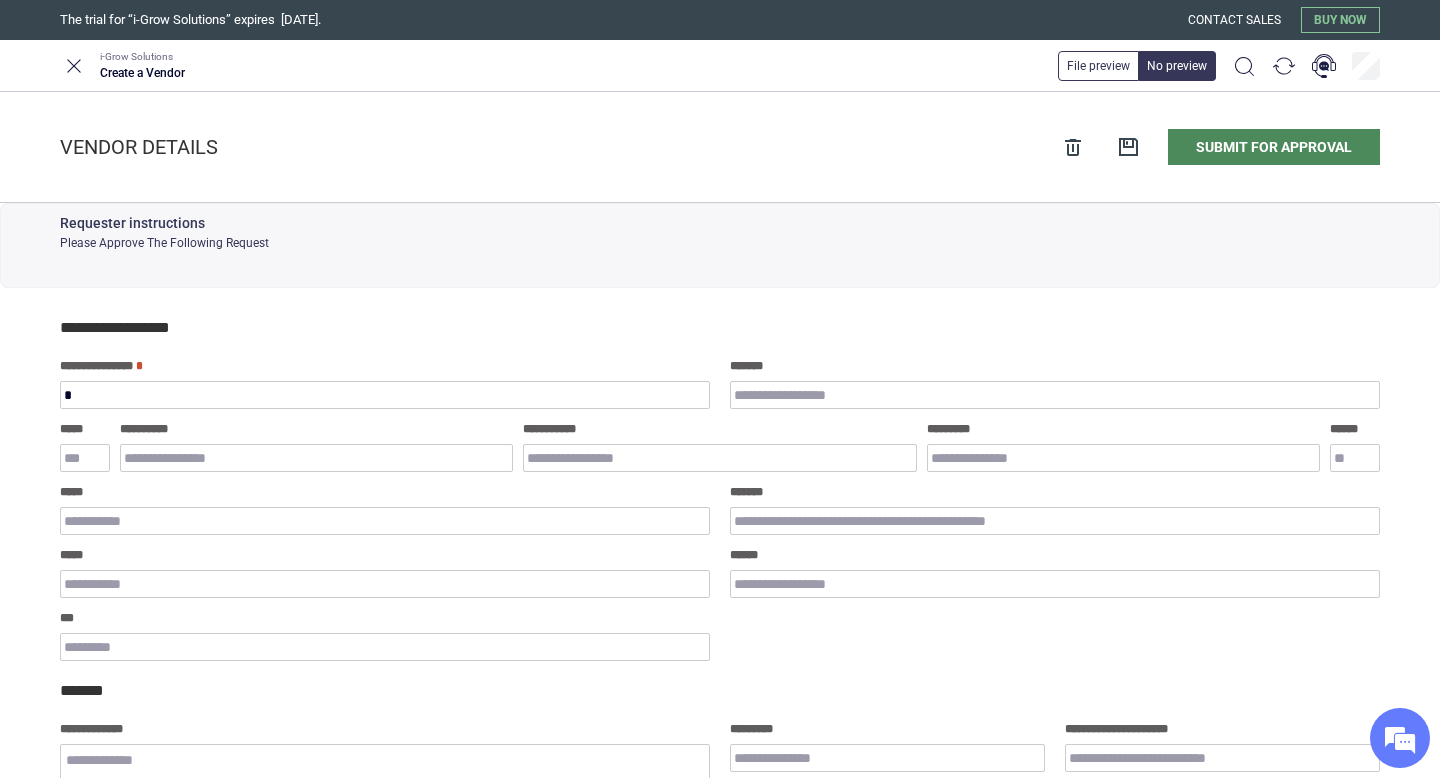 type on "*" 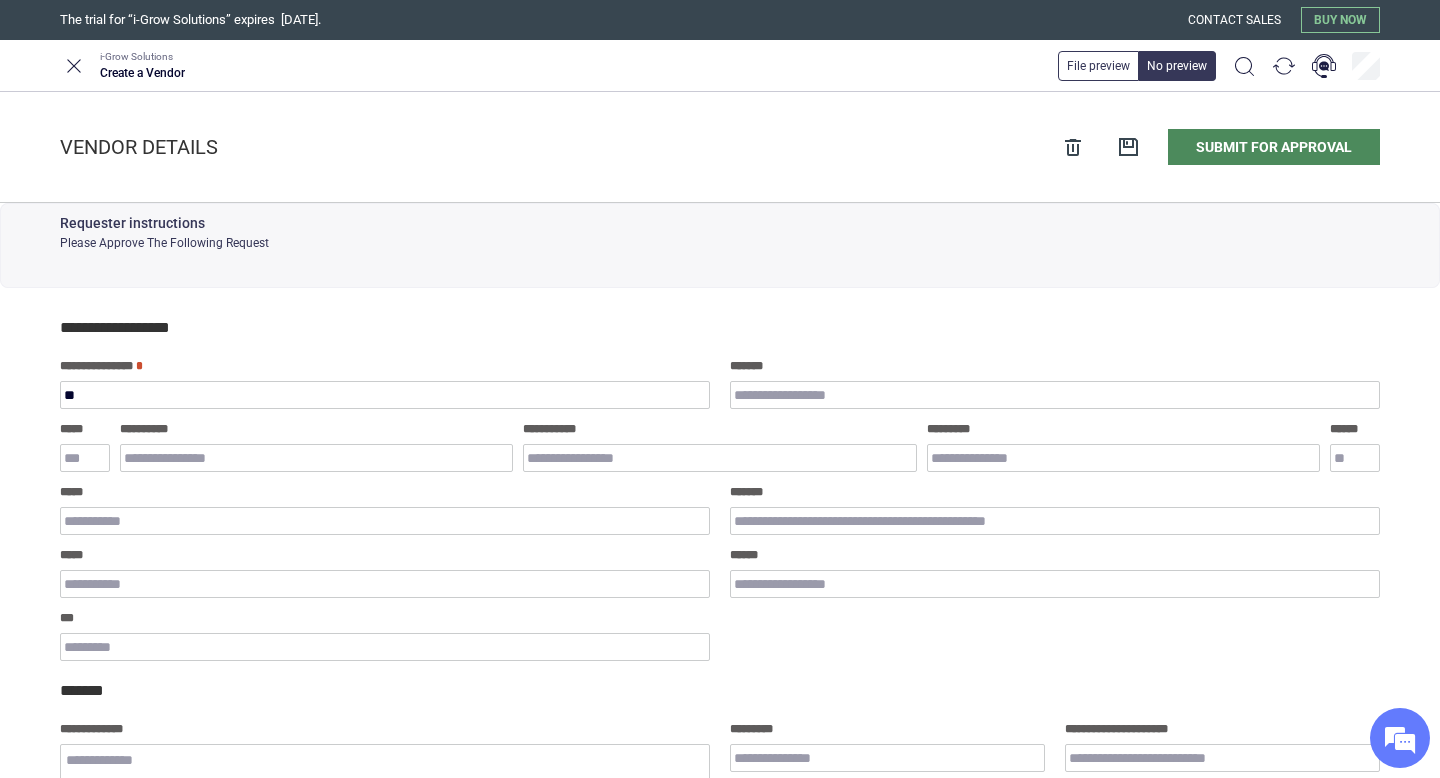 type on "*" 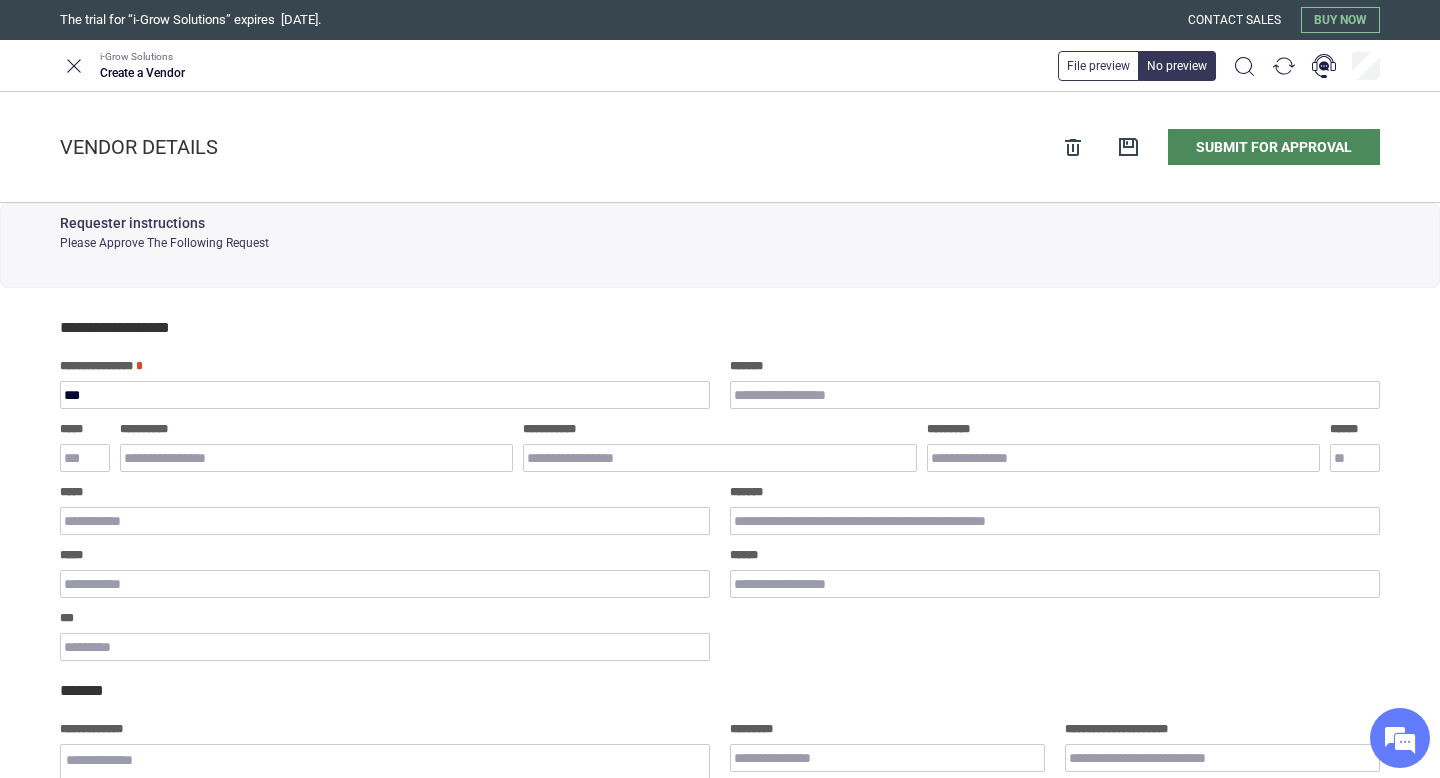 type on "*" 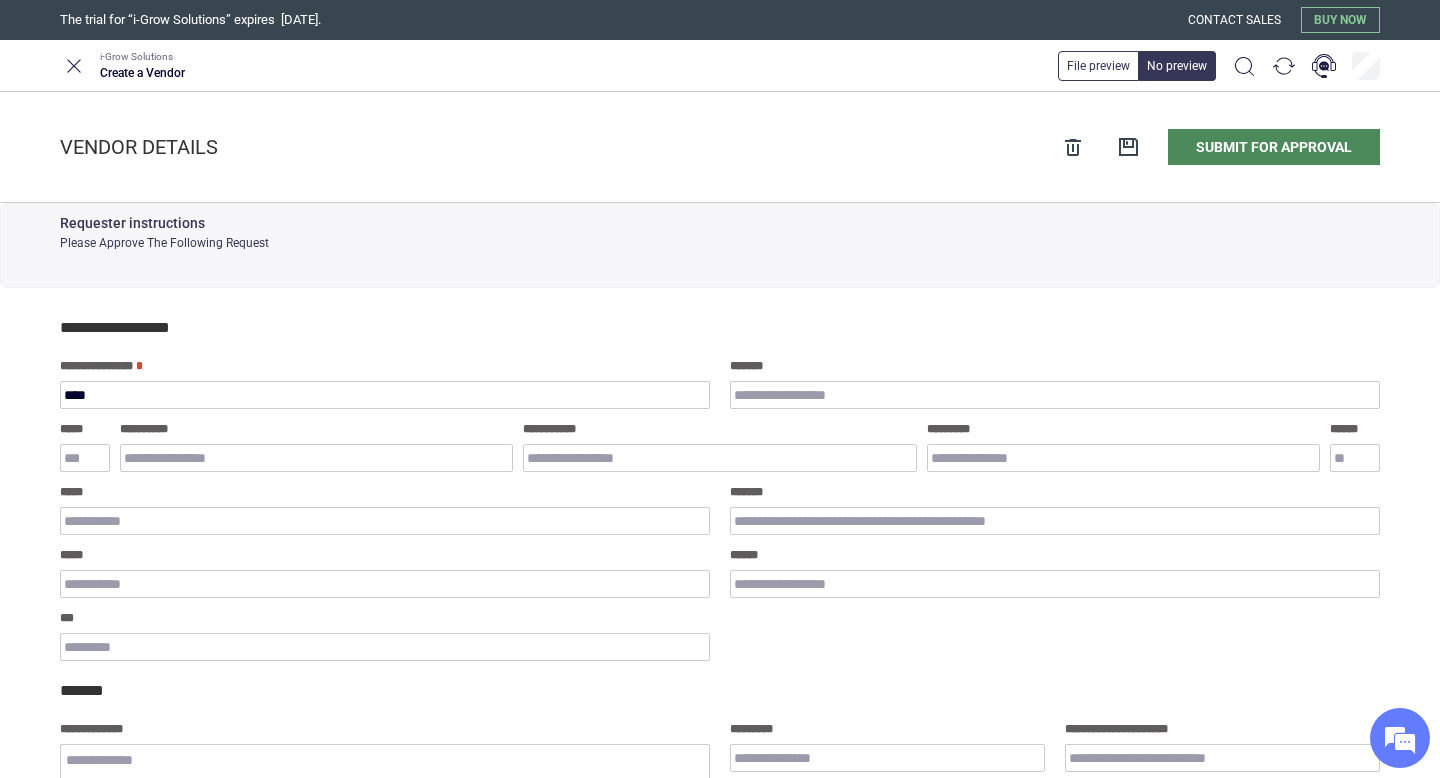 type on "*" 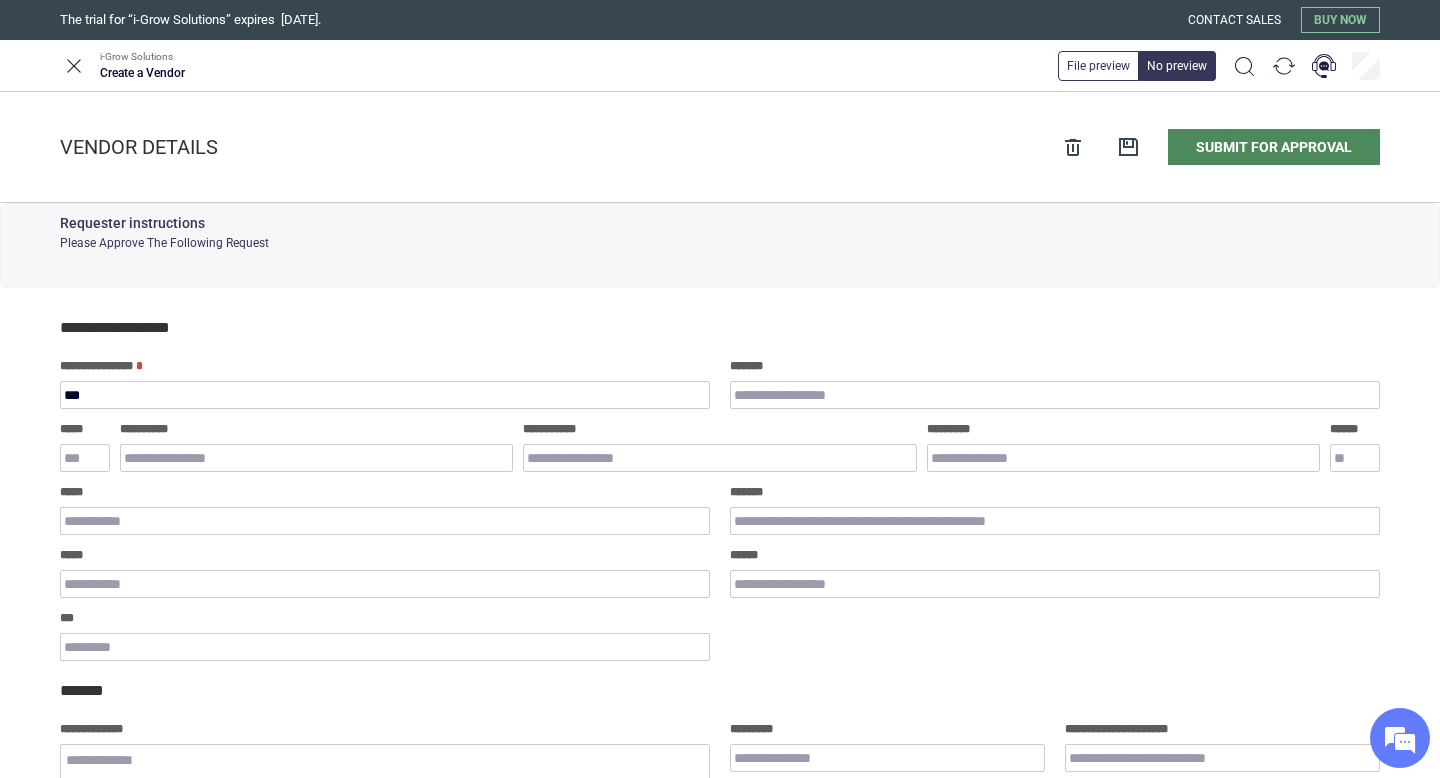 type on "*" 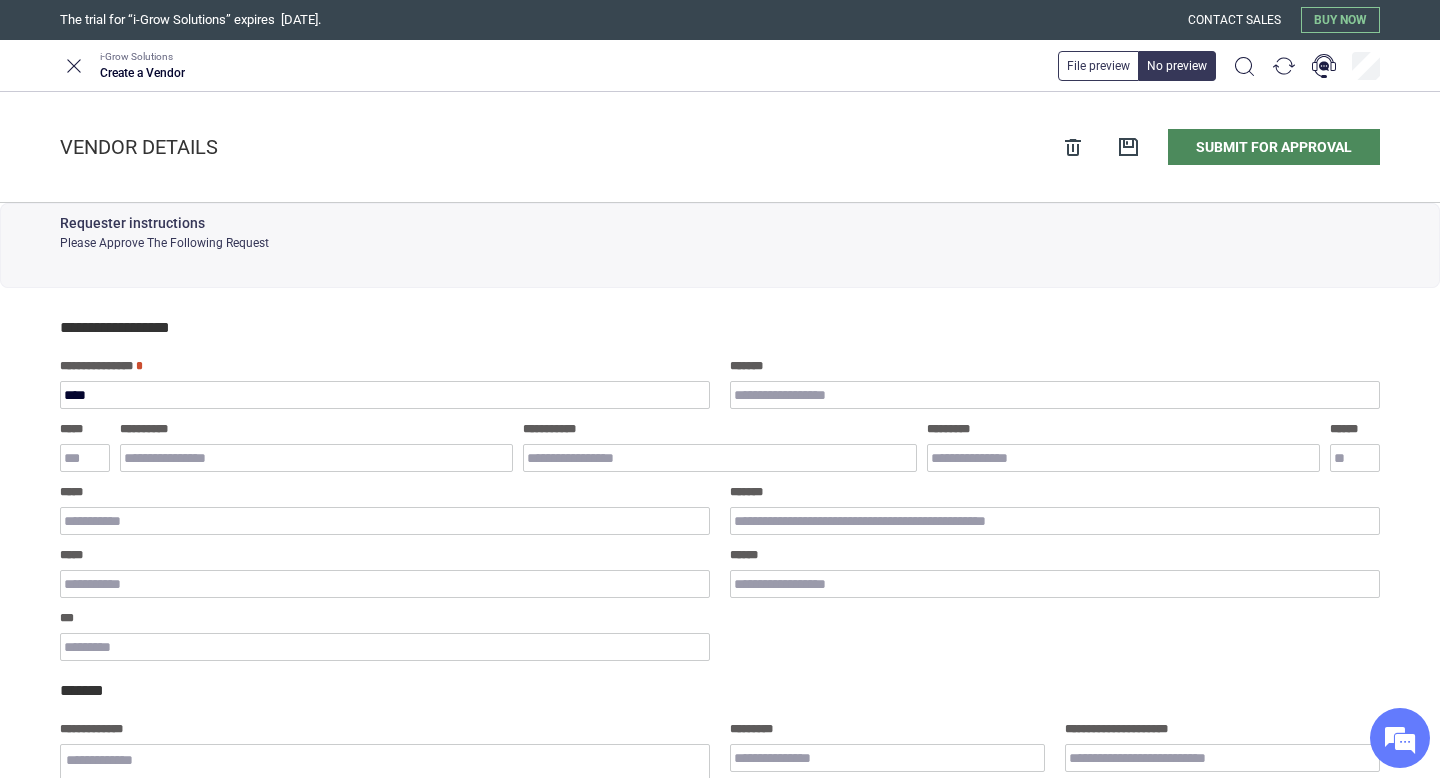 type on "*" 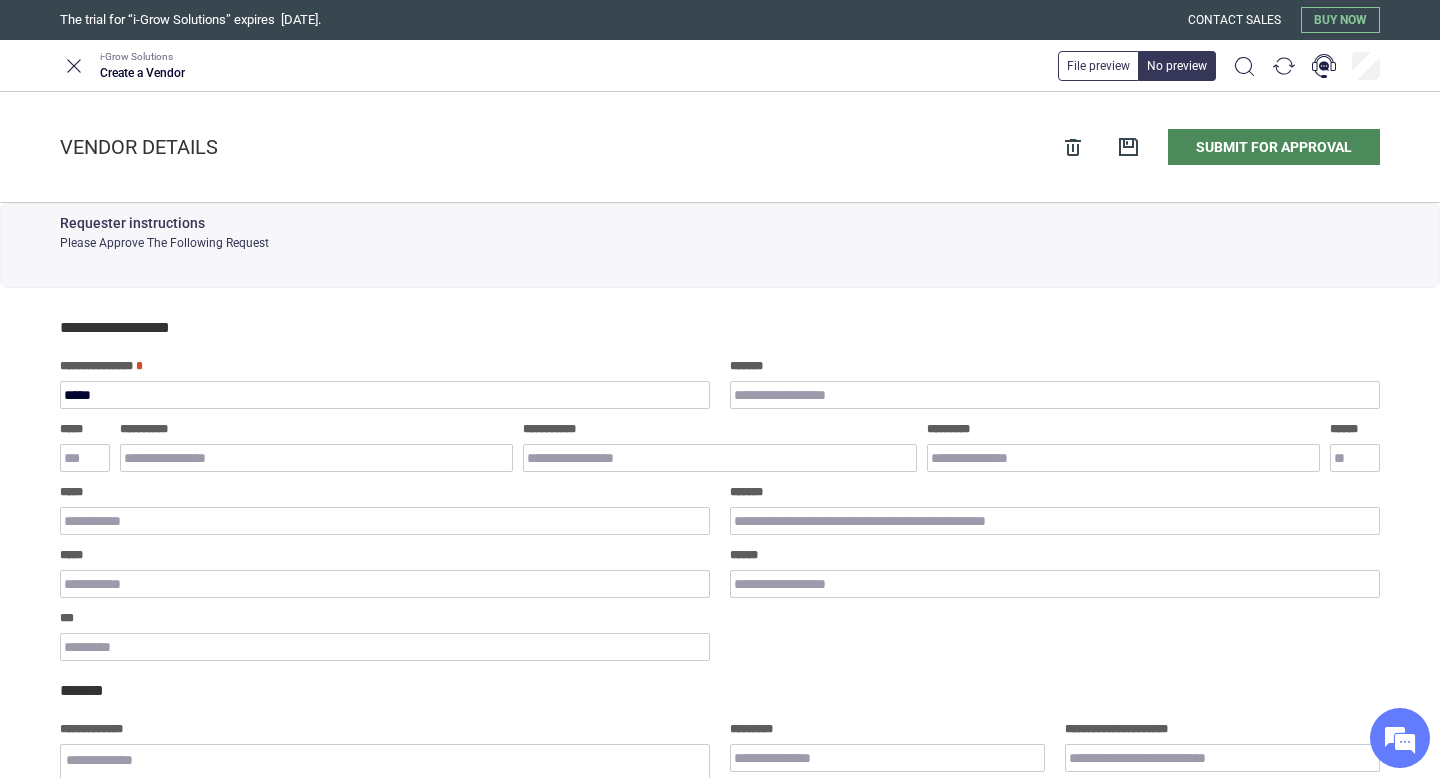 type on "*" 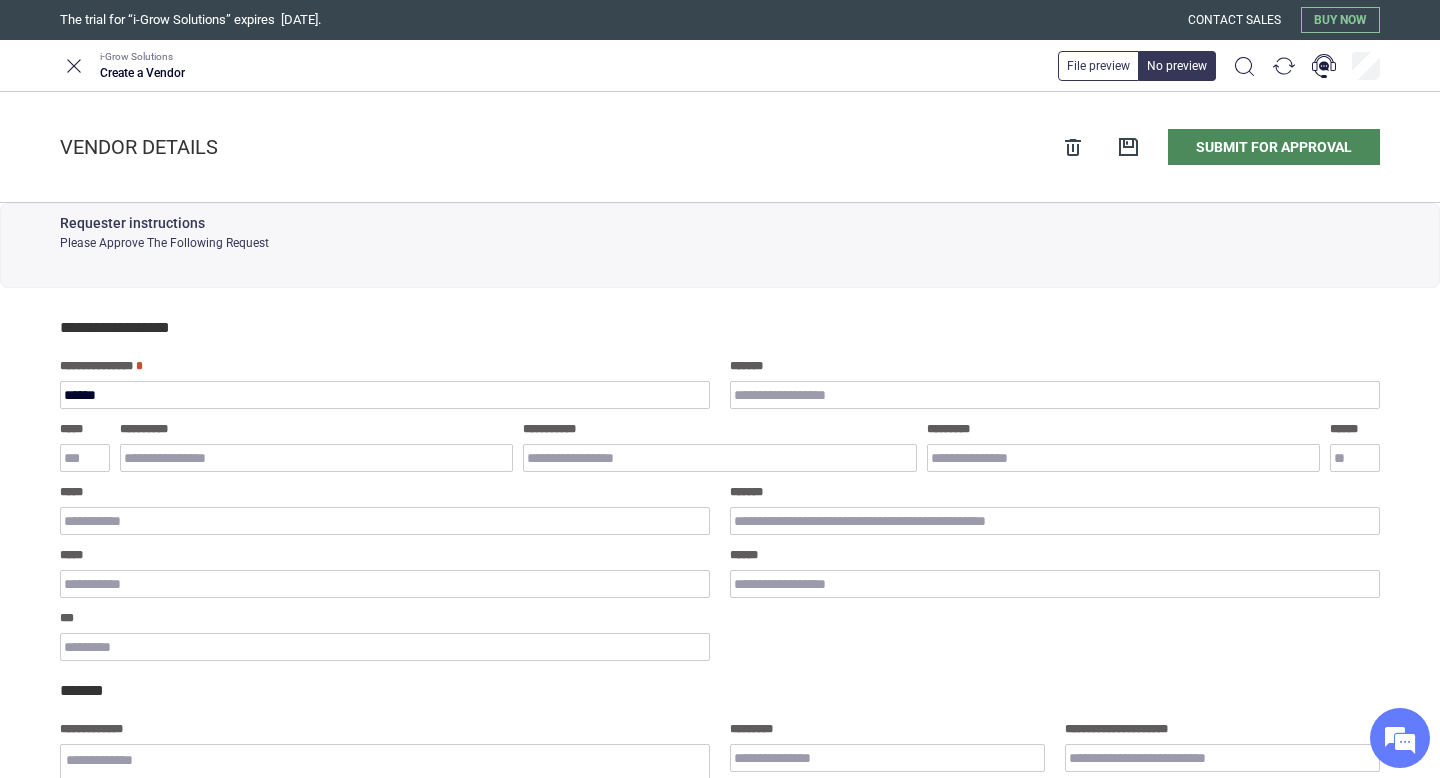 type on "*" 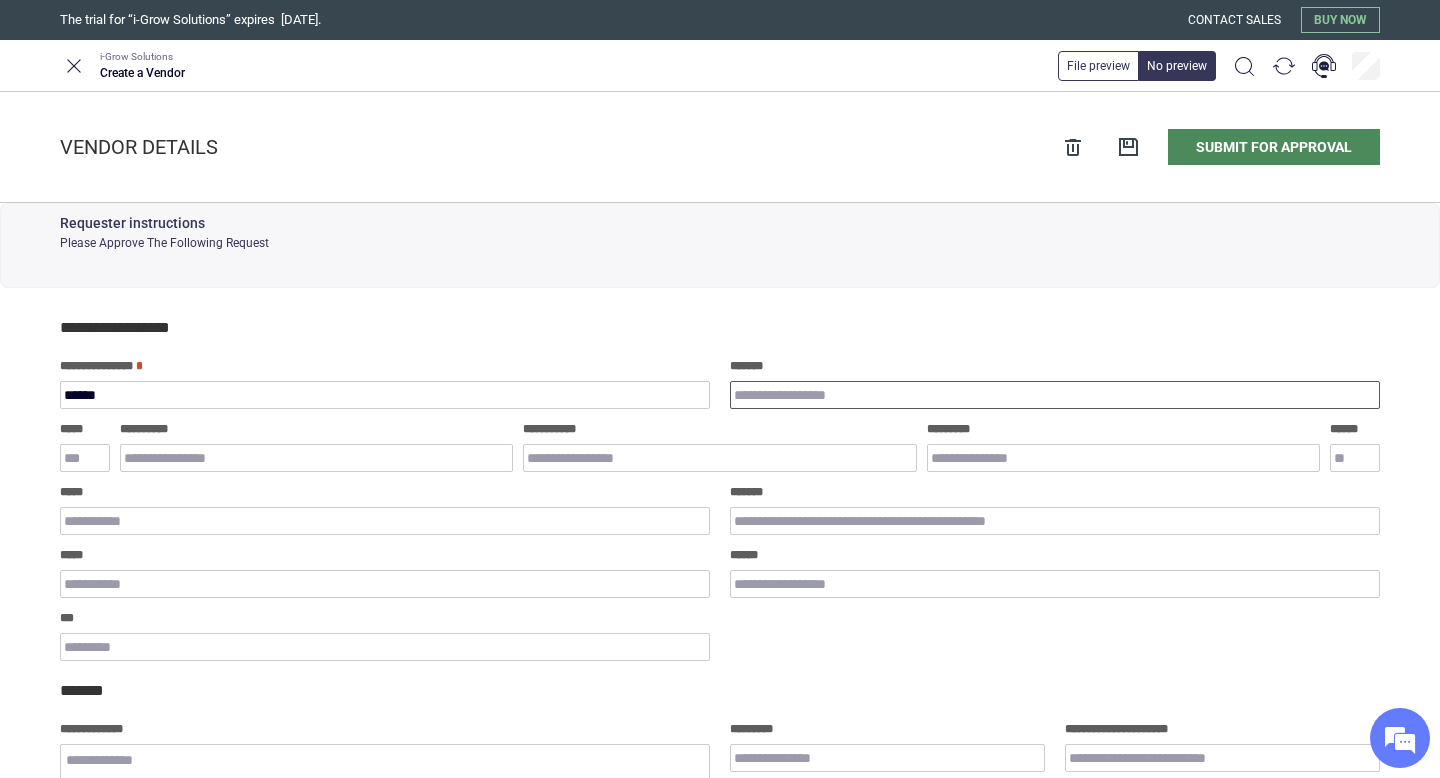 click on "*******" at bounding box center [1055, 395] 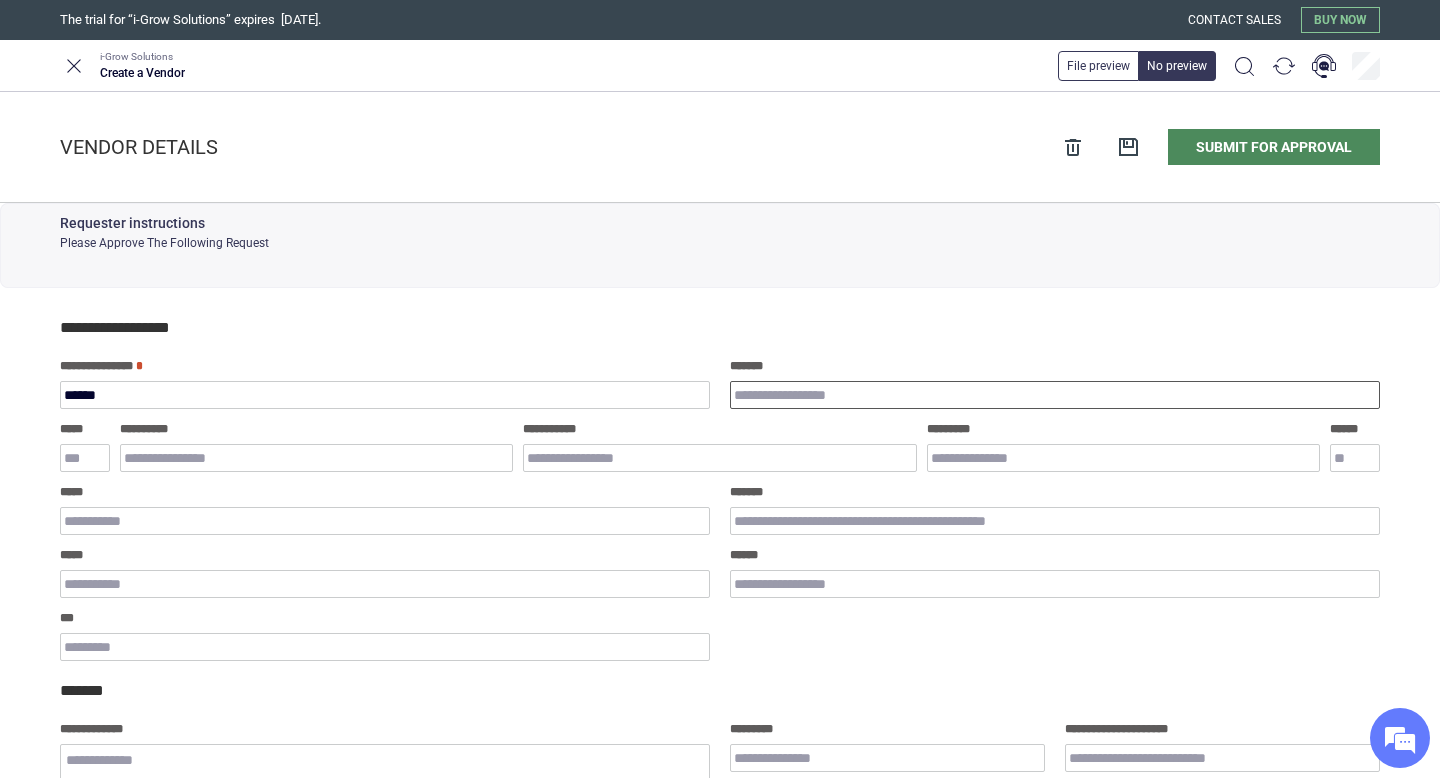 type on "**********" 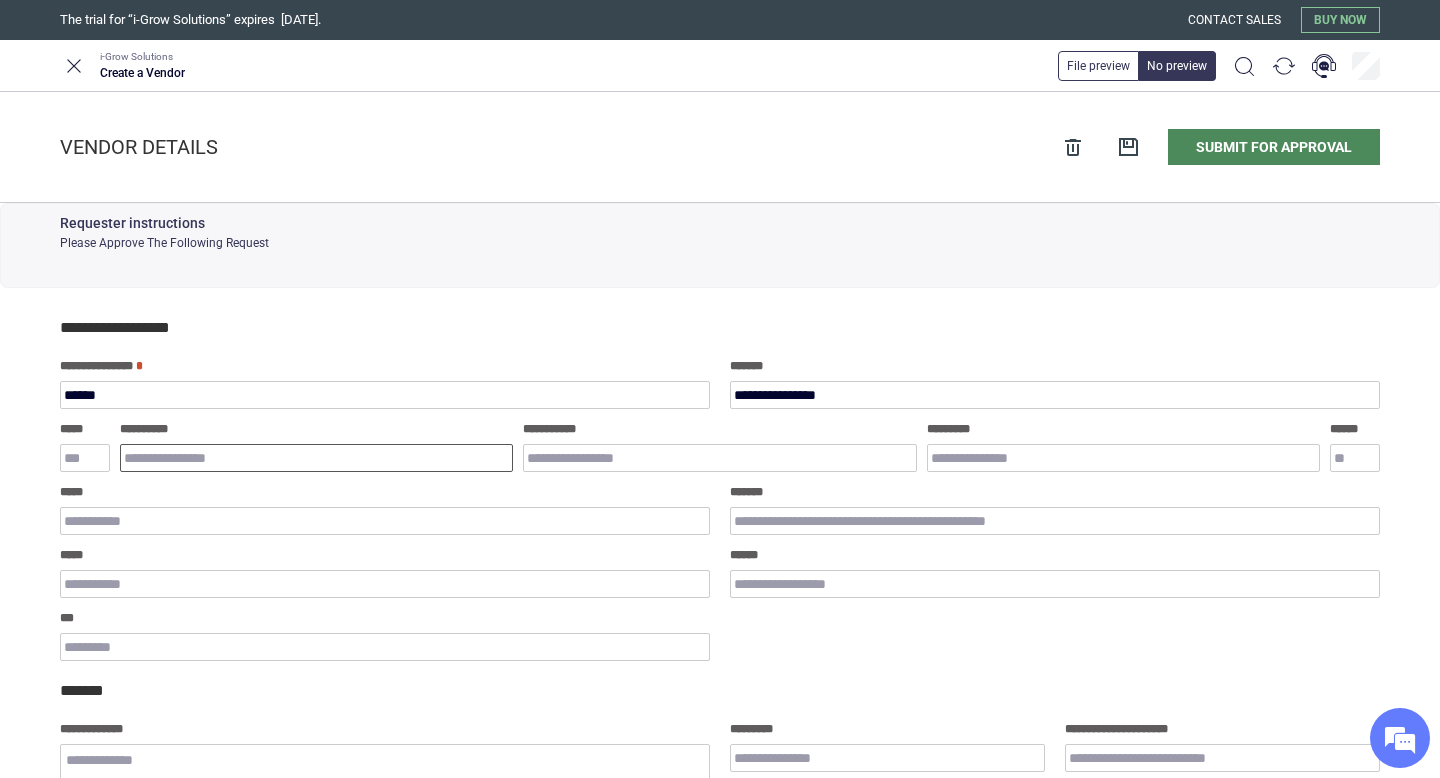 type on "**" 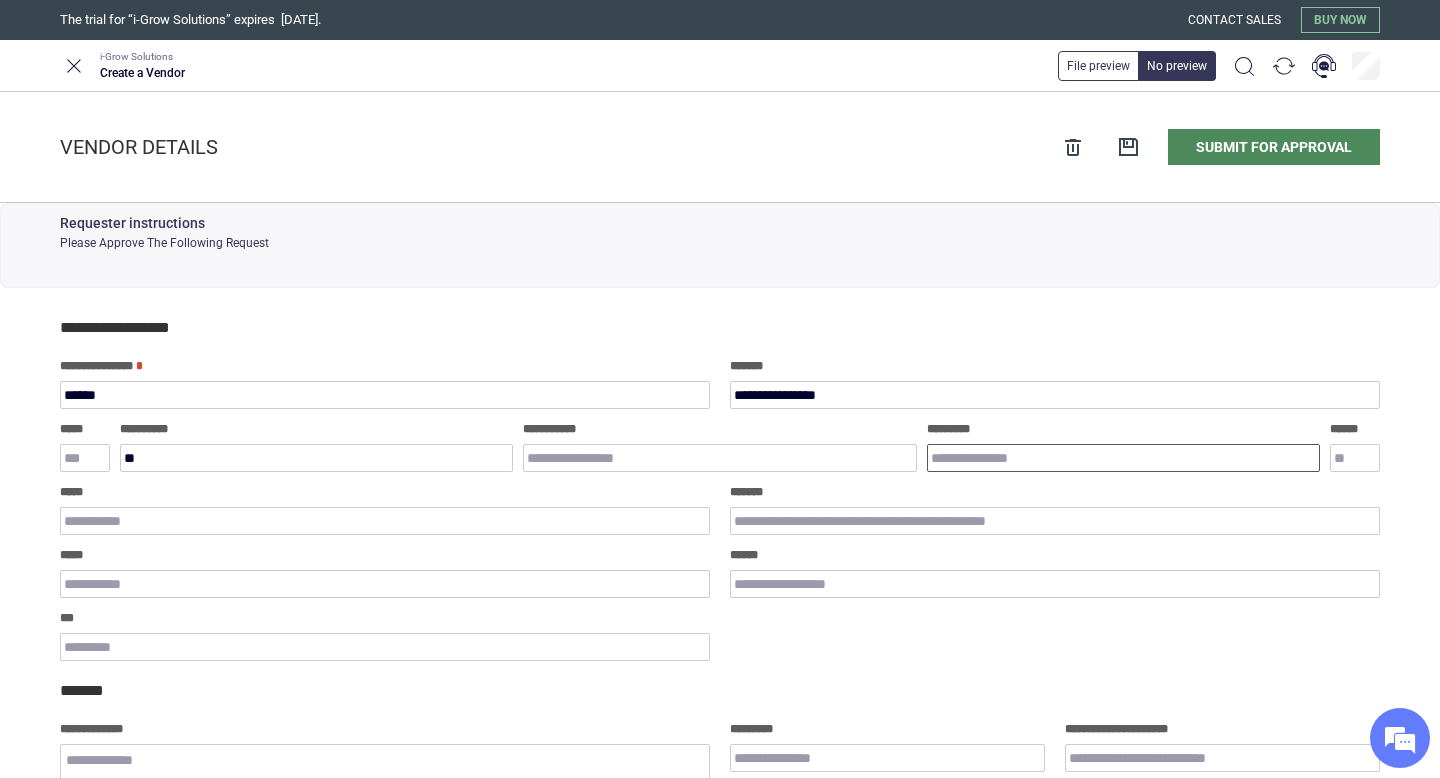 type on "****" 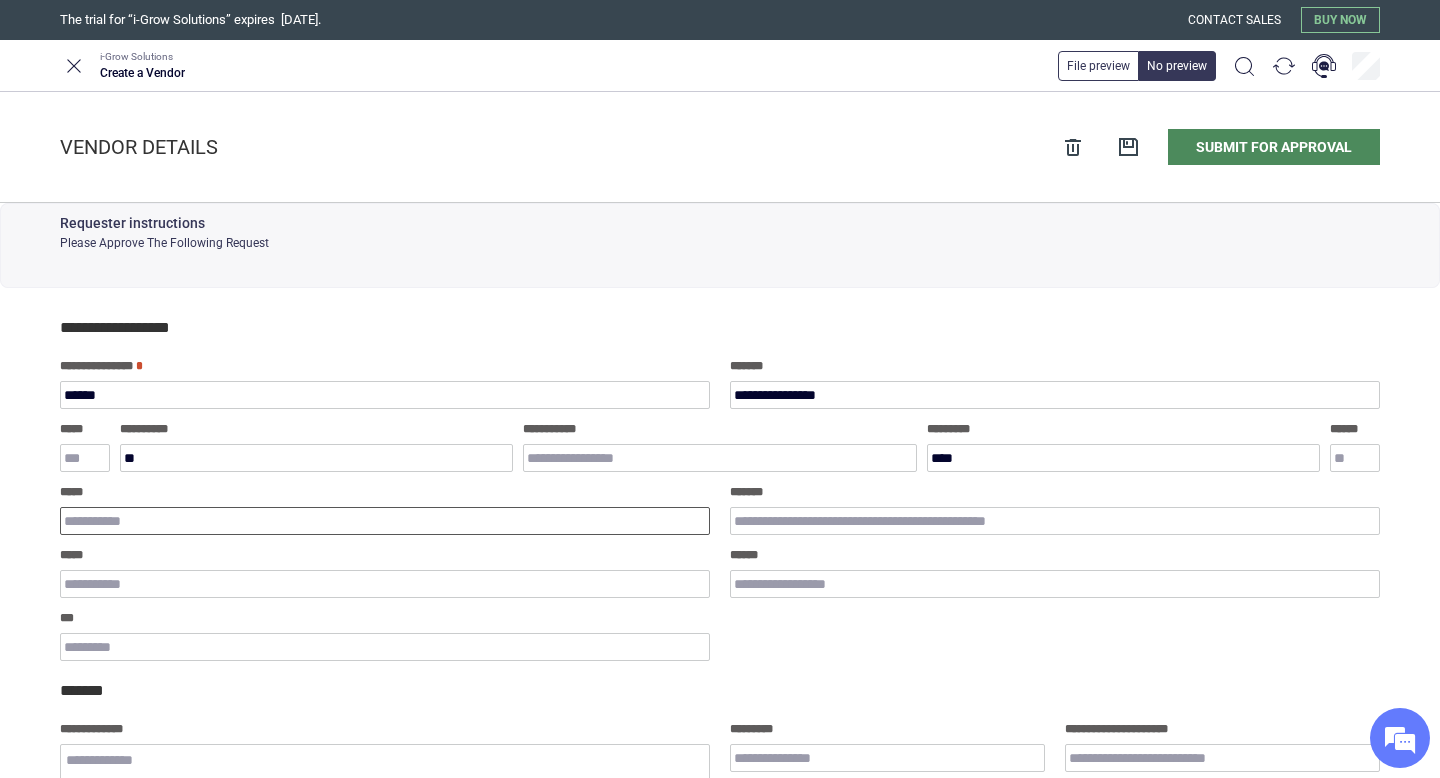 type on "**********" 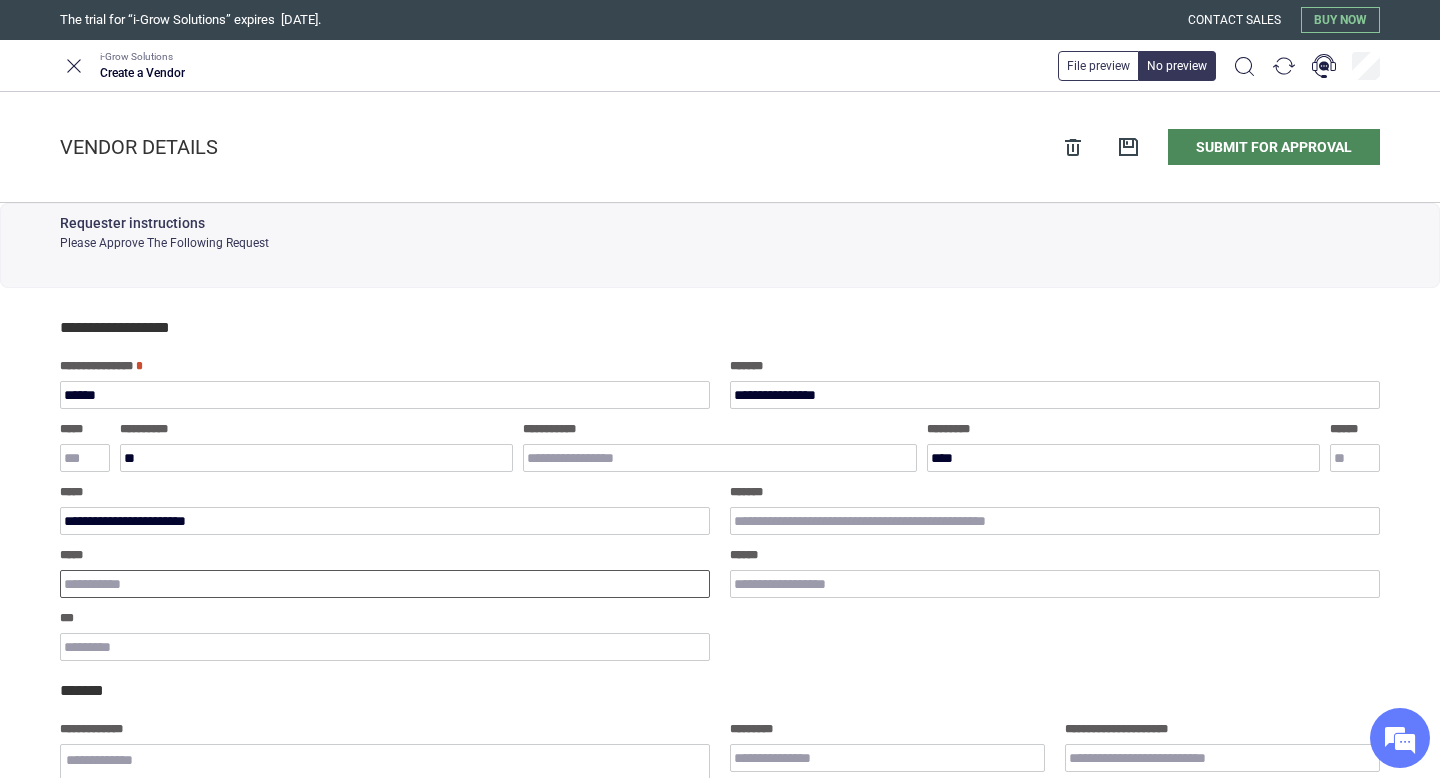 type on "**********" 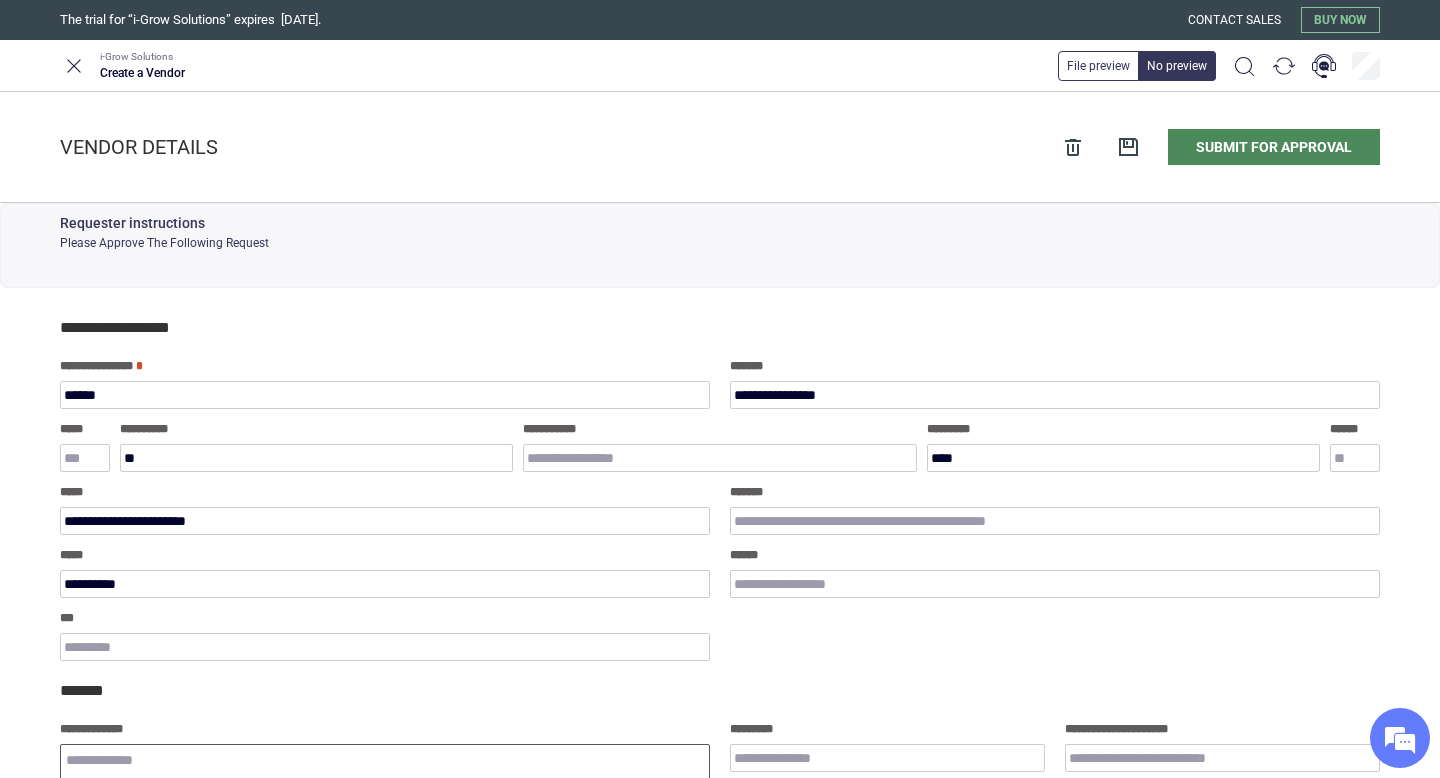 type on "*****" 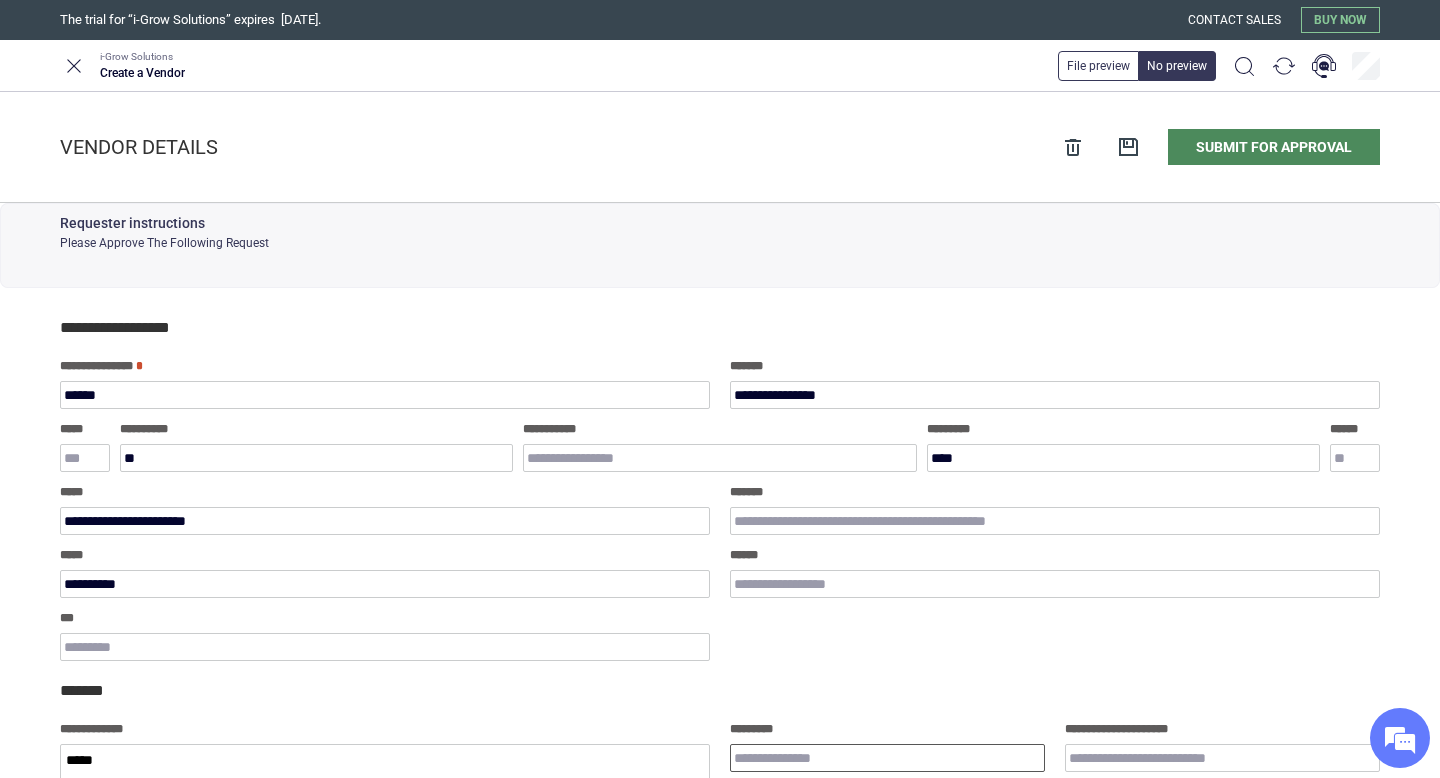 type on "*****" 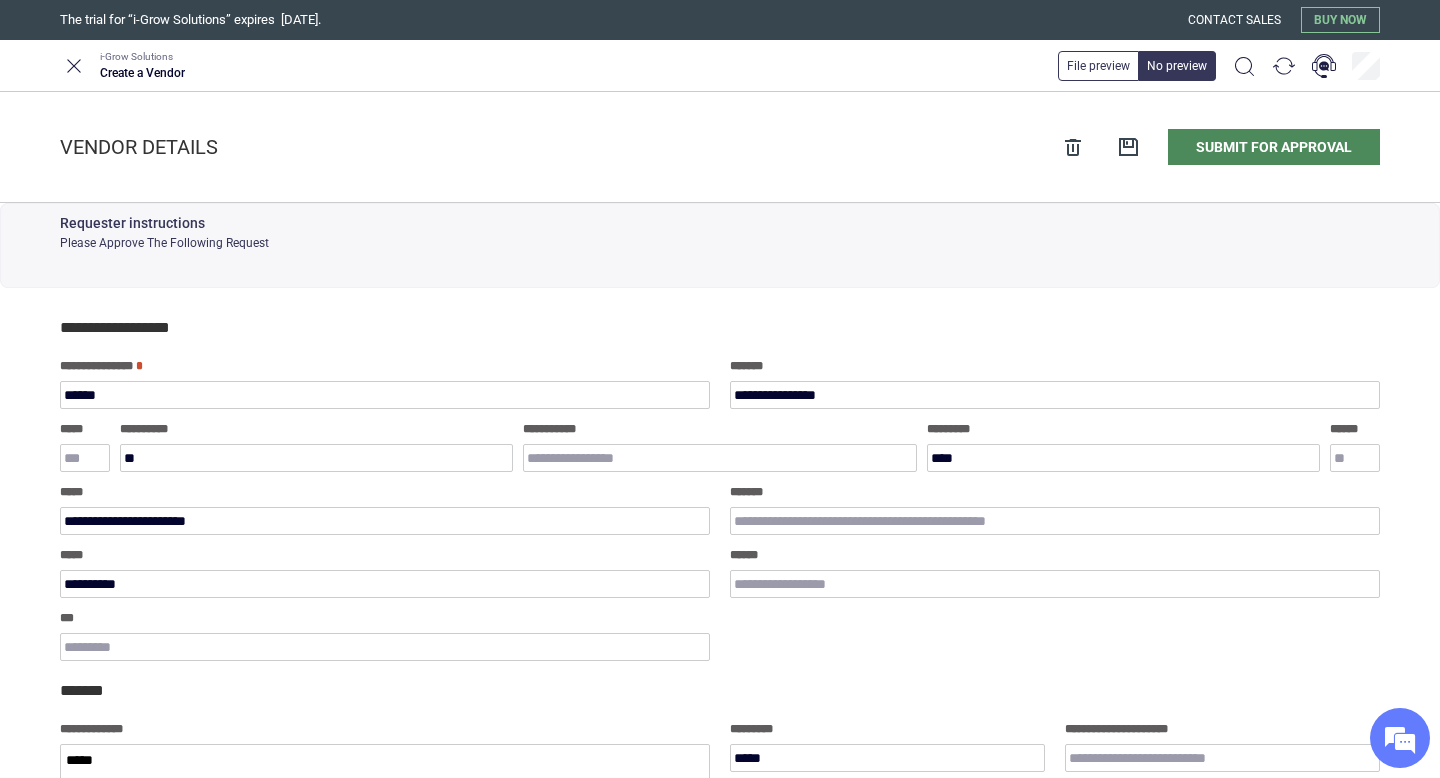 type on "*****" 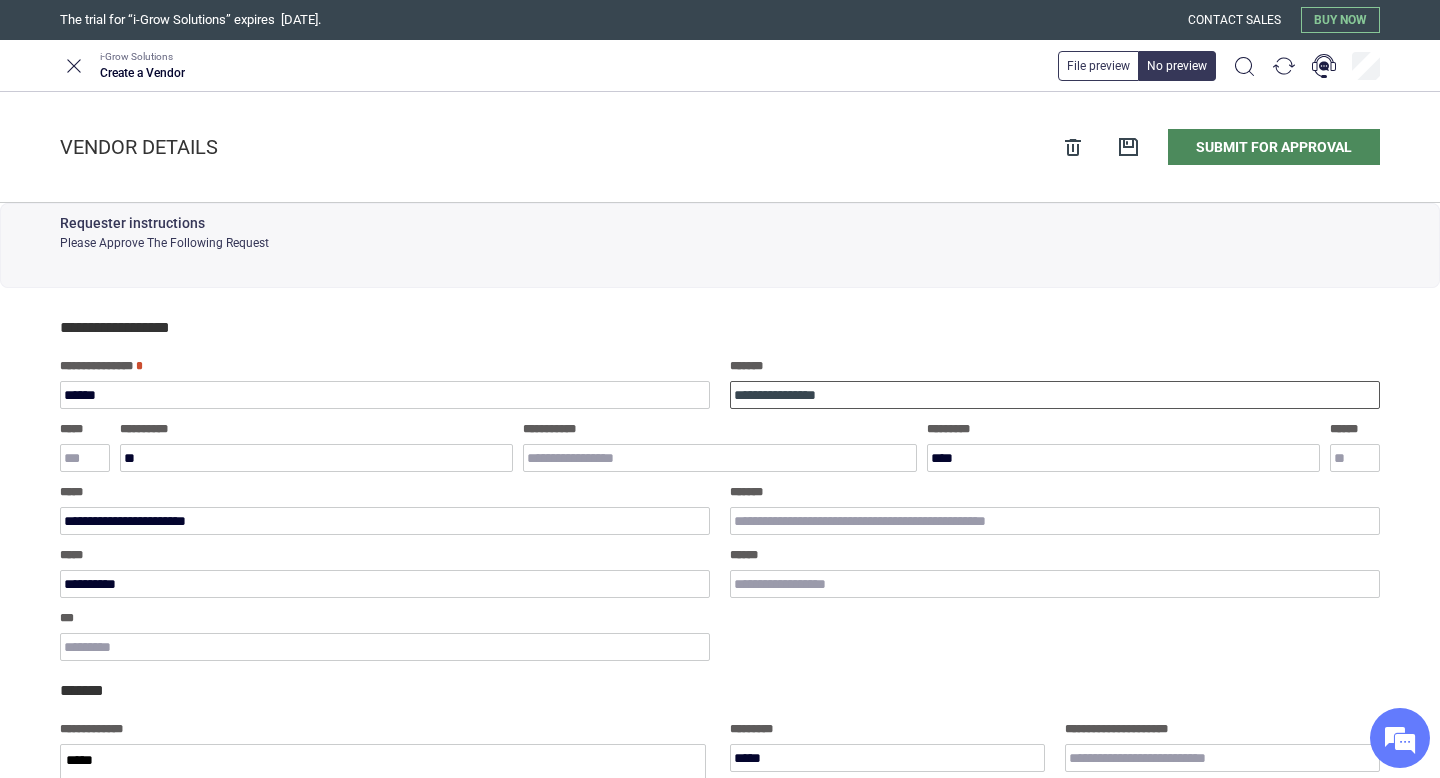 type on "*" 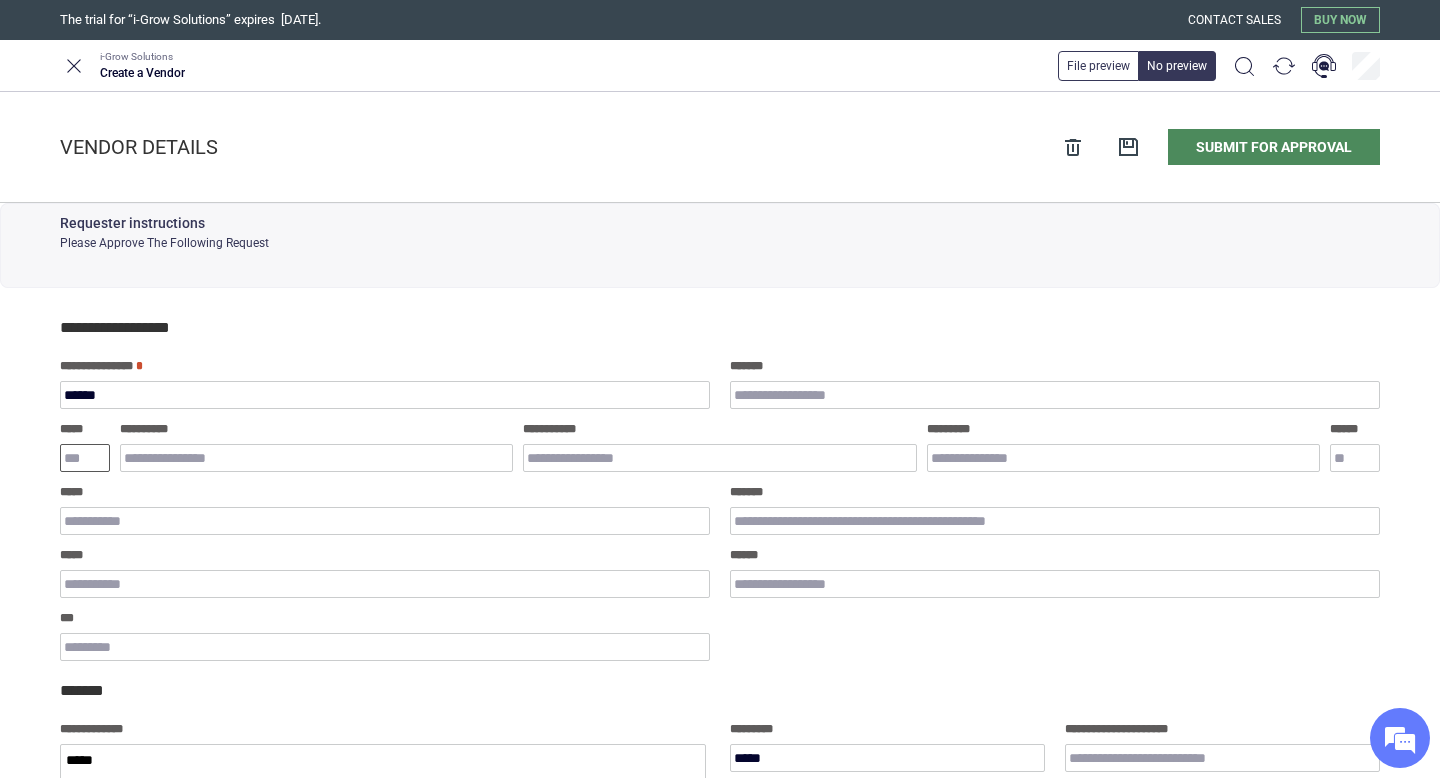 click on "*****" at bounding box center (85, 458) 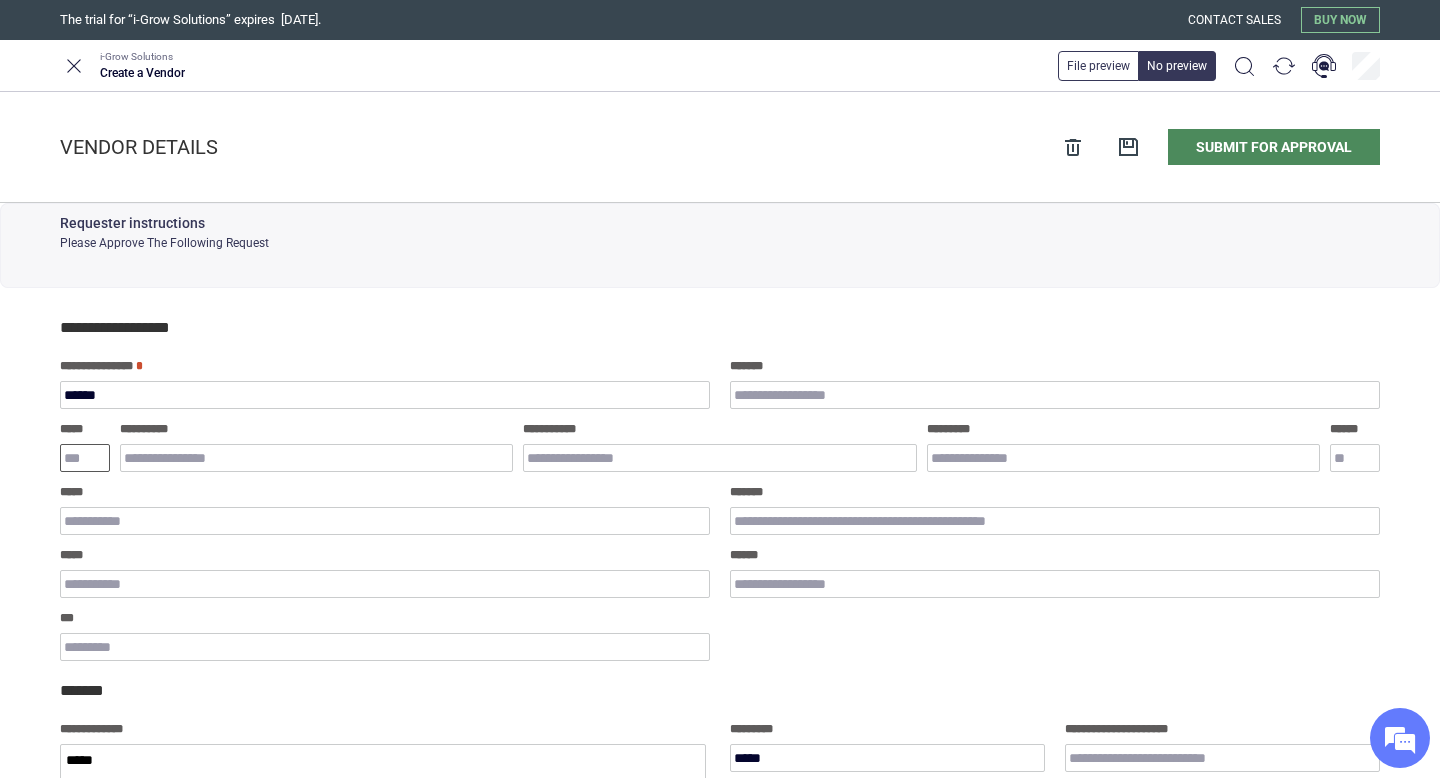 type on "*" 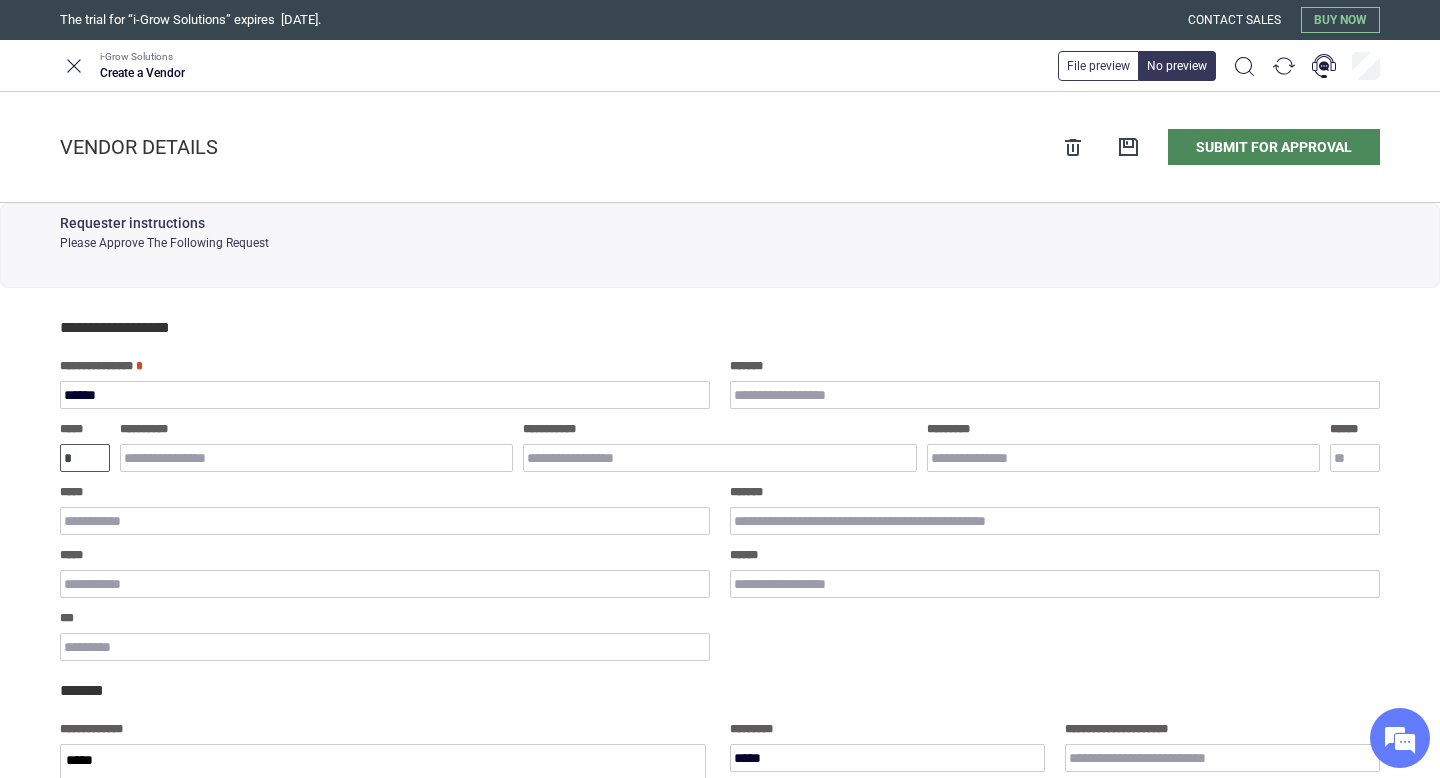 type on "*" 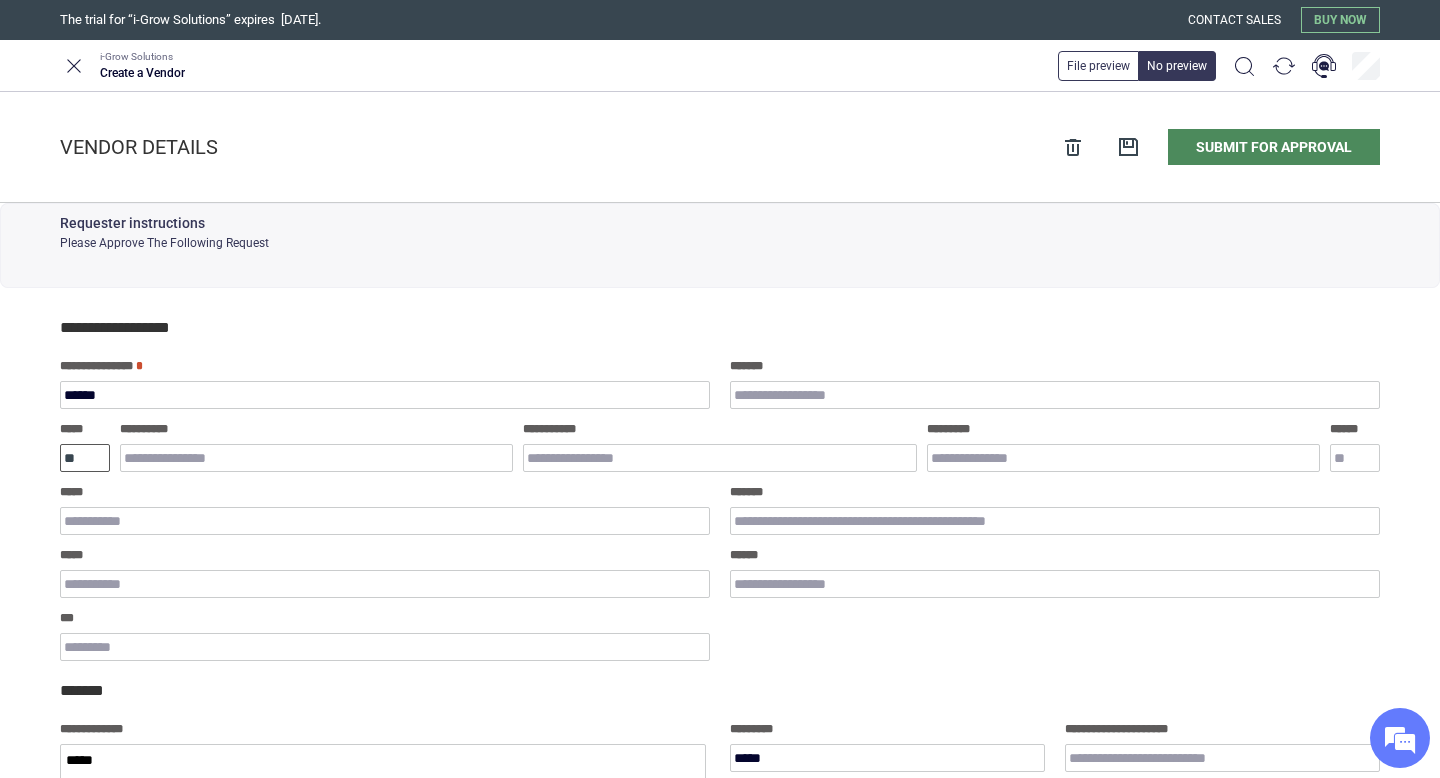 type on "*" 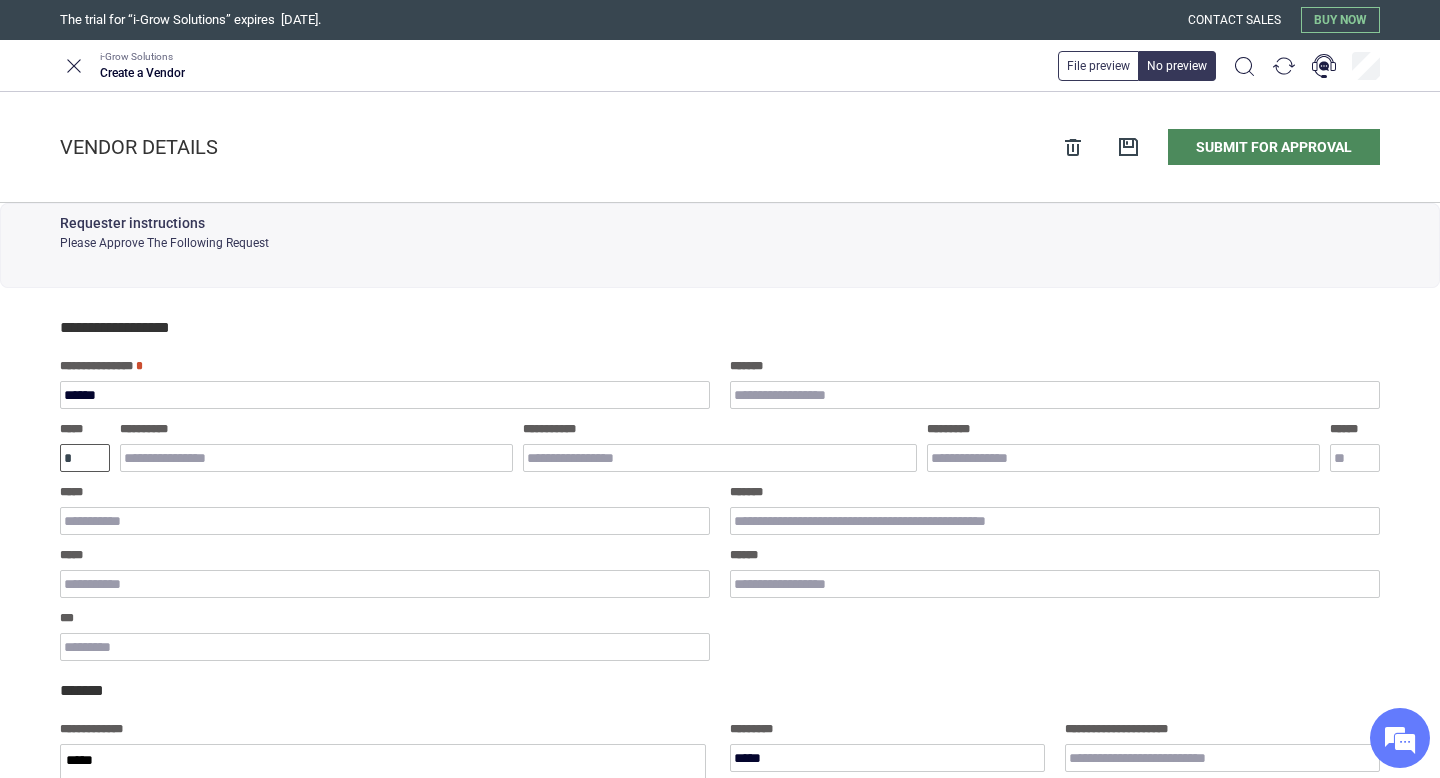 type on "*" 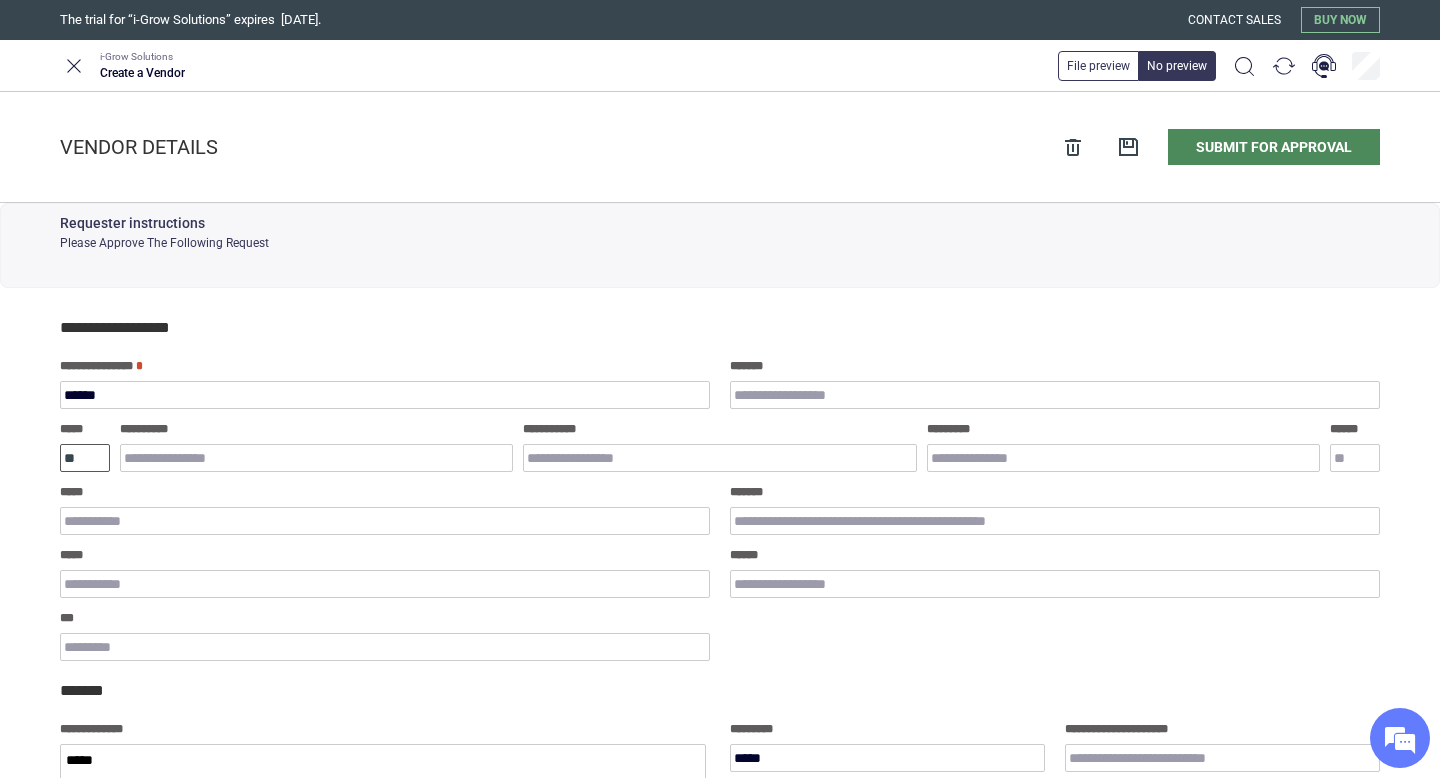 type on "*" 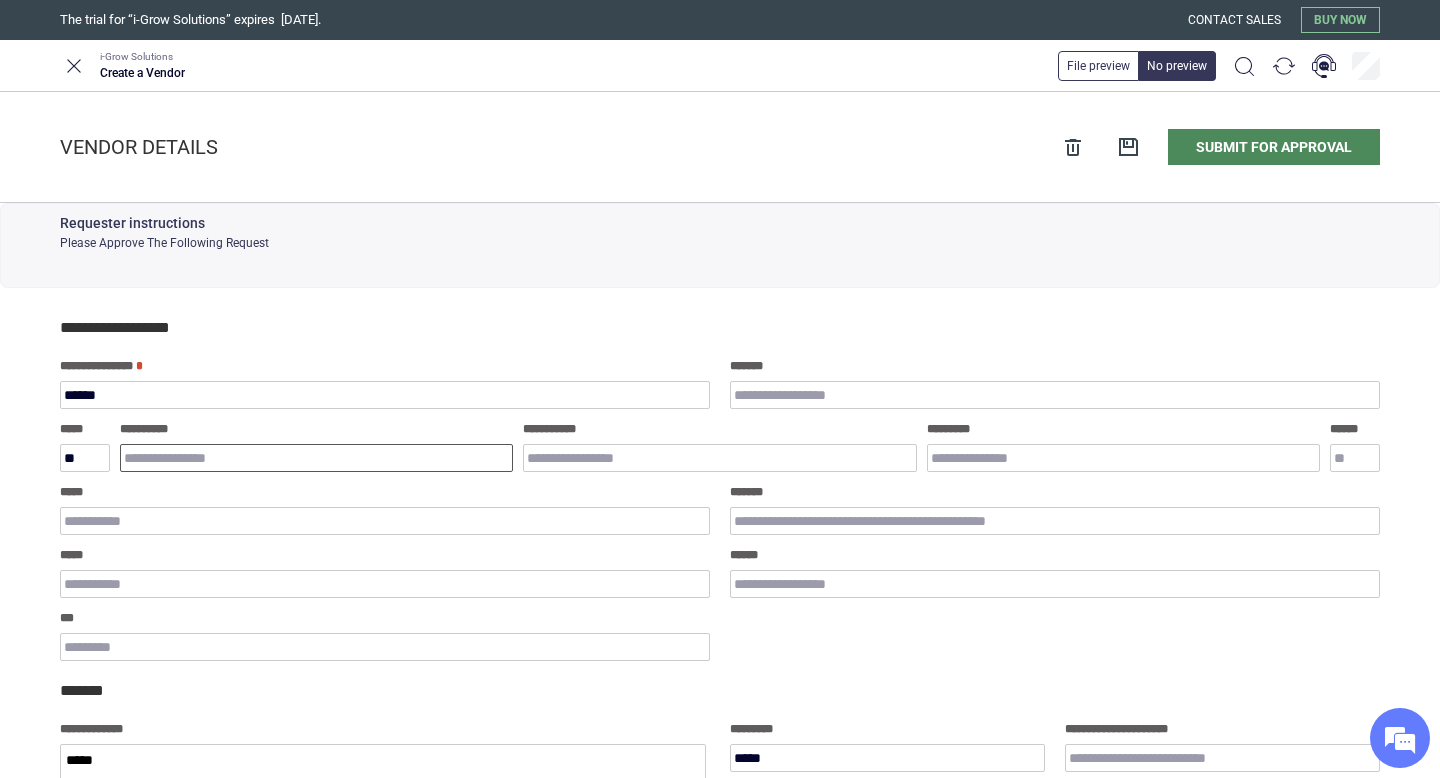 click on "**********" at bounding box center [316, 458] 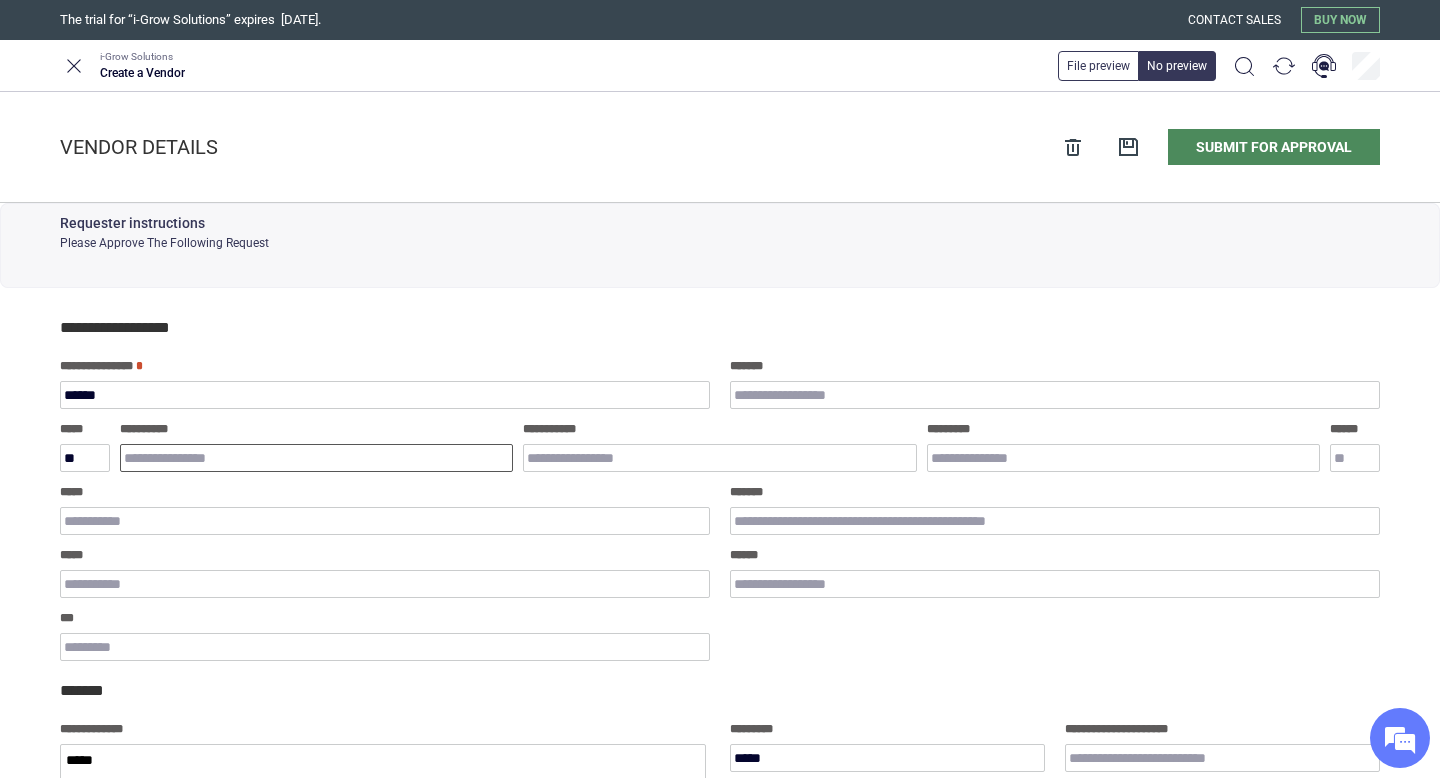 type on "*" 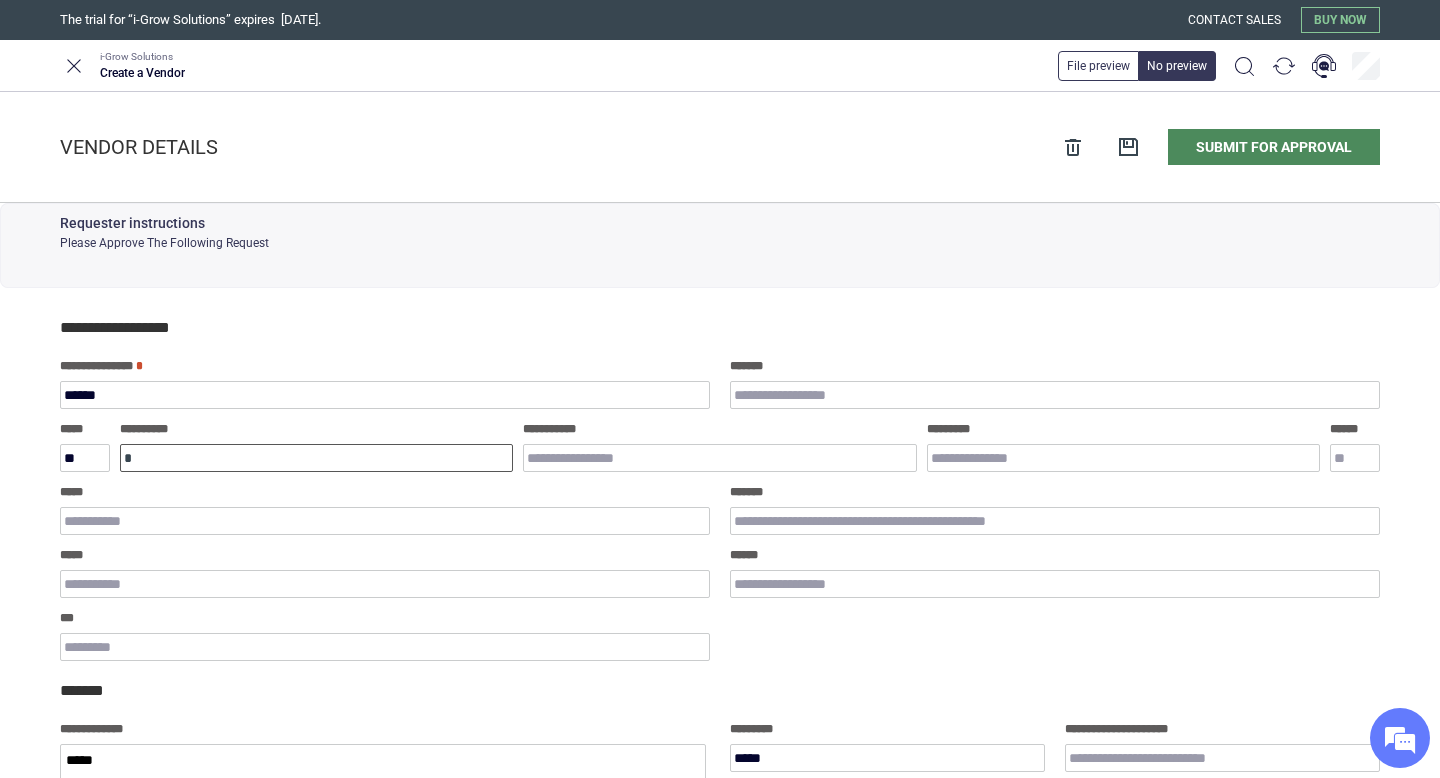 type on "*" 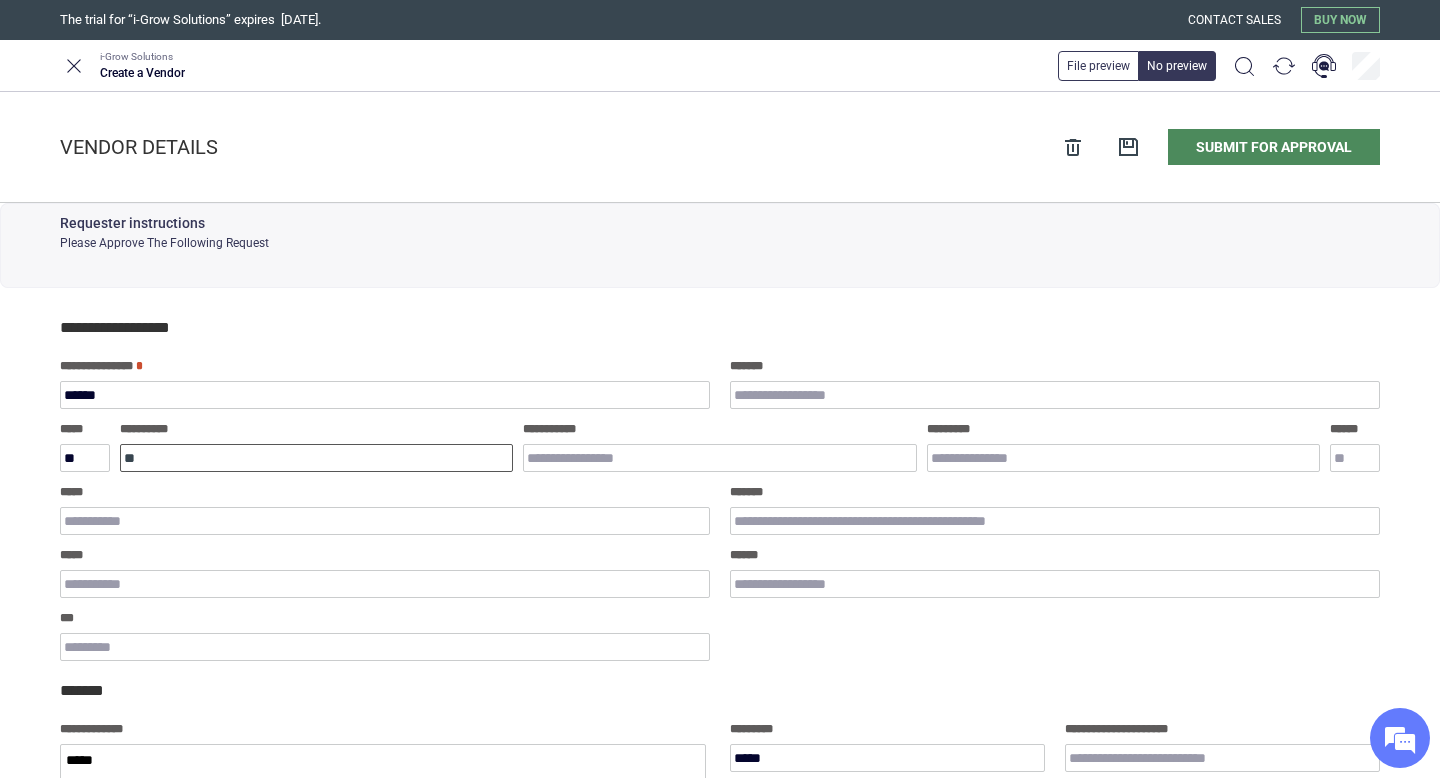 type on "*" 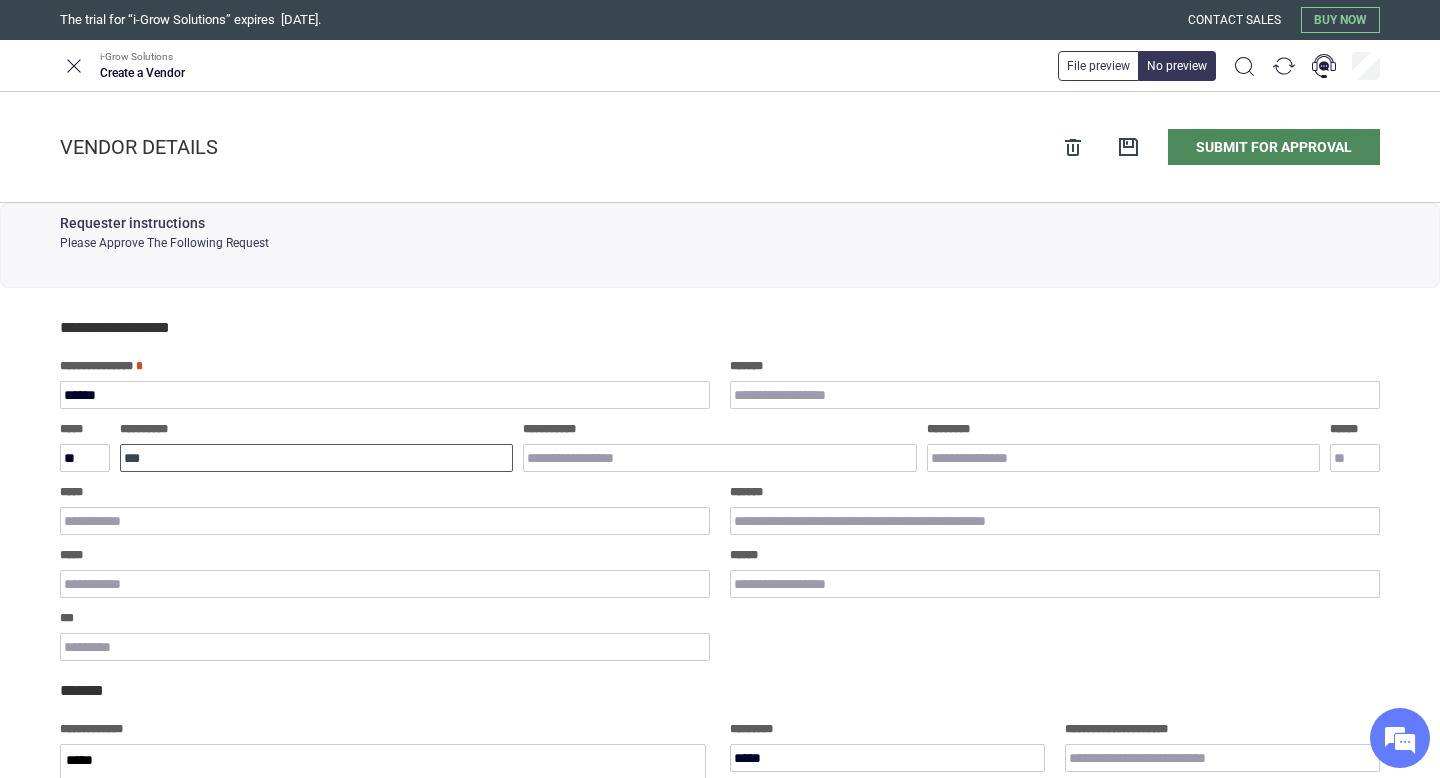 type on "*" 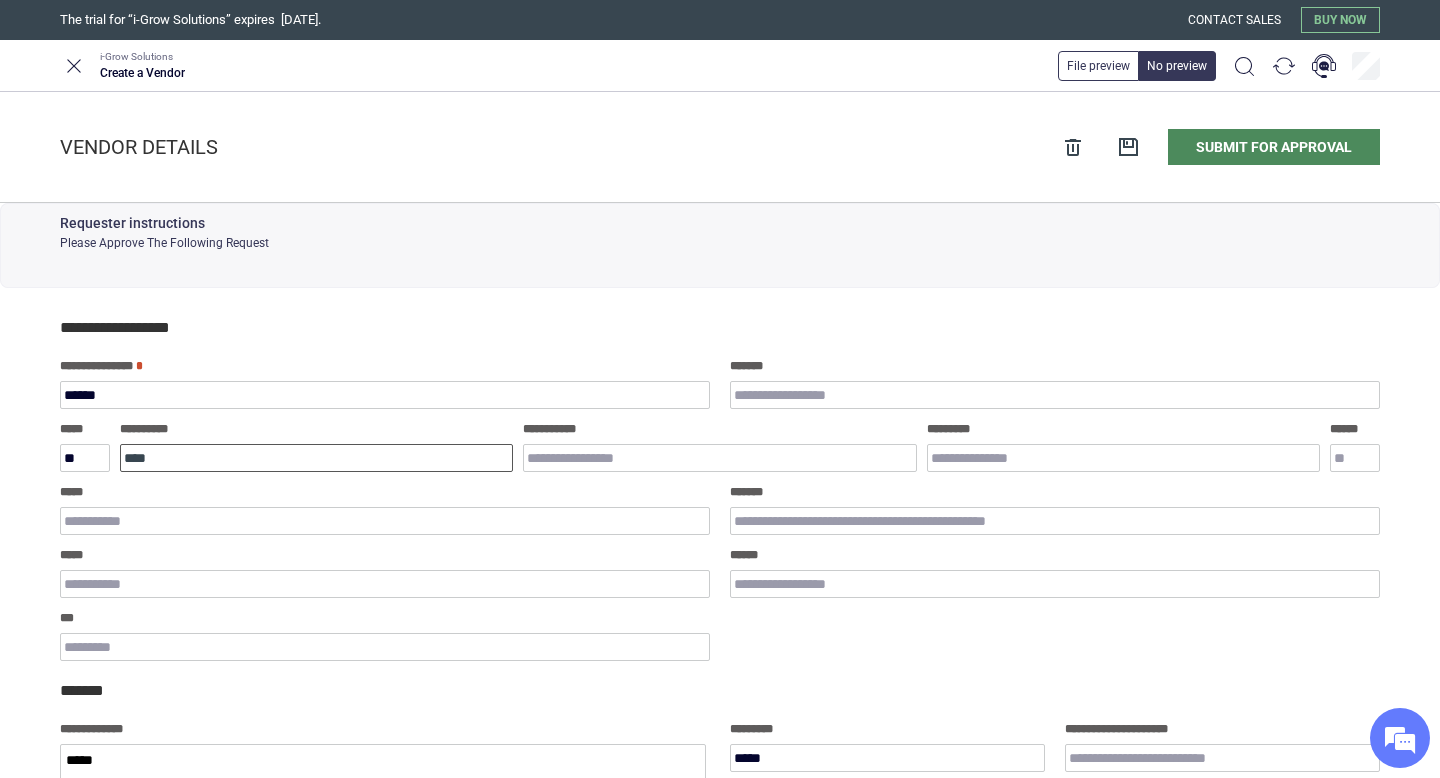 type on "*" 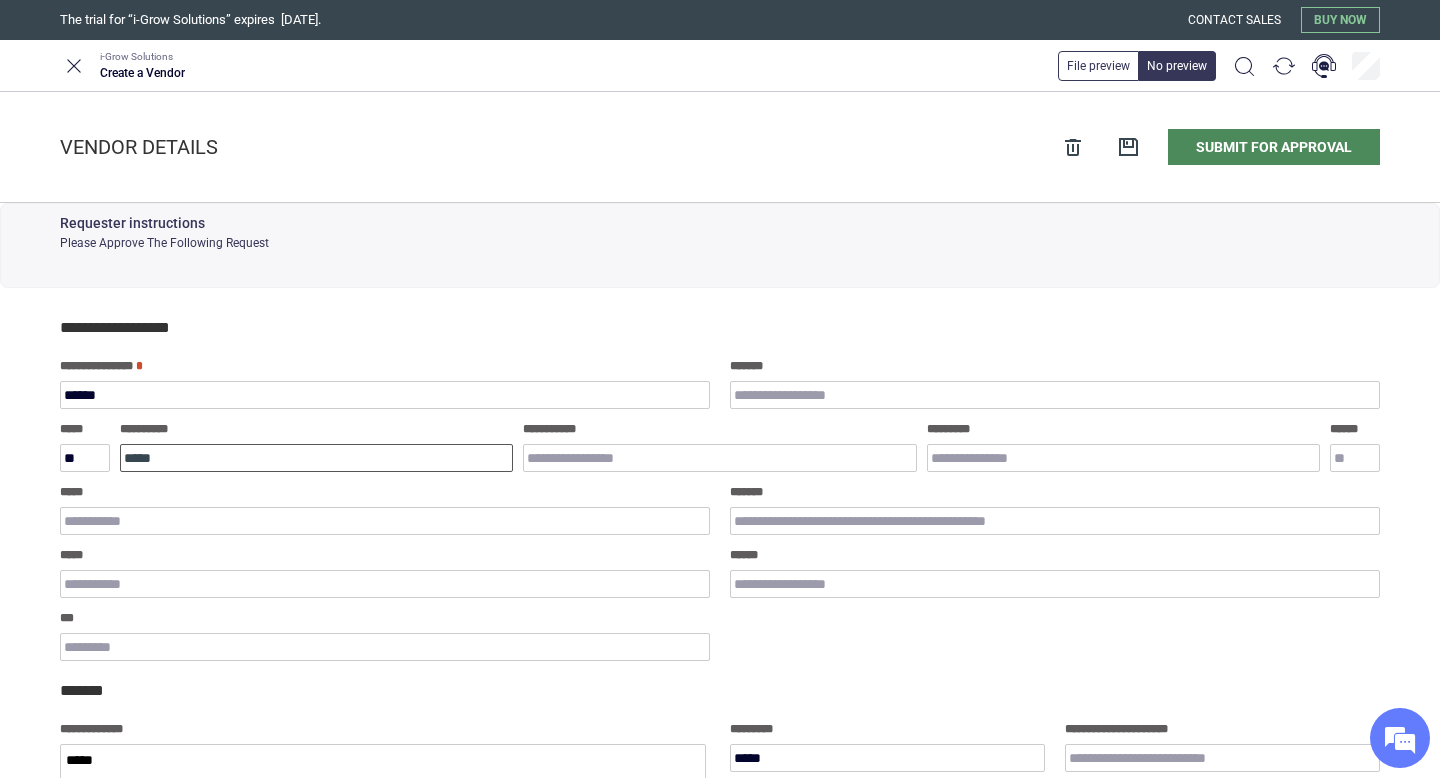 type on "*" 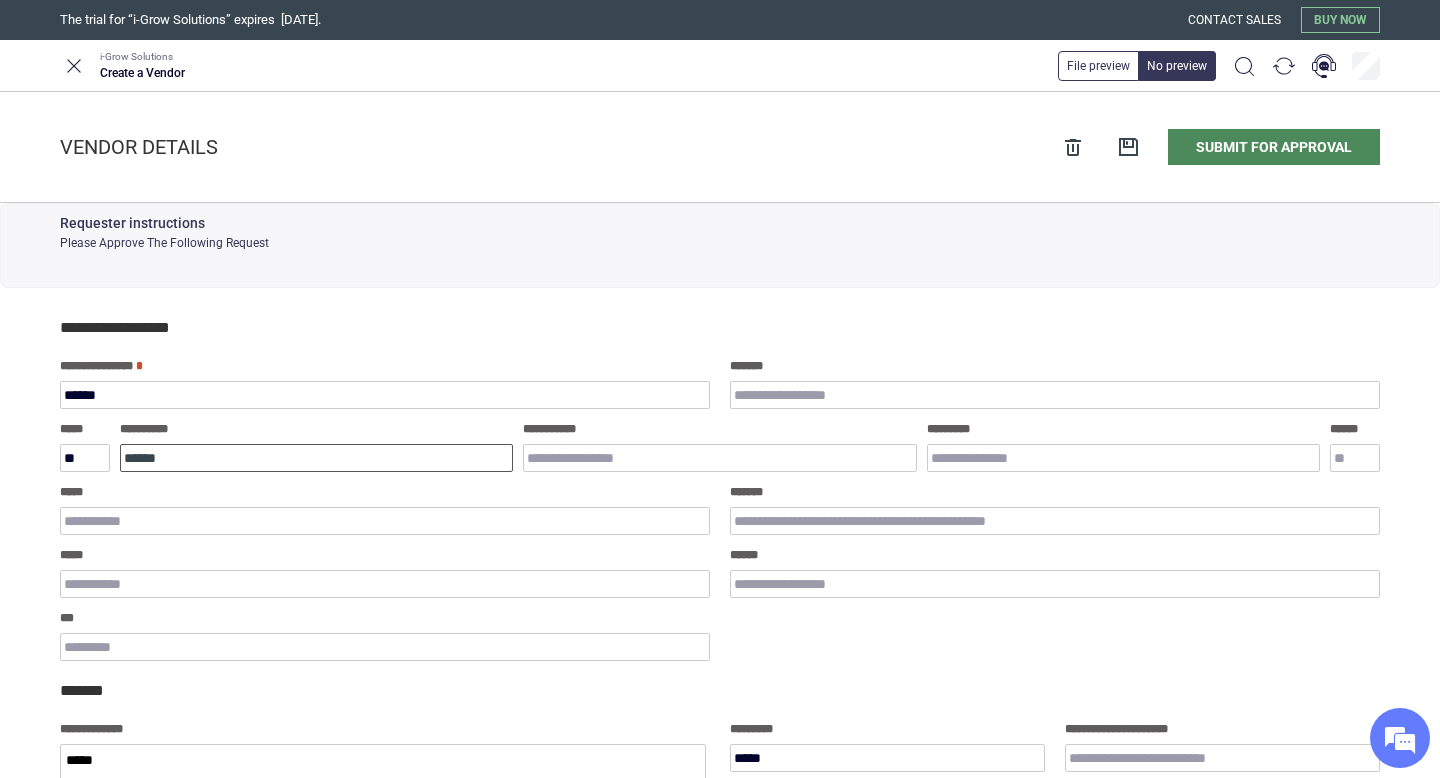 type on "*" 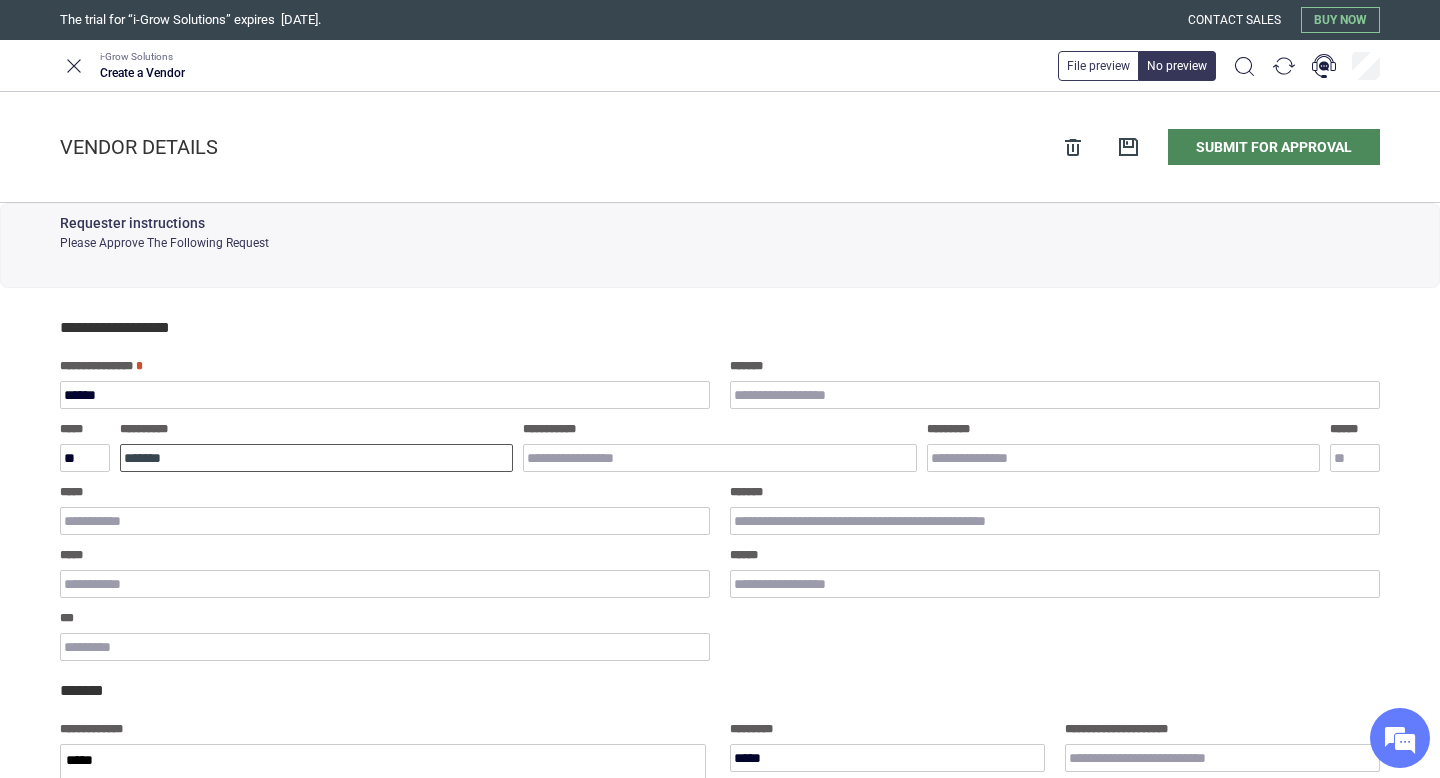 type on "*" 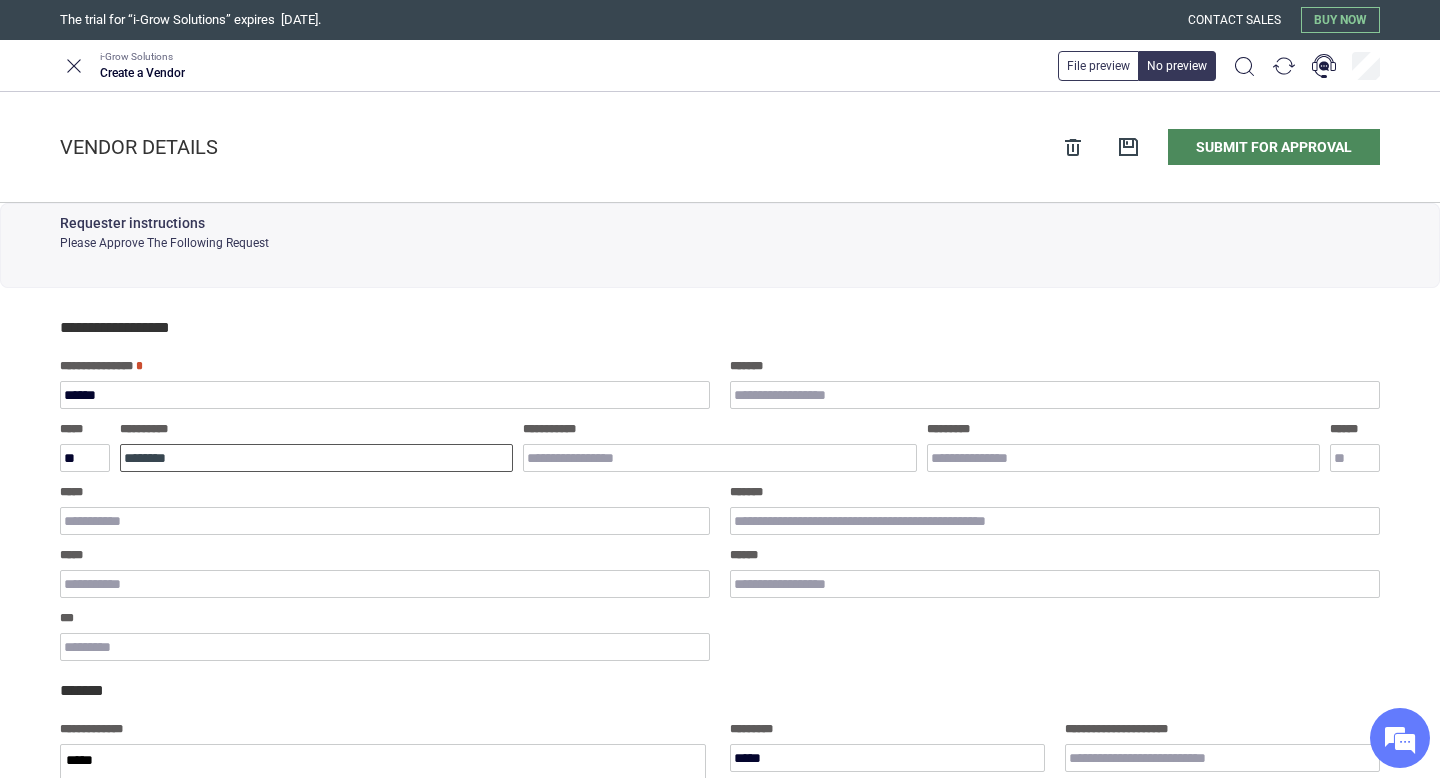 type on "*" 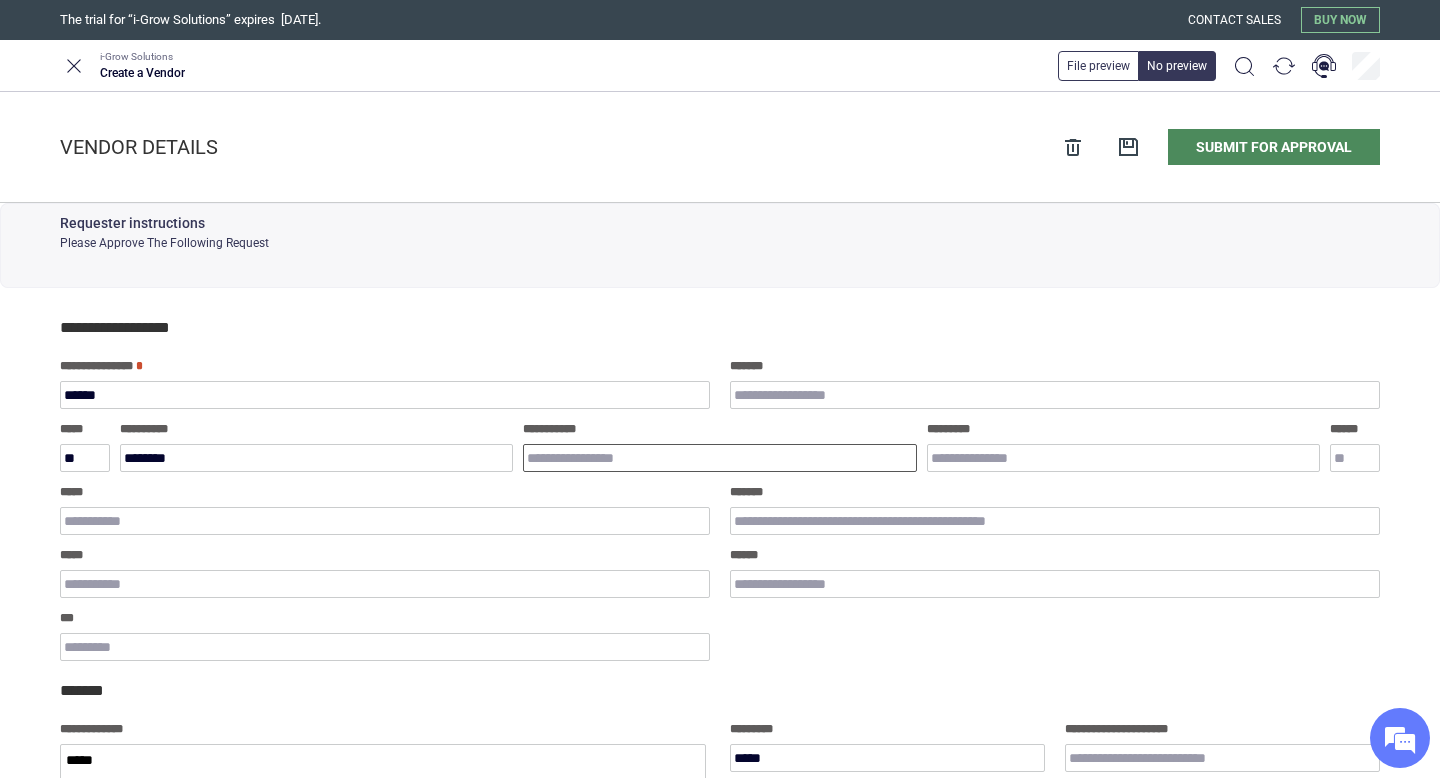 click on "**********" at bounding box center (719, 458) 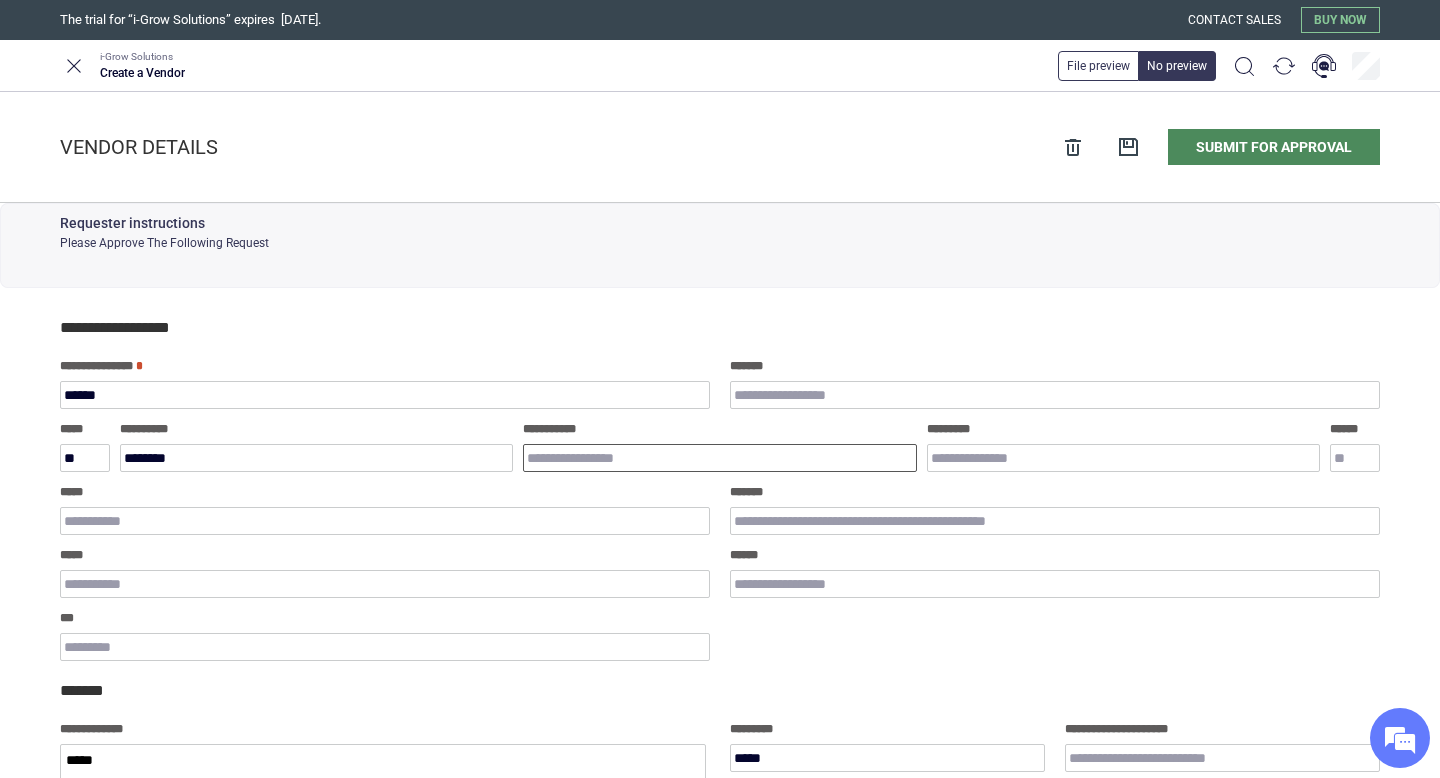 type on "*" 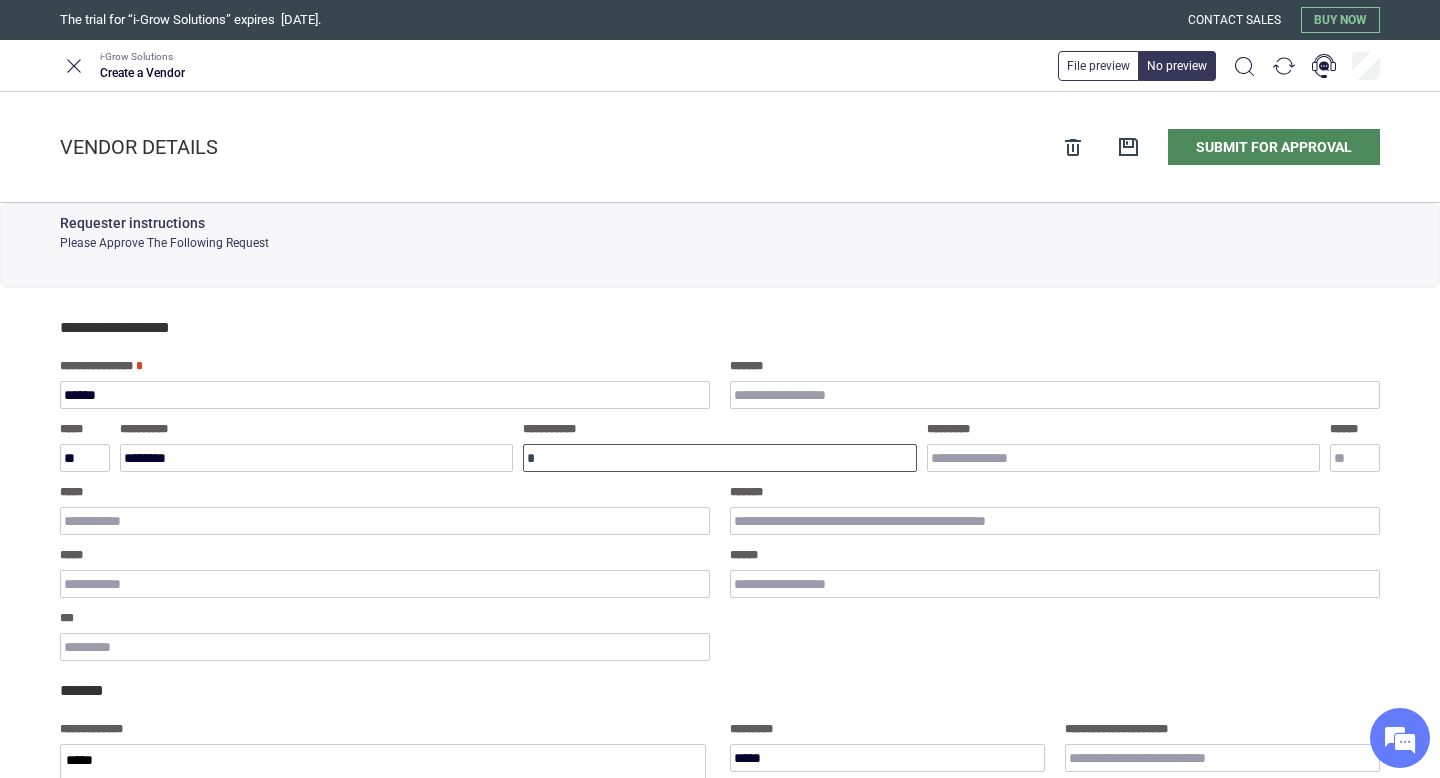 type on "*" 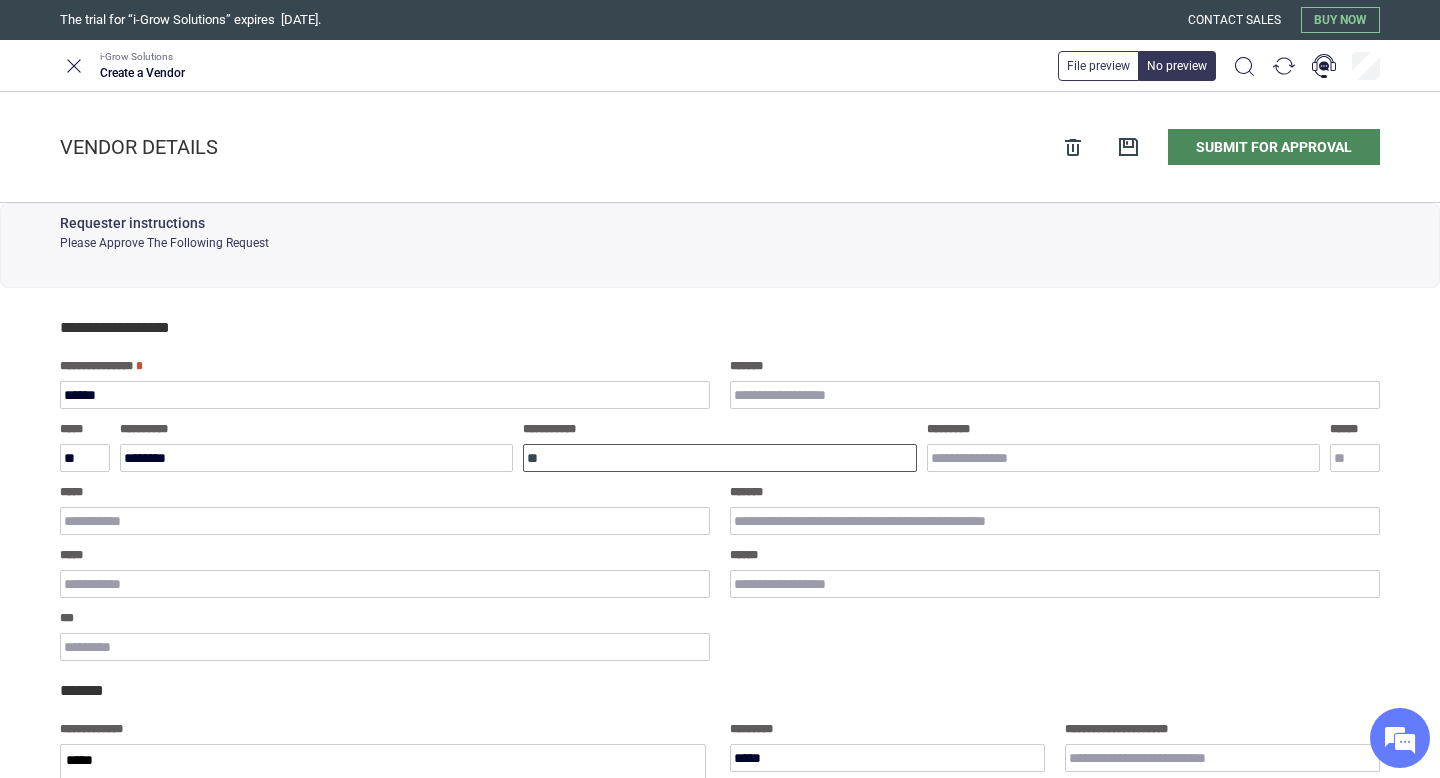 type on "*" 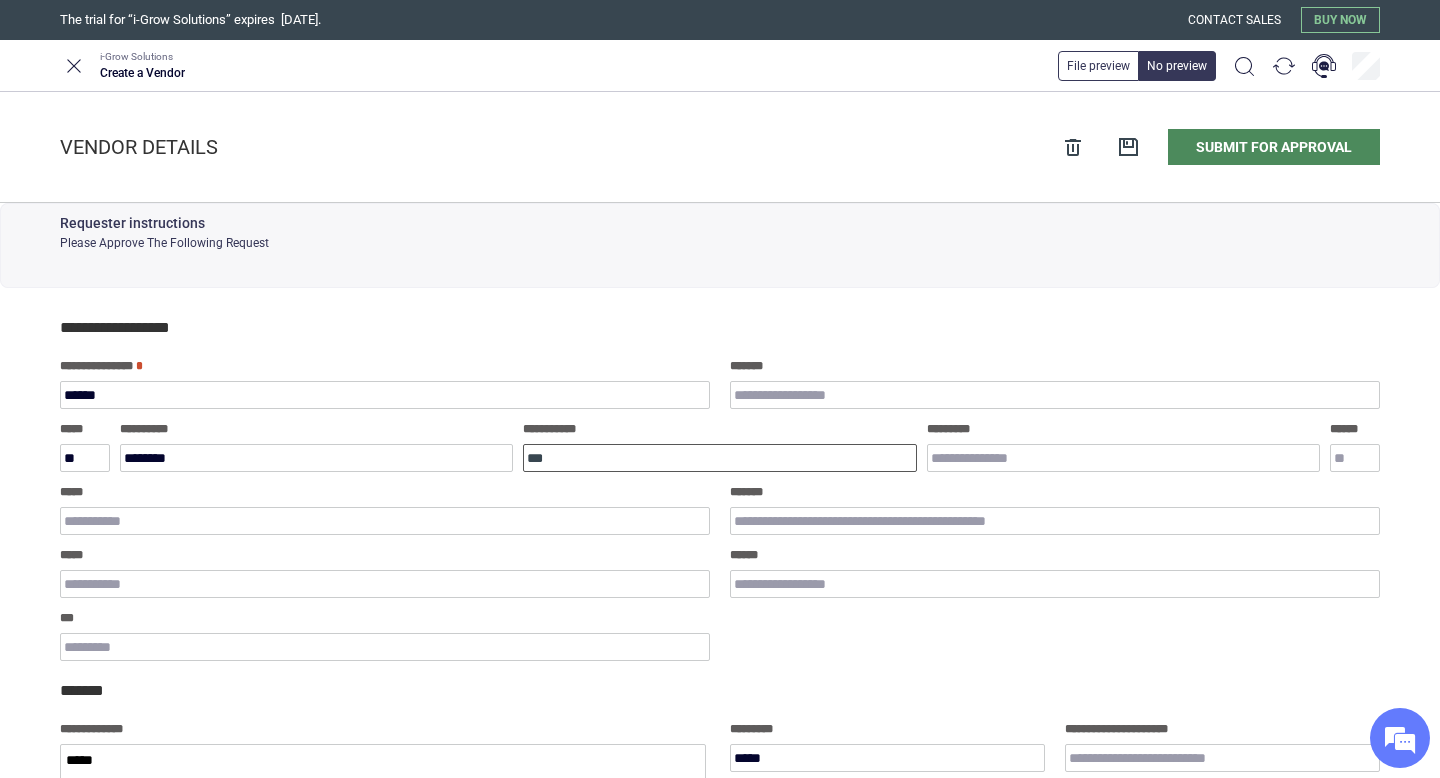 type on "*" 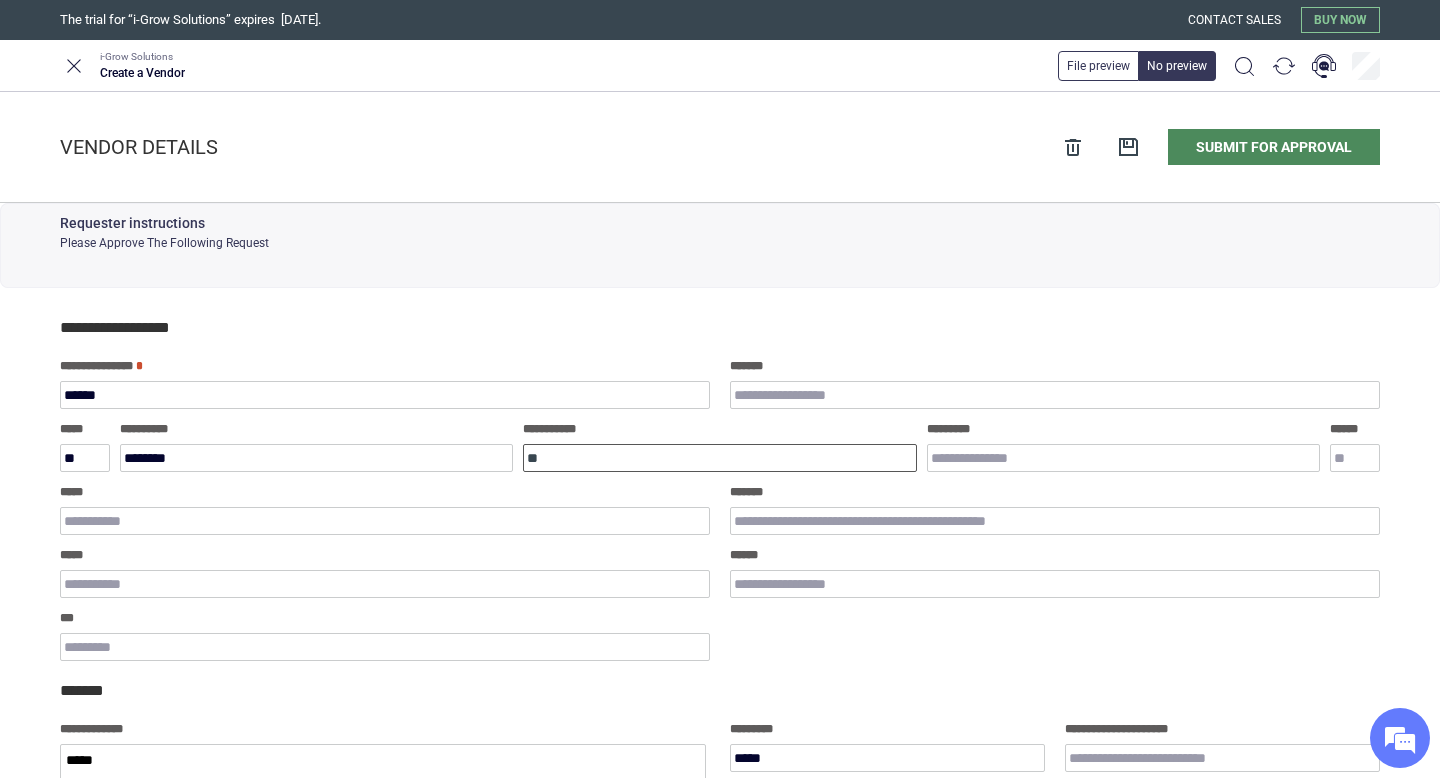 type on "*" 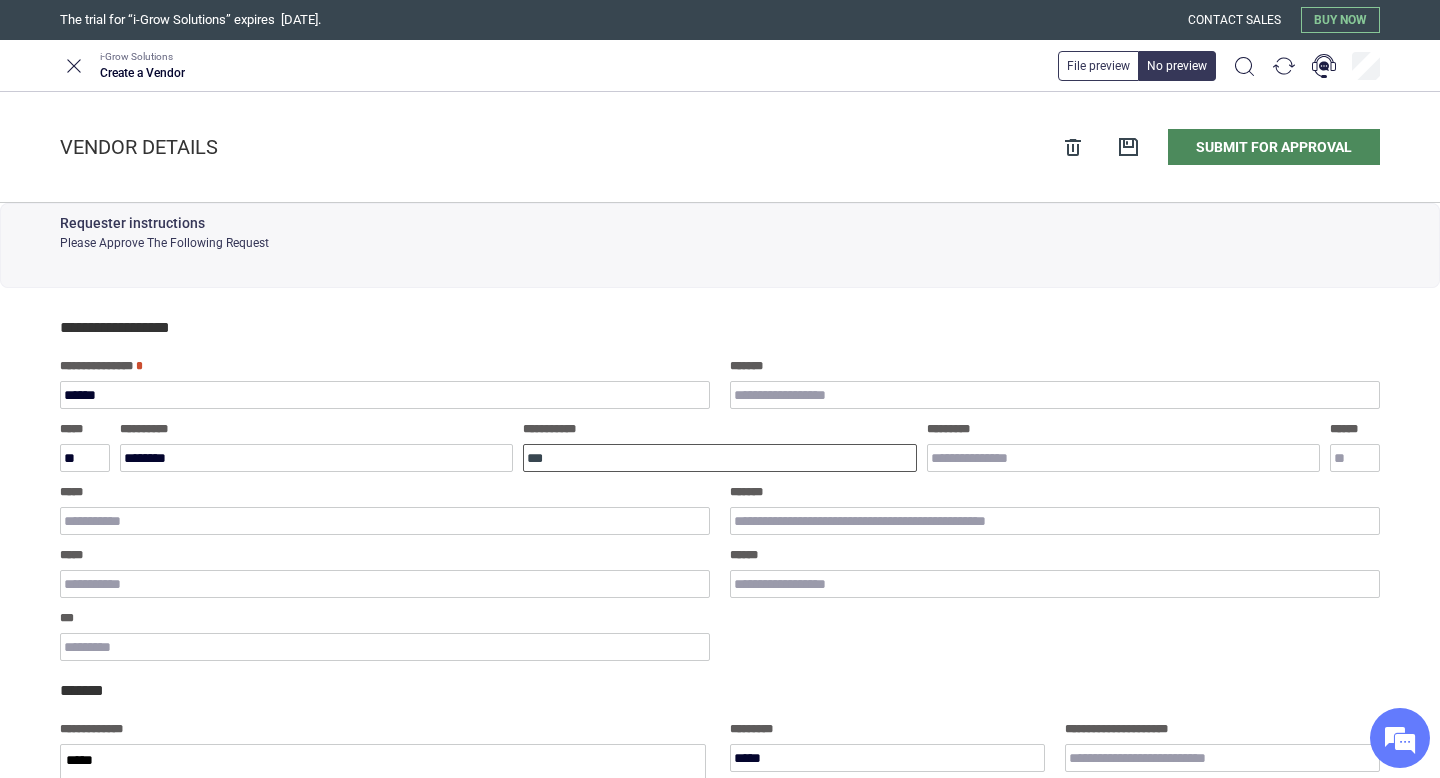 type on "*" 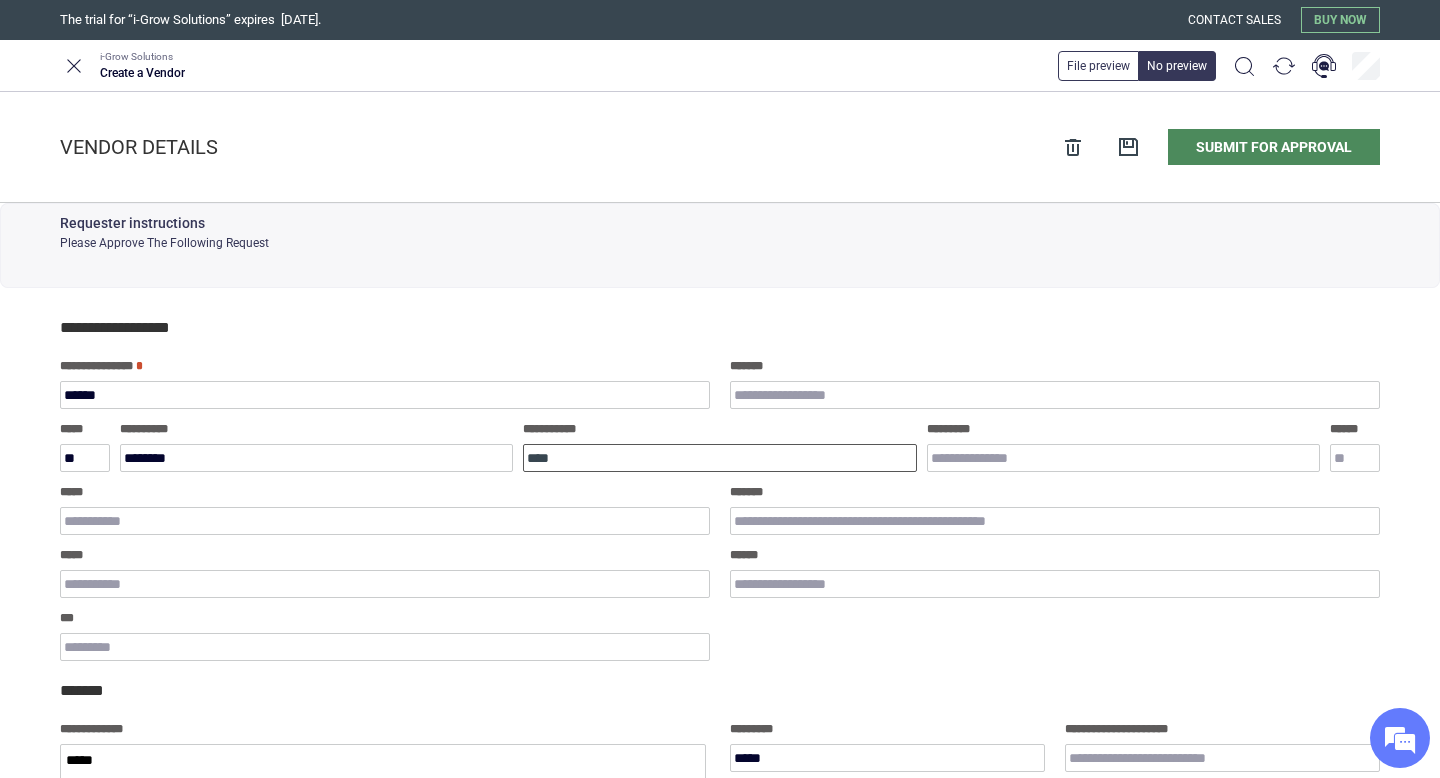 type on "*" 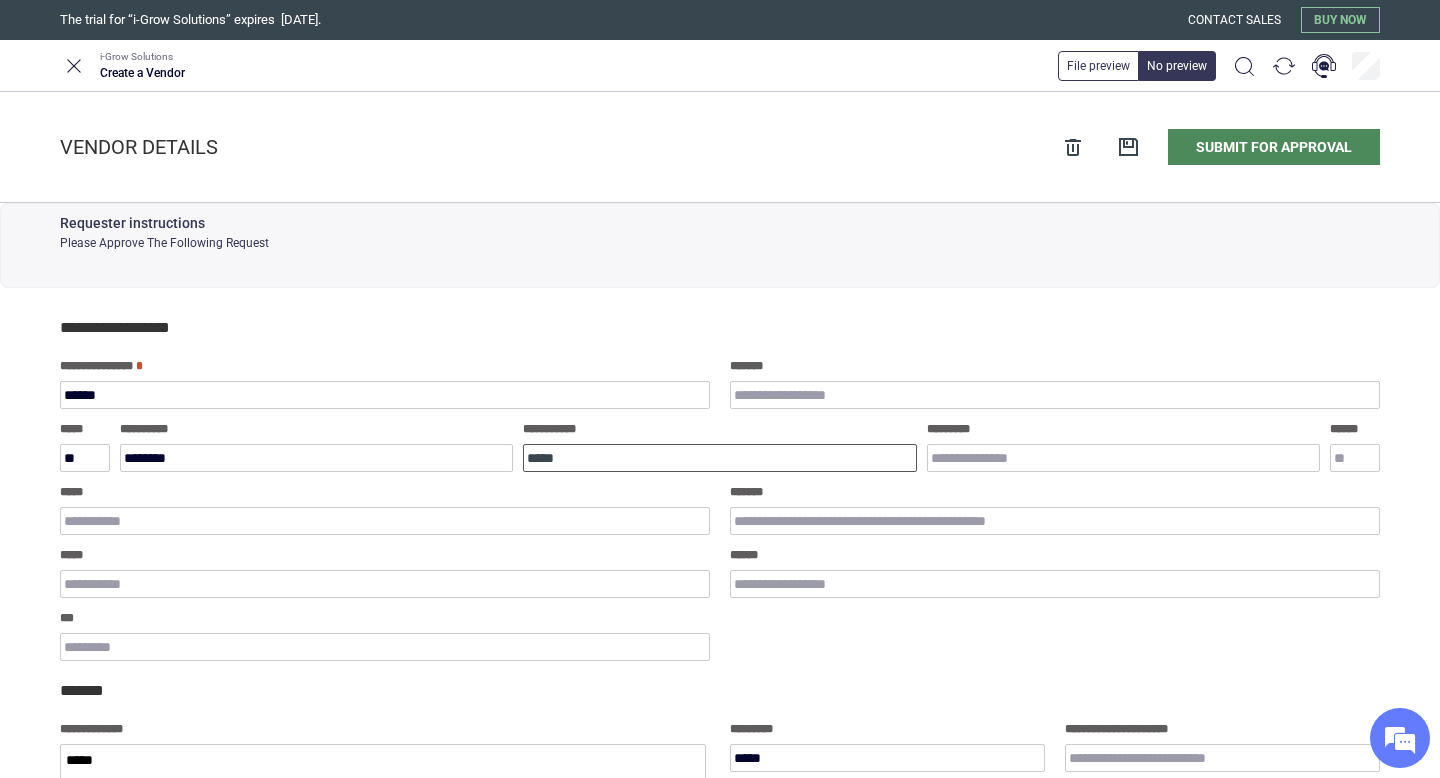 type on "*" 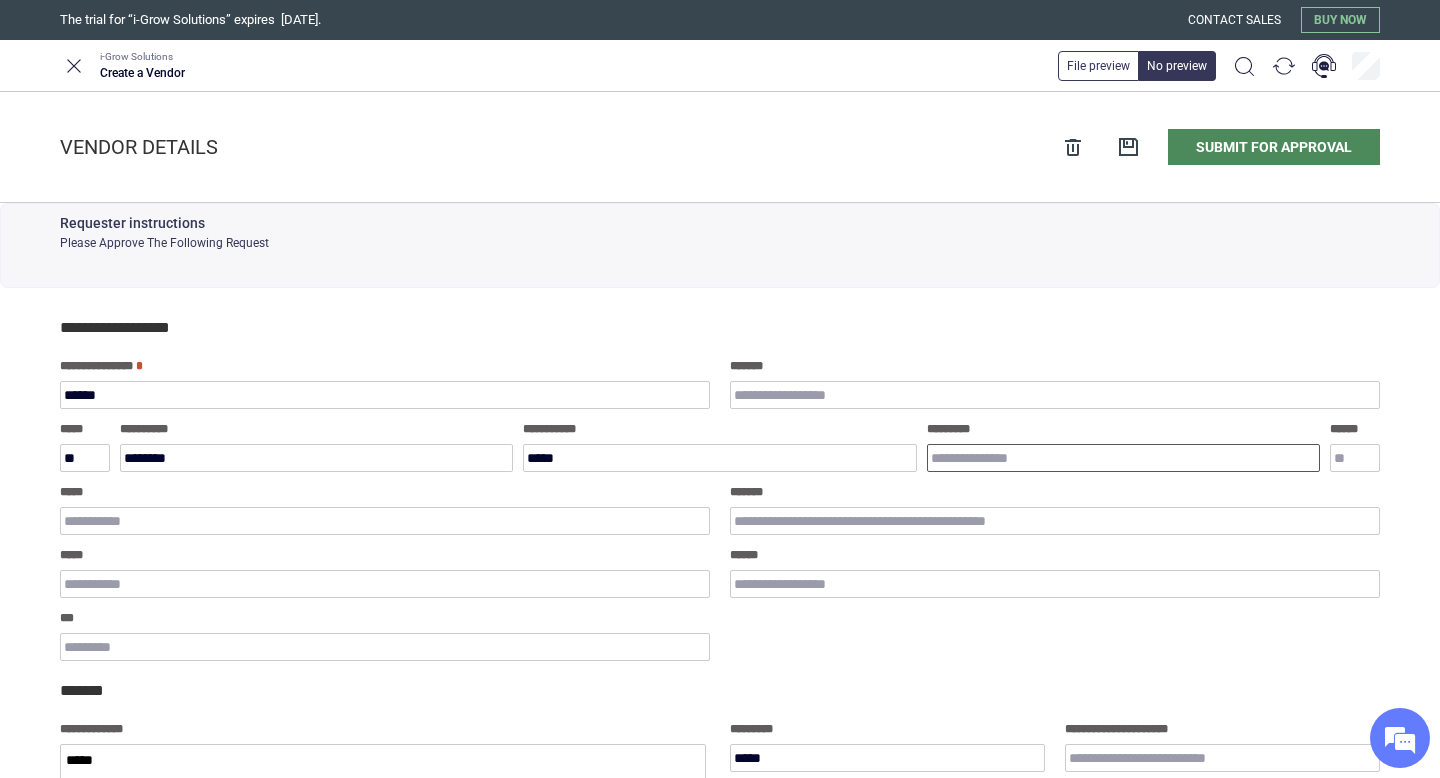 click on "*********" at bounding box center (1123, 458) 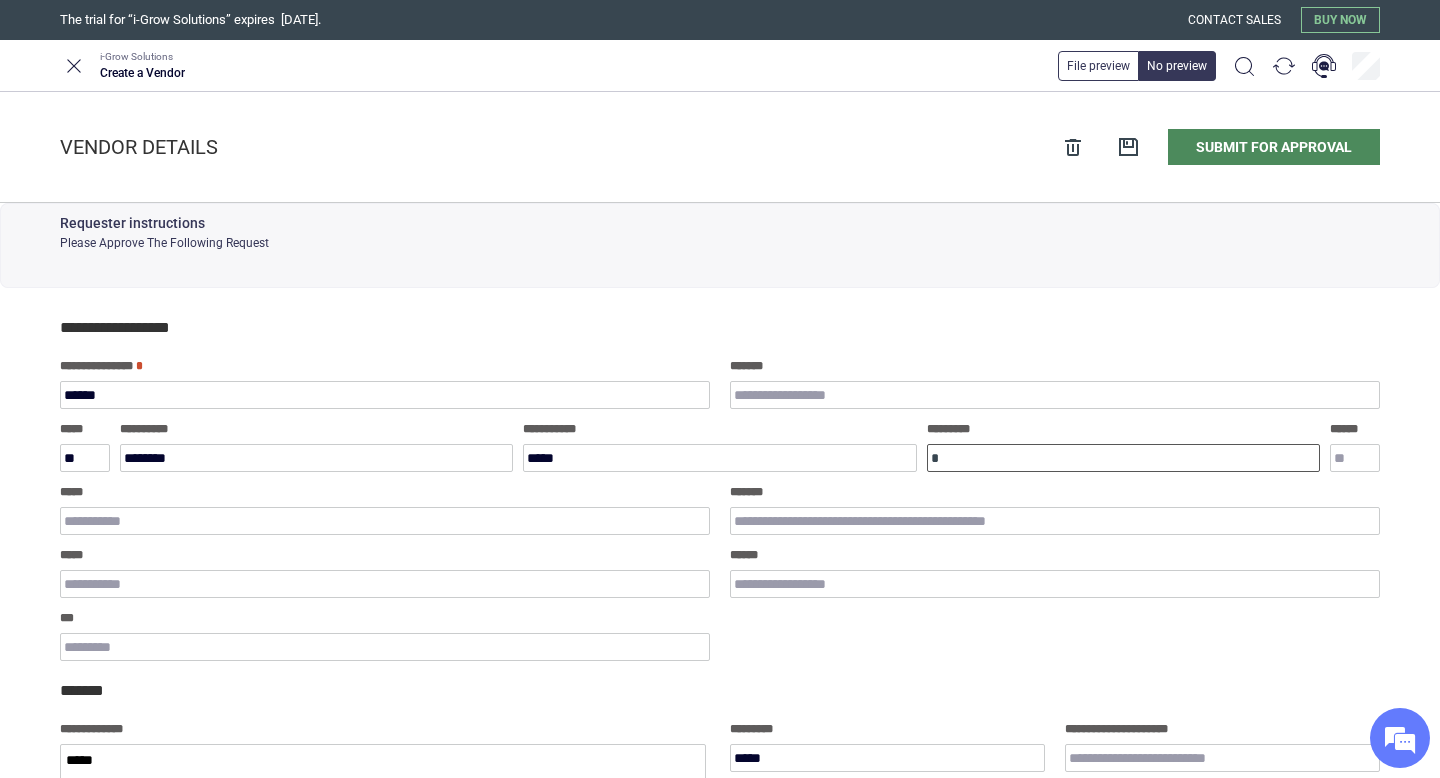 type on "*" 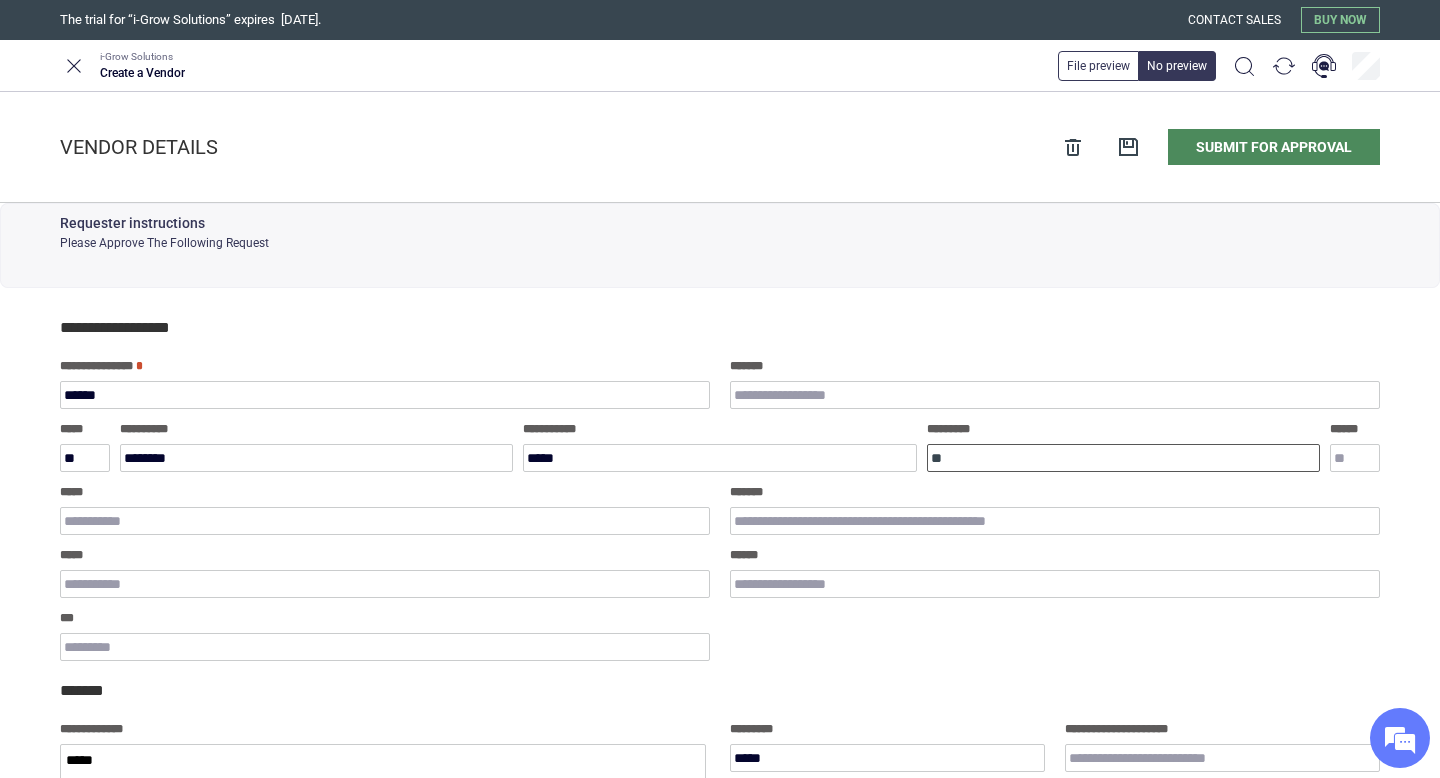 type on "*" 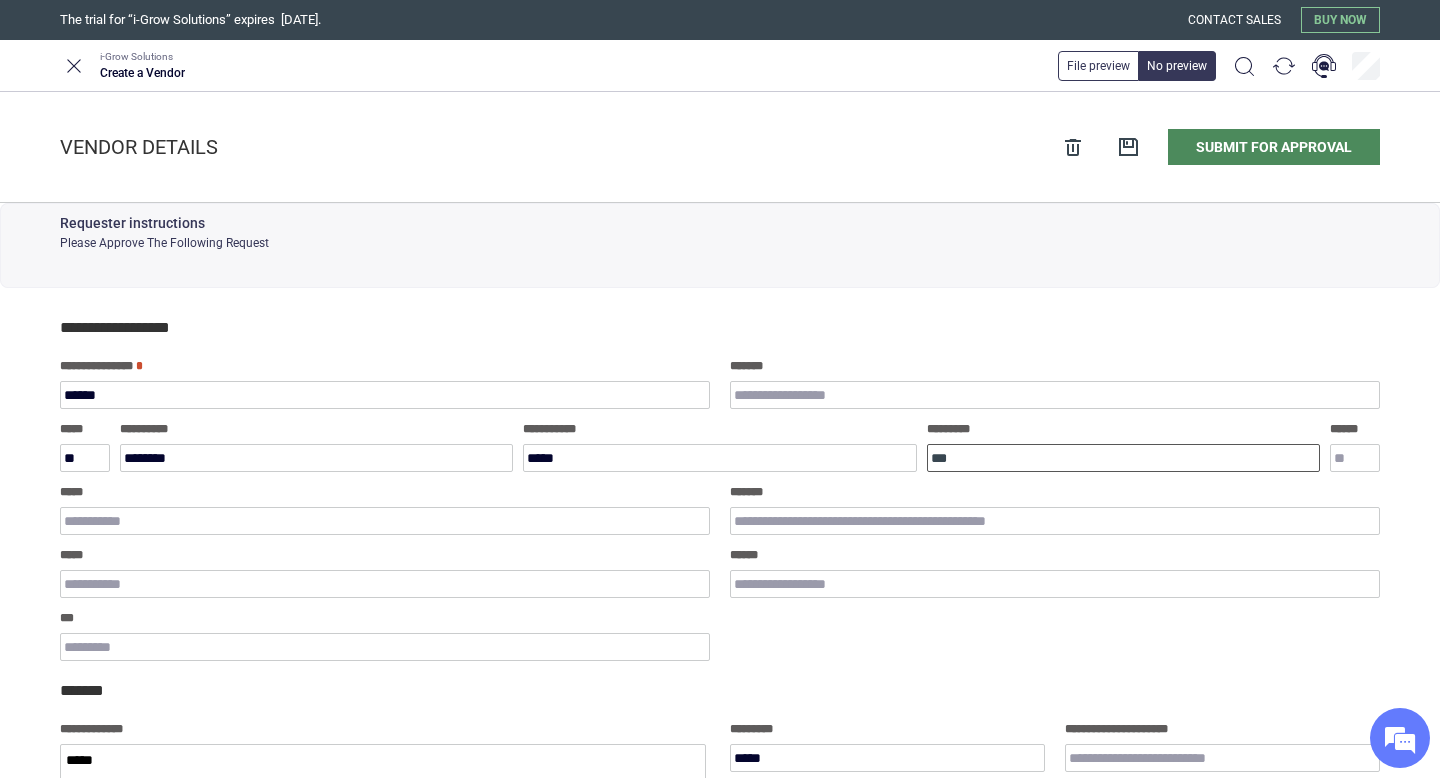 type on "*" 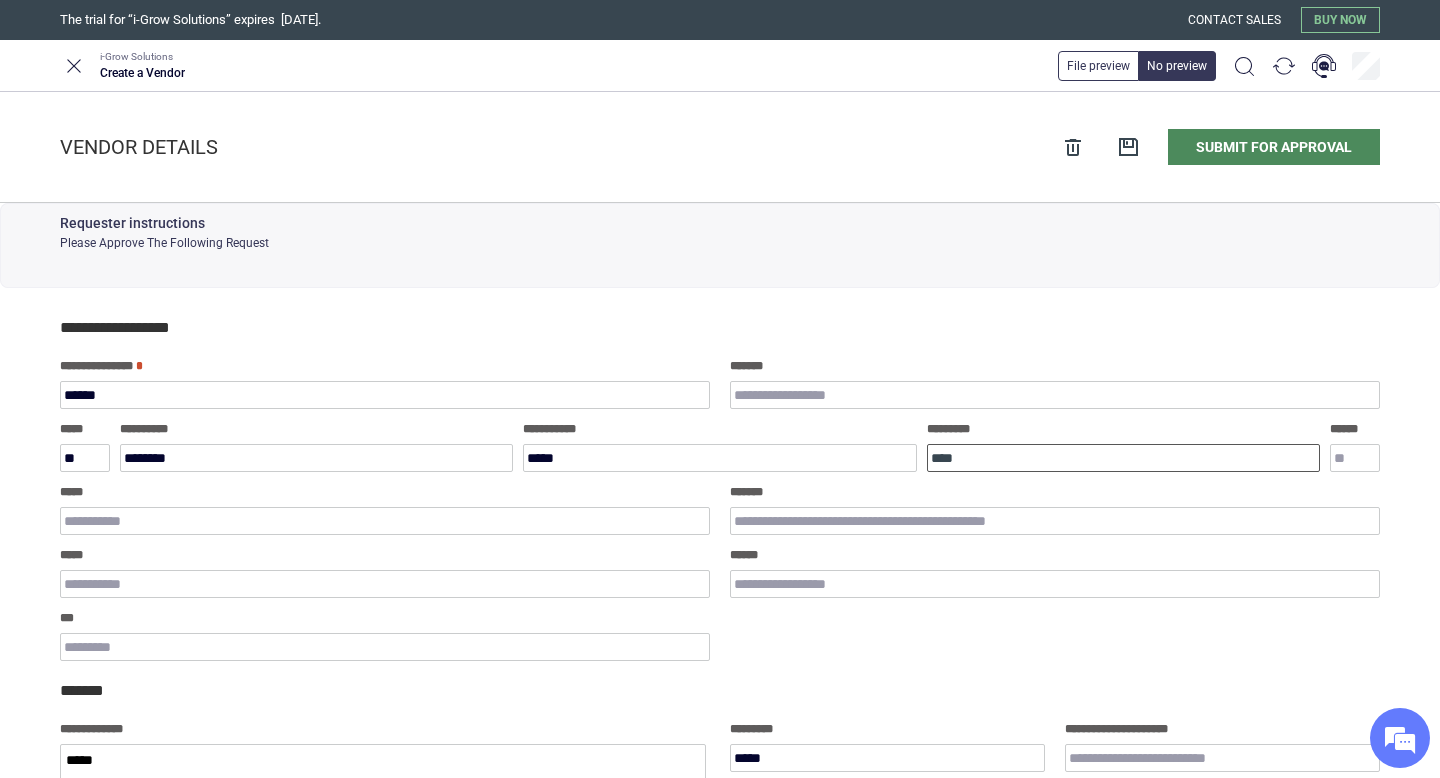 type on "*" 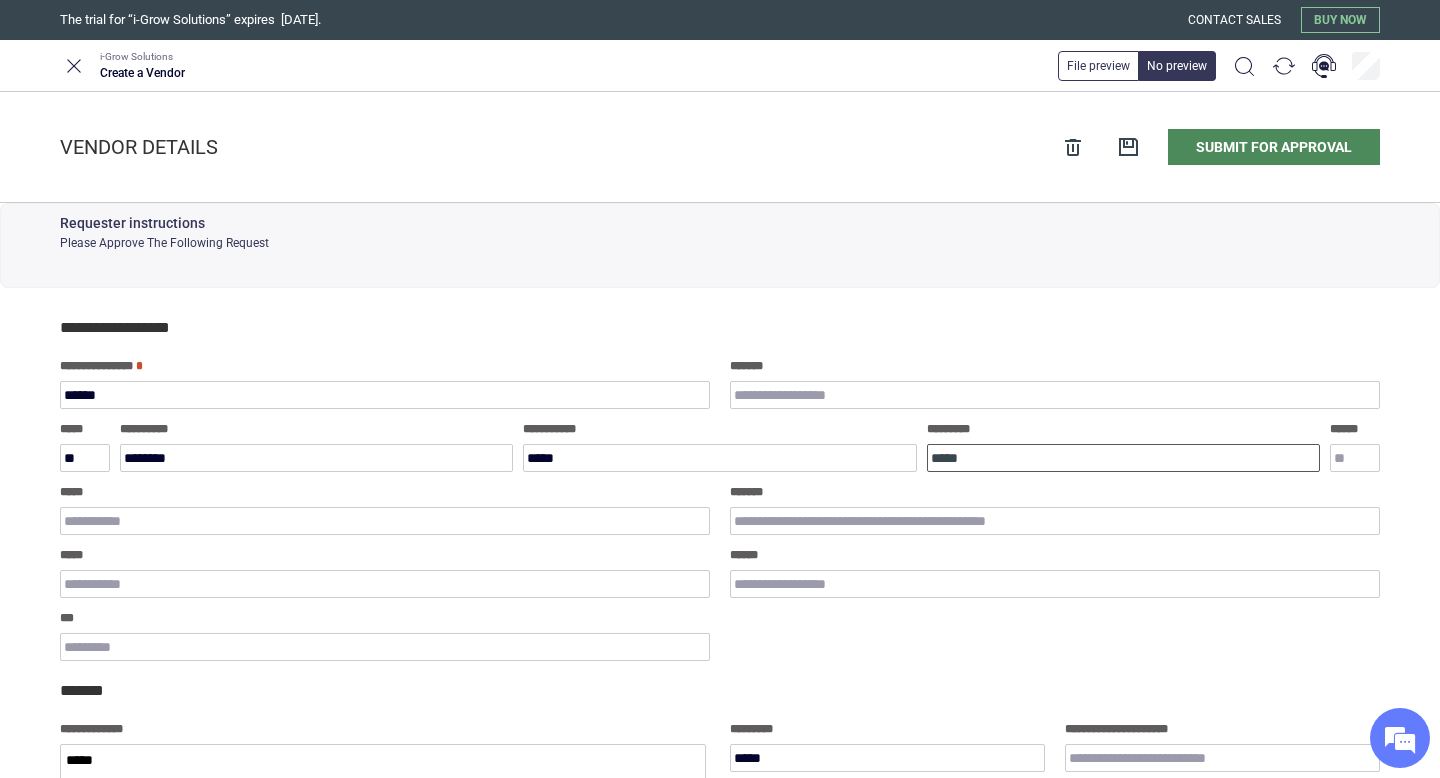 type on "*" 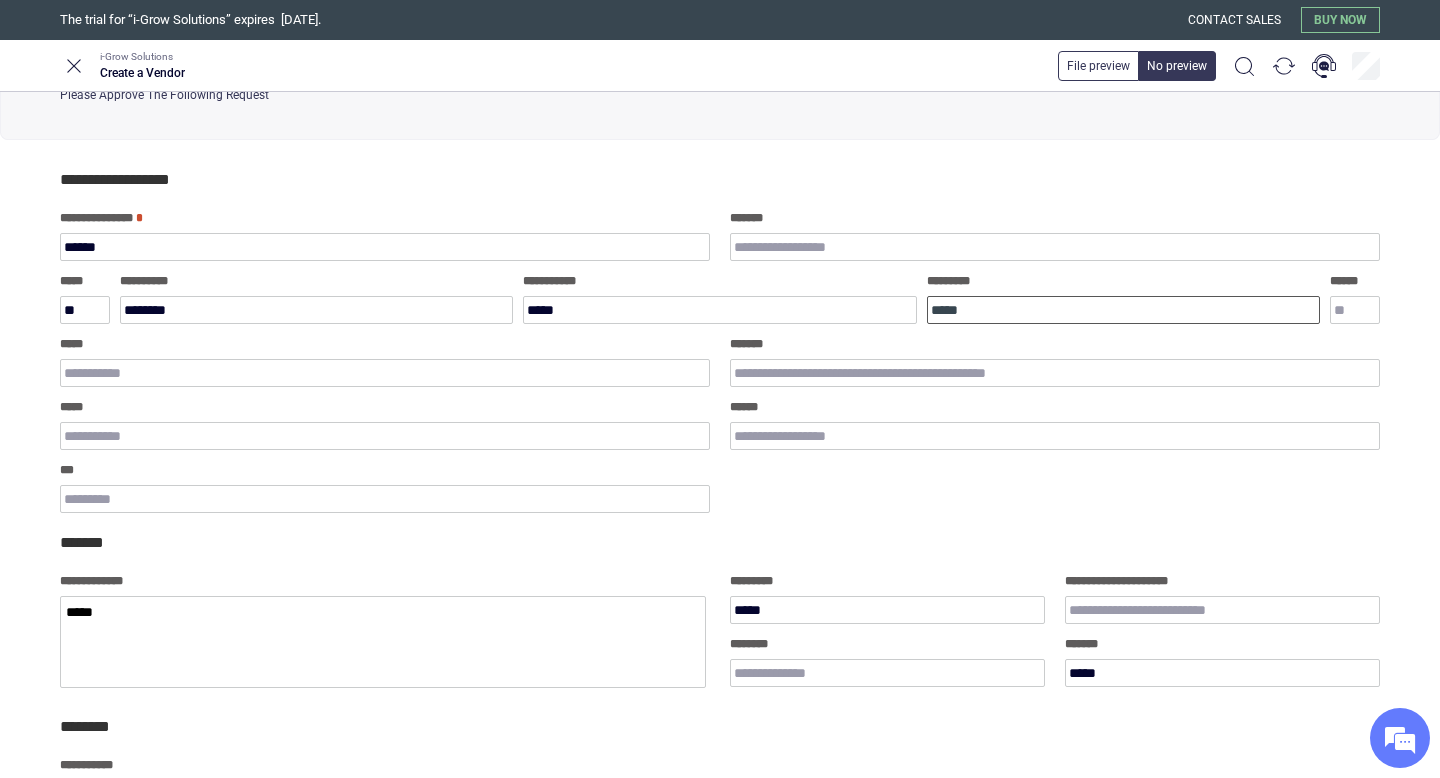 scroll, scrollTop: 161, scrollLeft: 0, axis: vertical 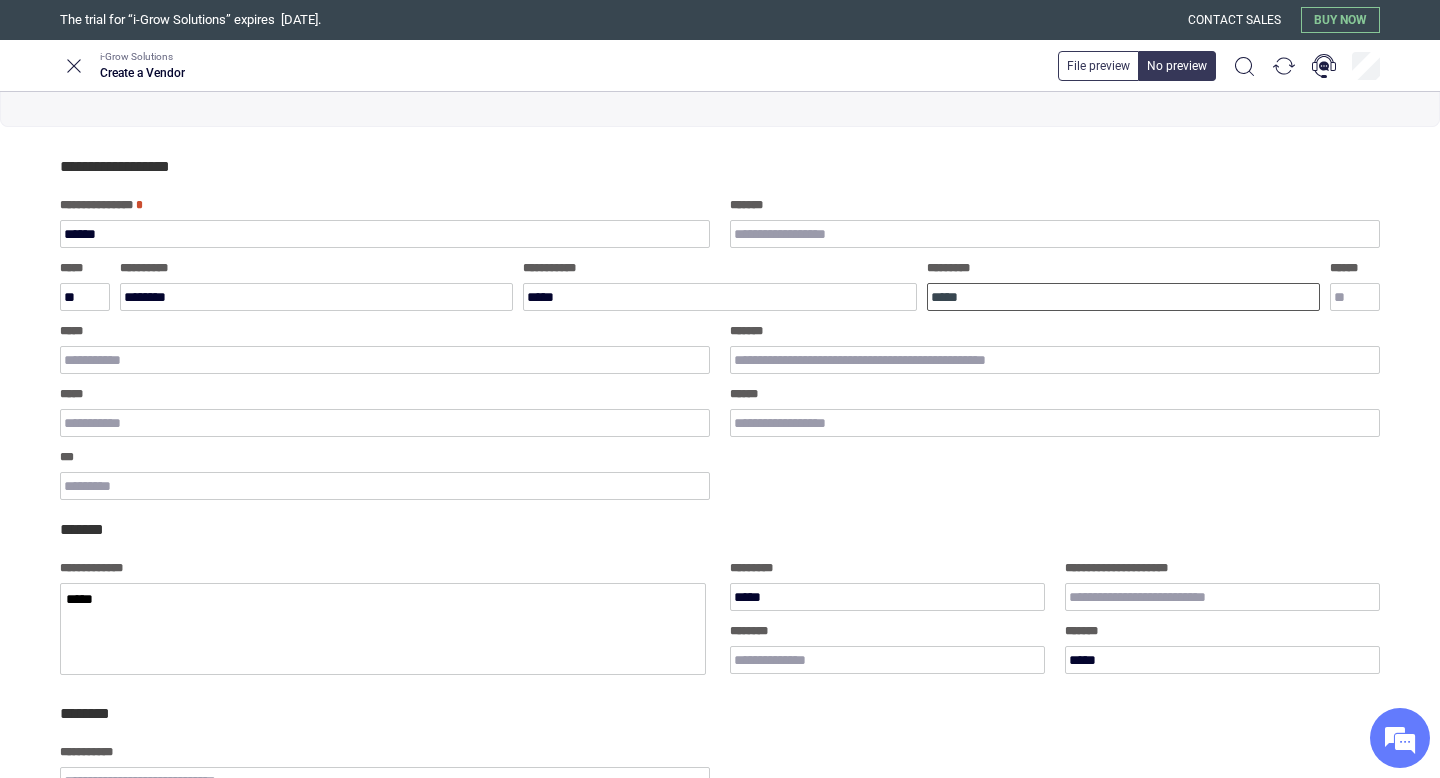 type on "*****" 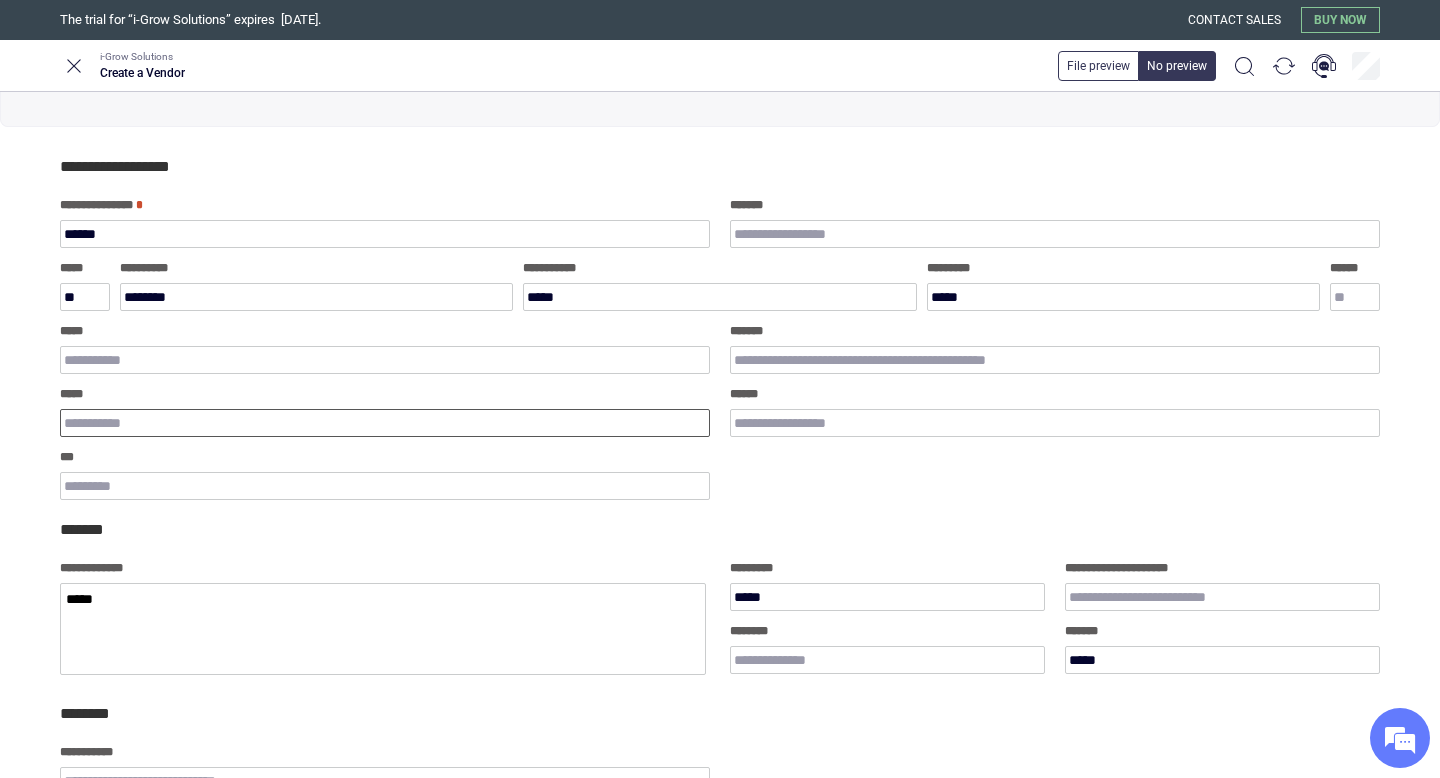 click on "*****" at bounding box center (385, 423) 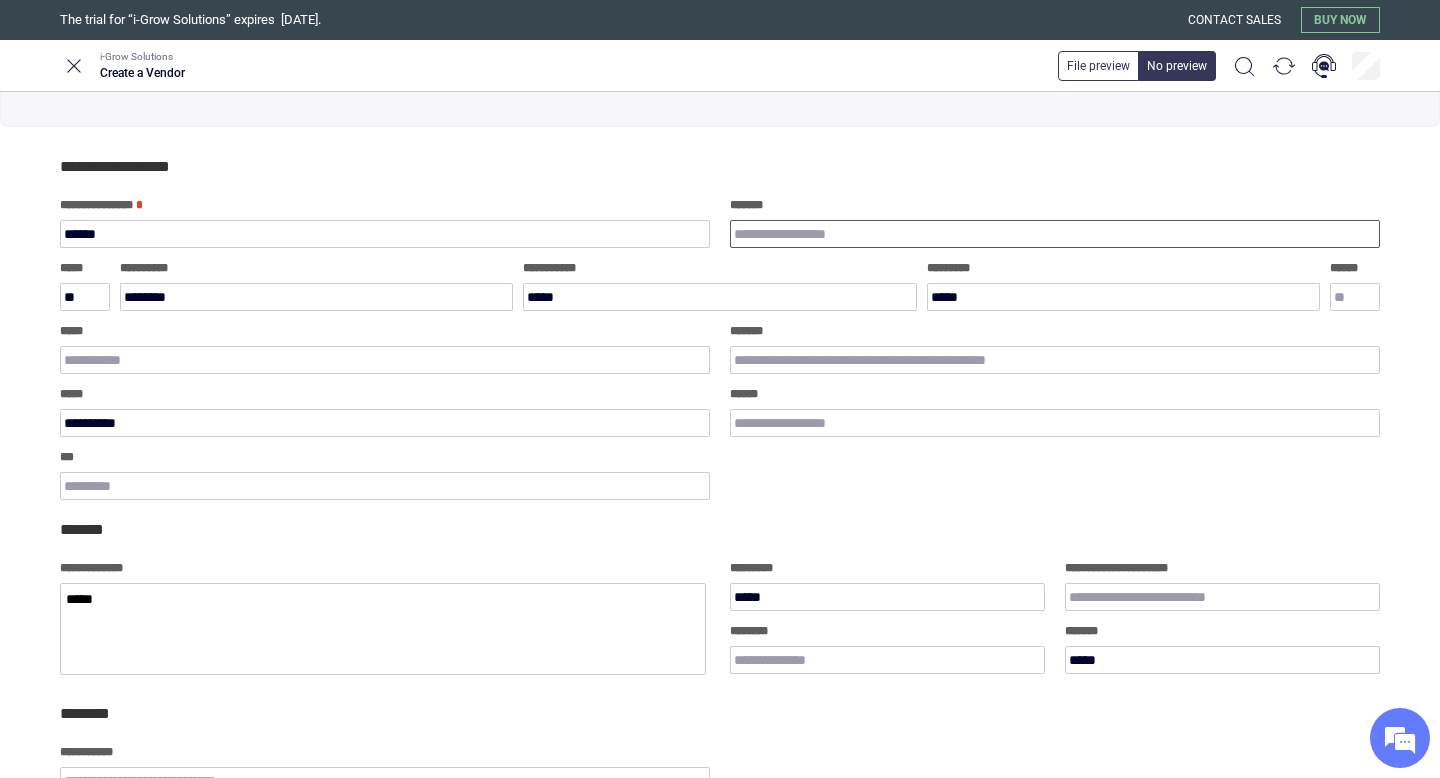 type on "**********" 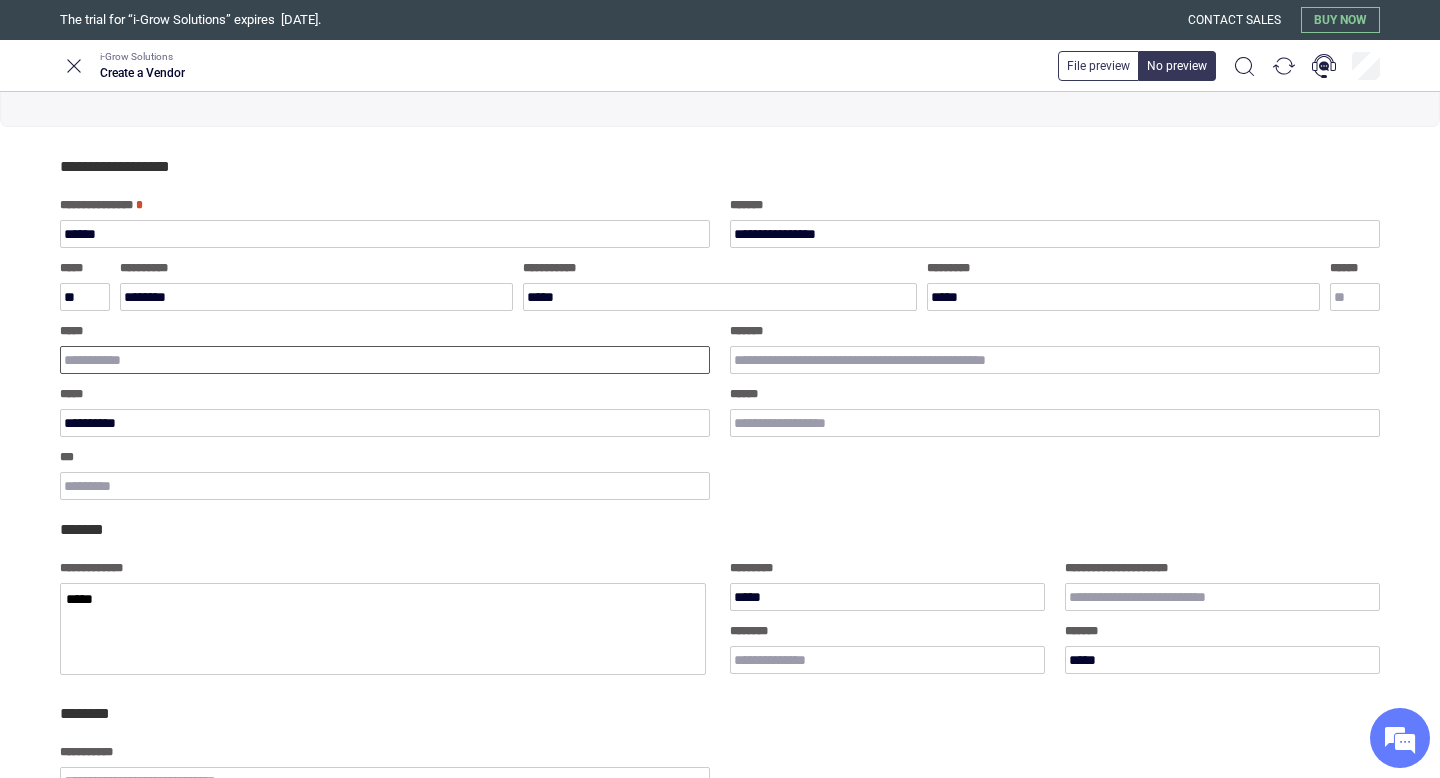 type on "**********" 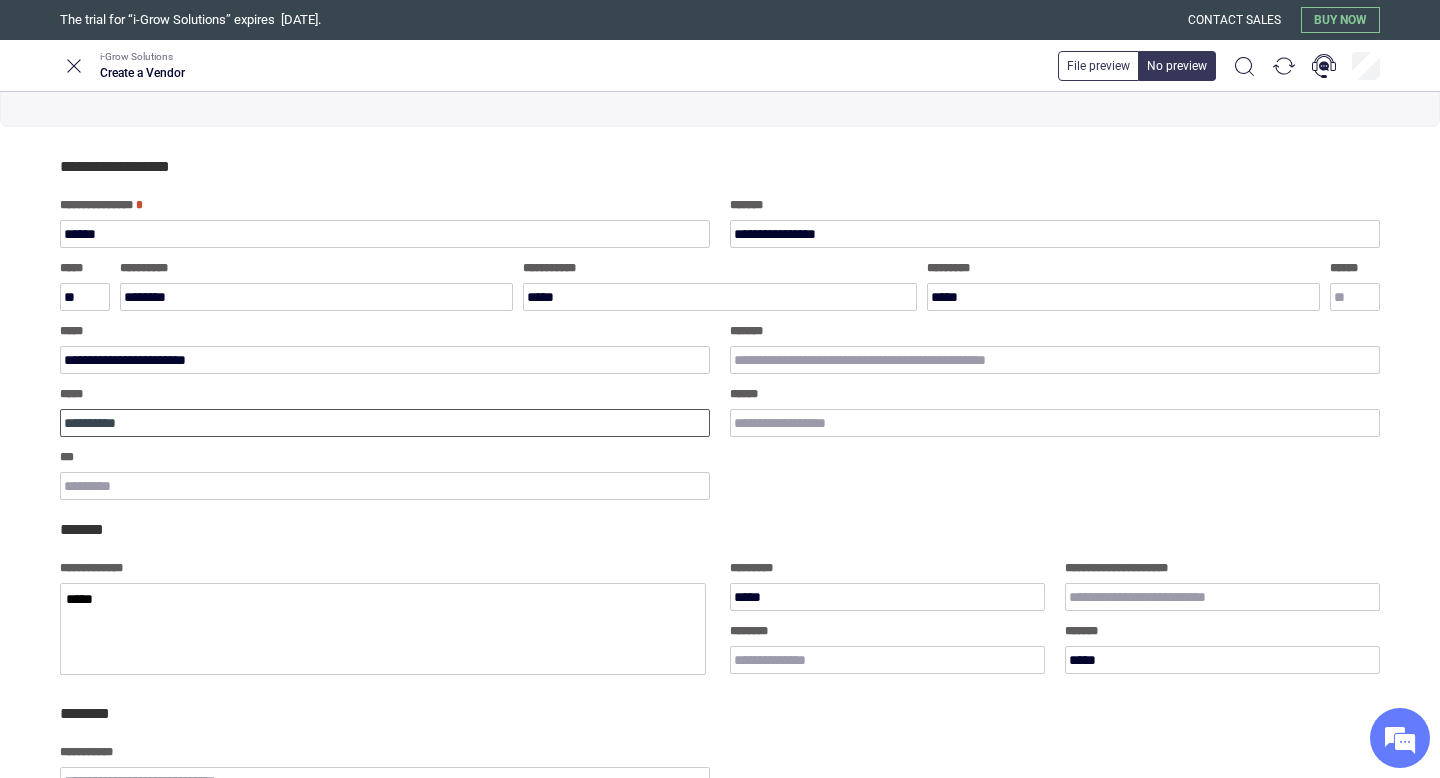 type on "*" 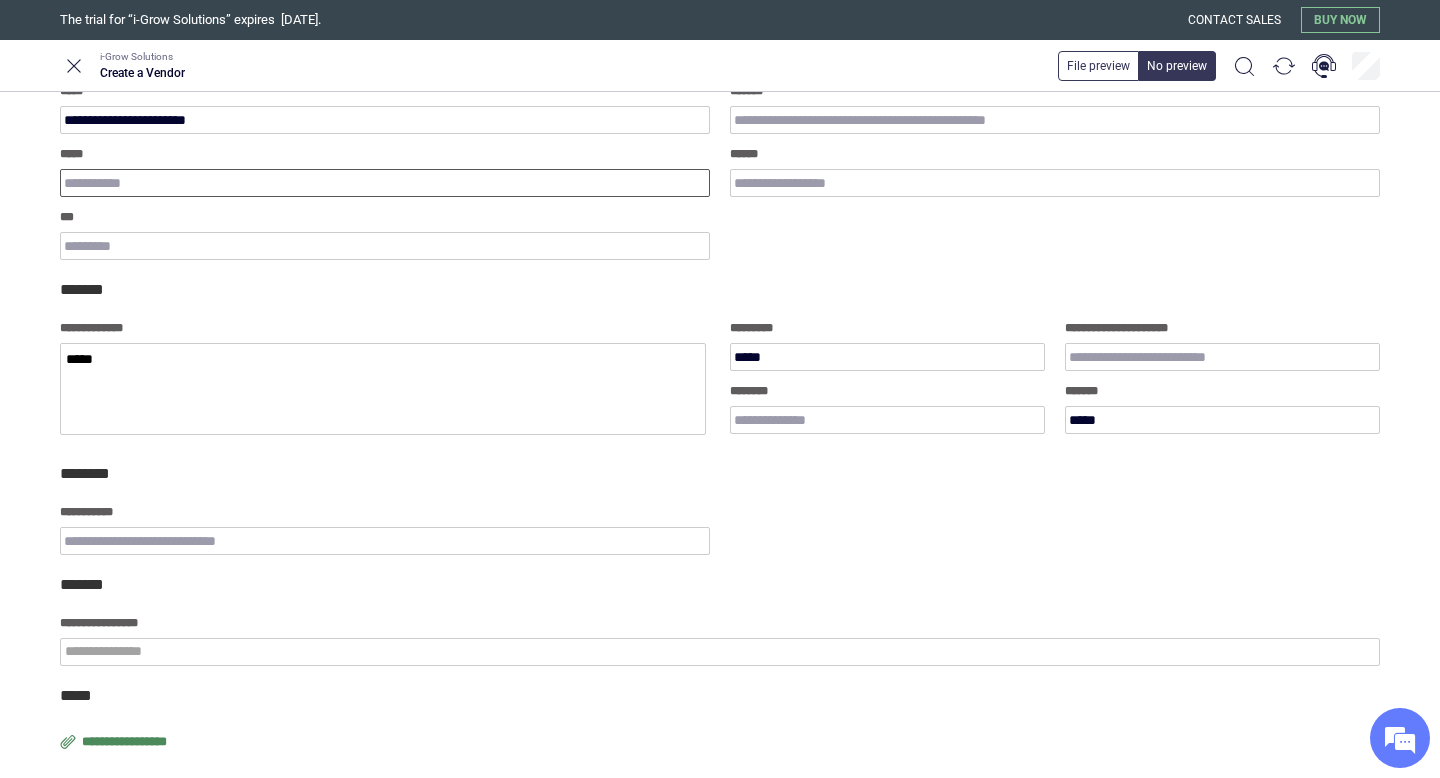 scroll, scrollTop: 413, scrollLeft: 0, axis: vertical 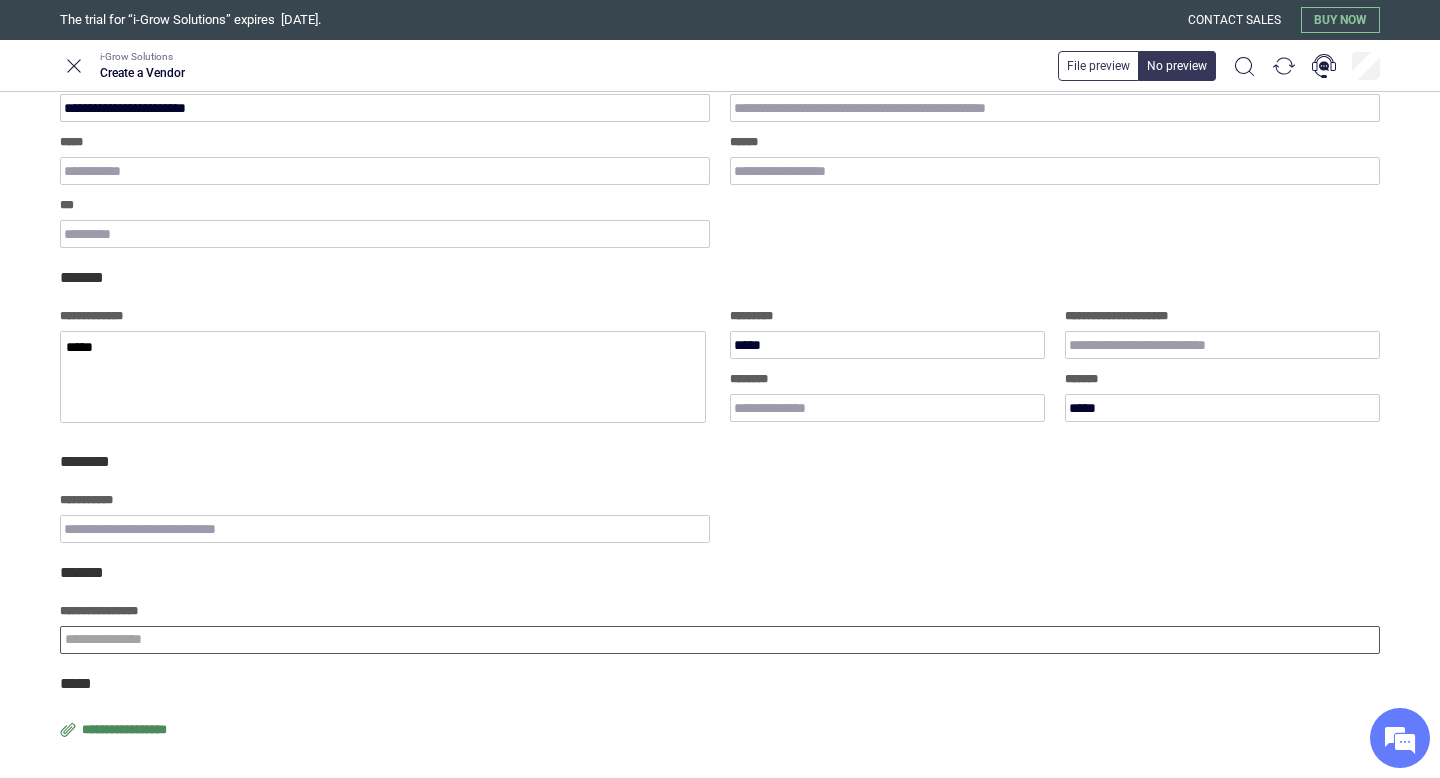 click at bounding box center (720, 640) 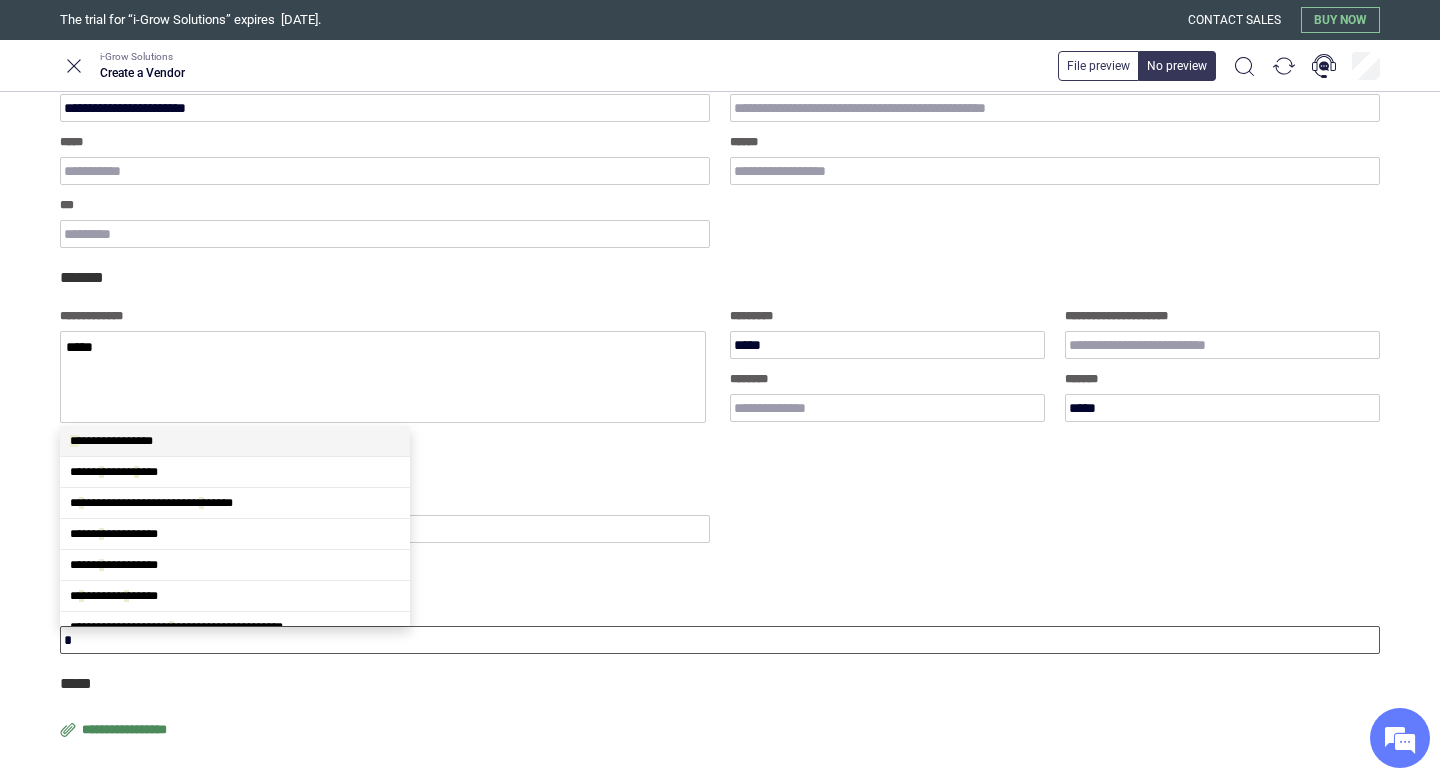 type on "**" 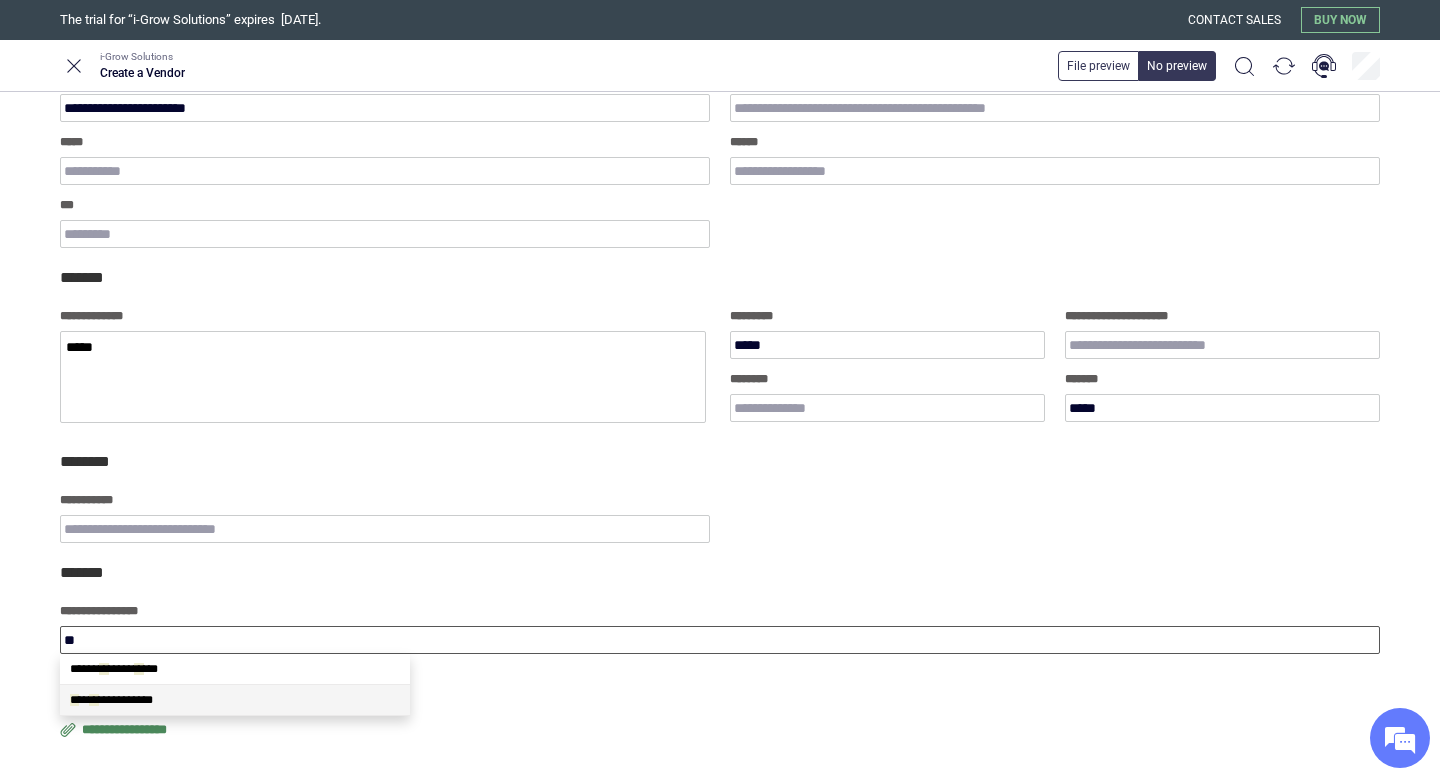 click on "**********" at bounding box center [111, 700] 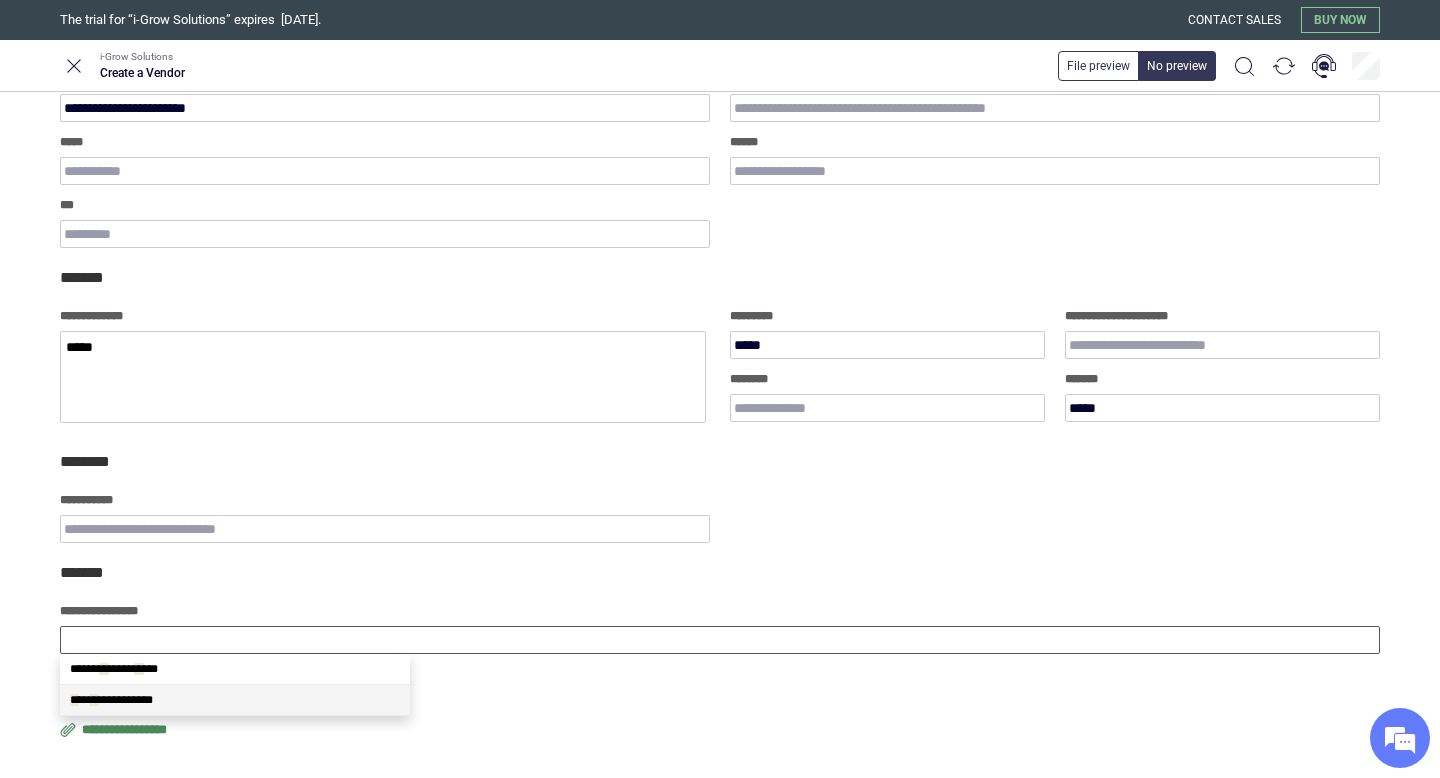 type on "*" 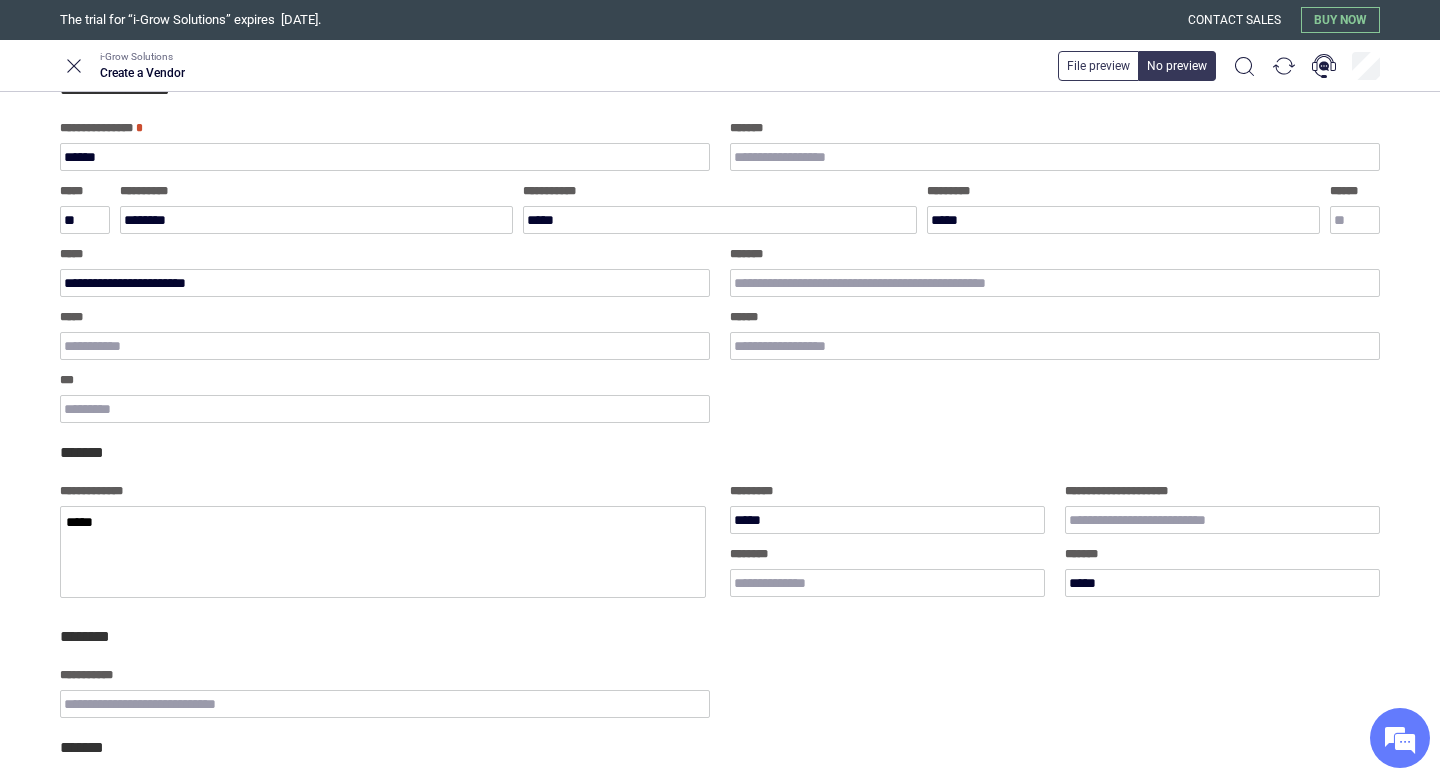 scroll, scrollTop: 0, scrollLeft: 0, axis: both 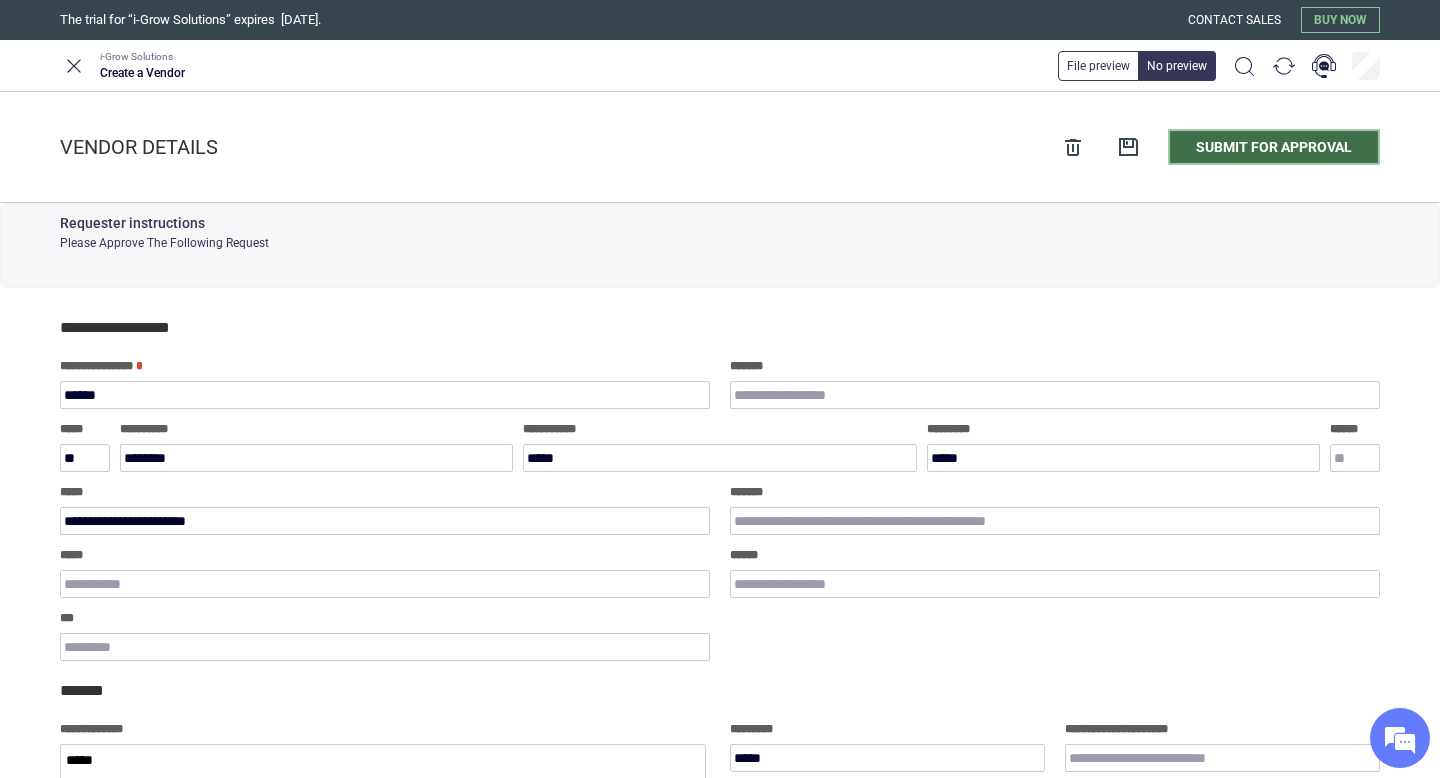 type on "**********" 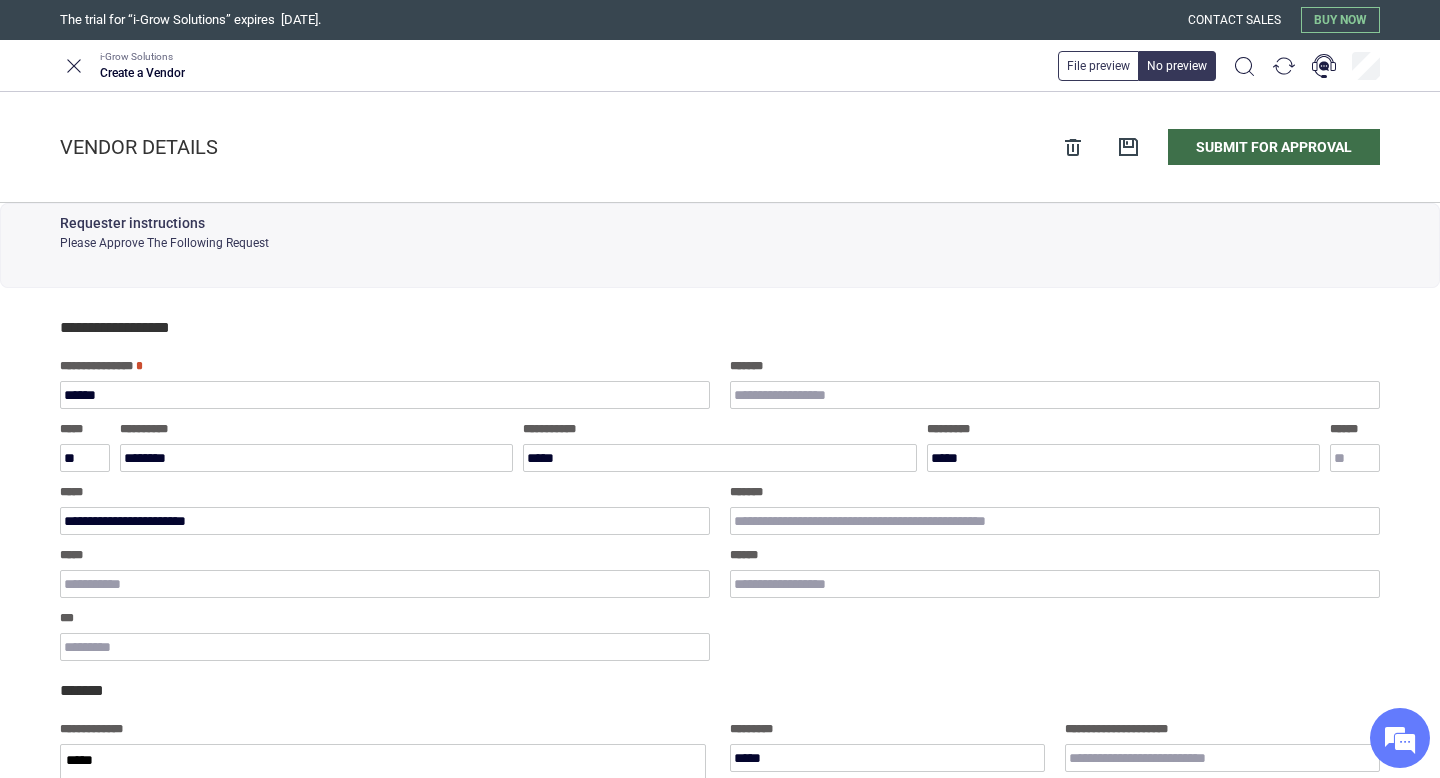 type on "*" 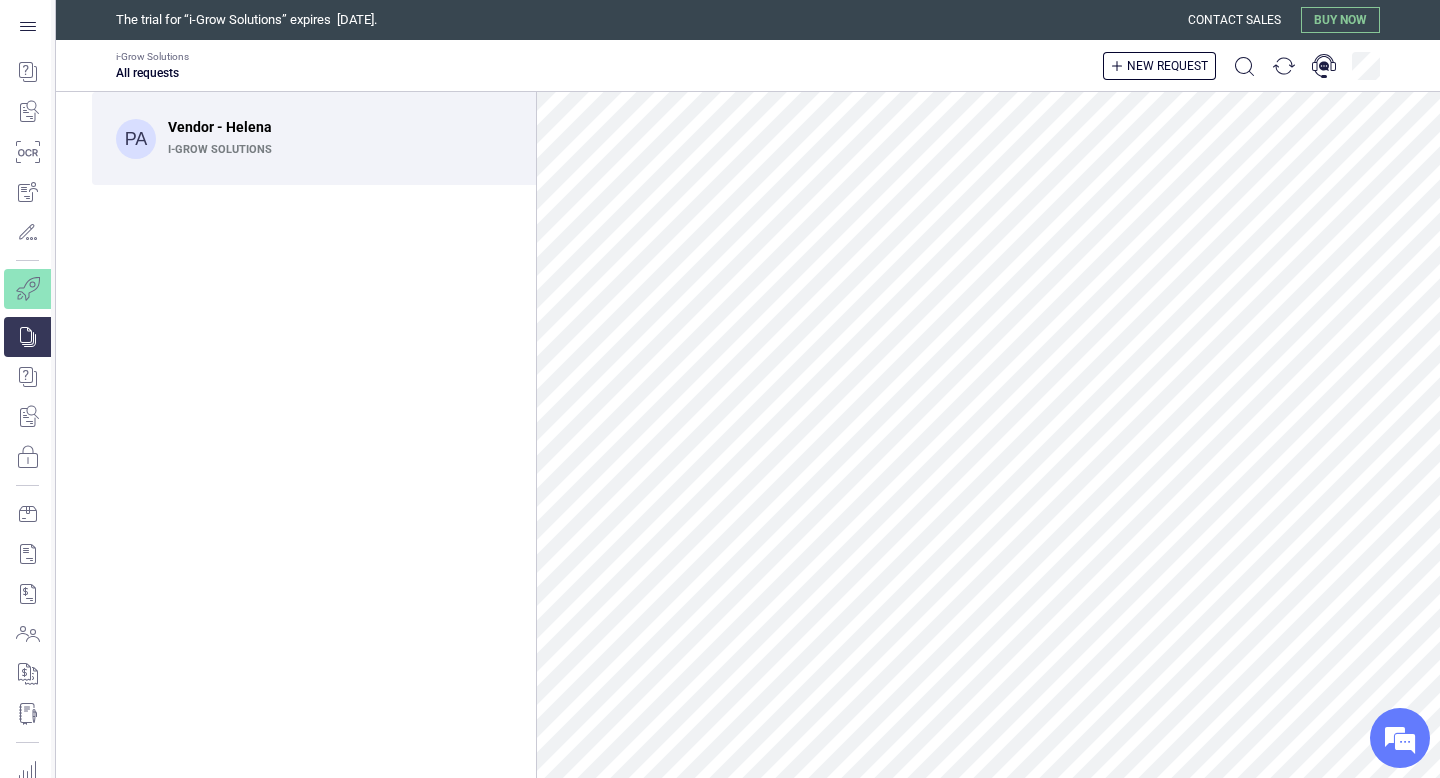 scroll, scrollTop: 584, scrollLeft: 0, axis: vertical 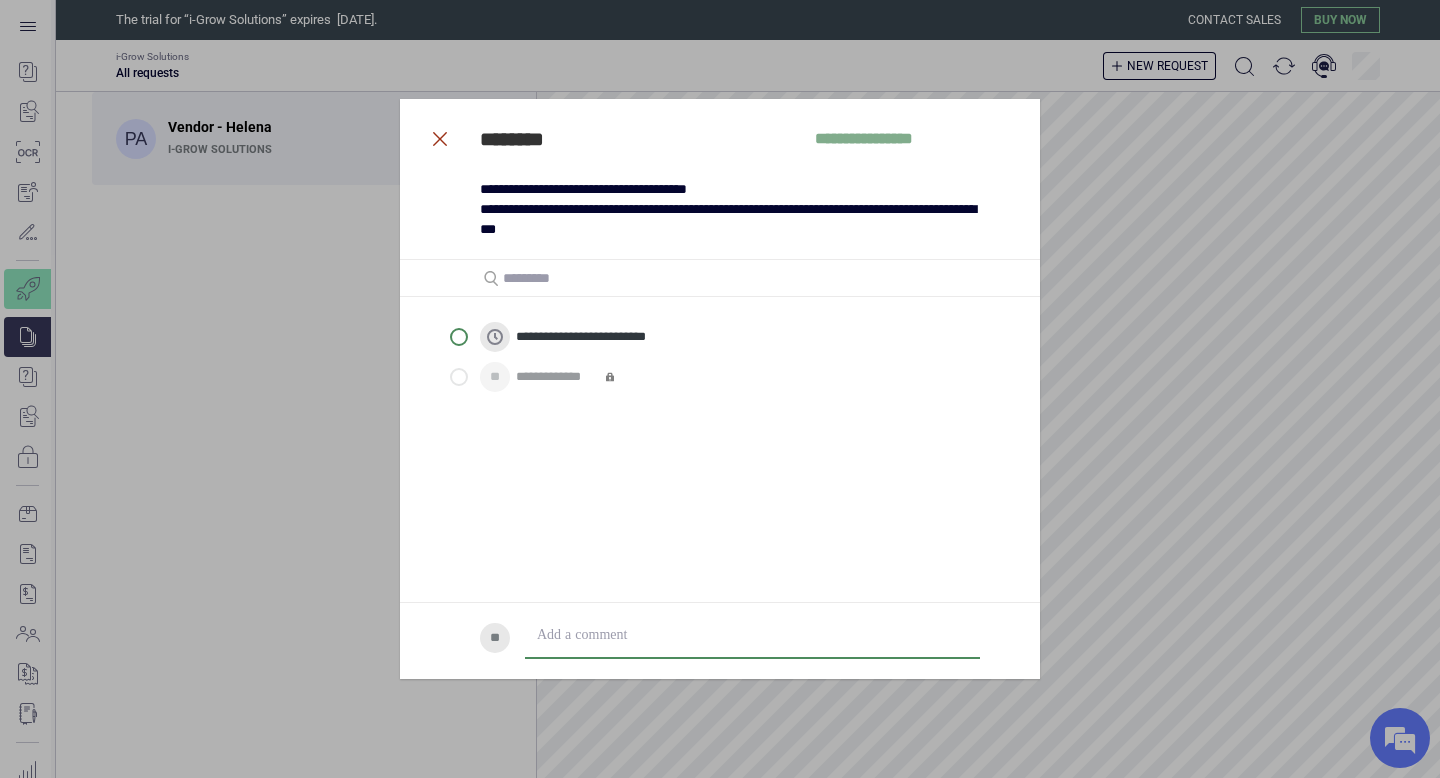 click 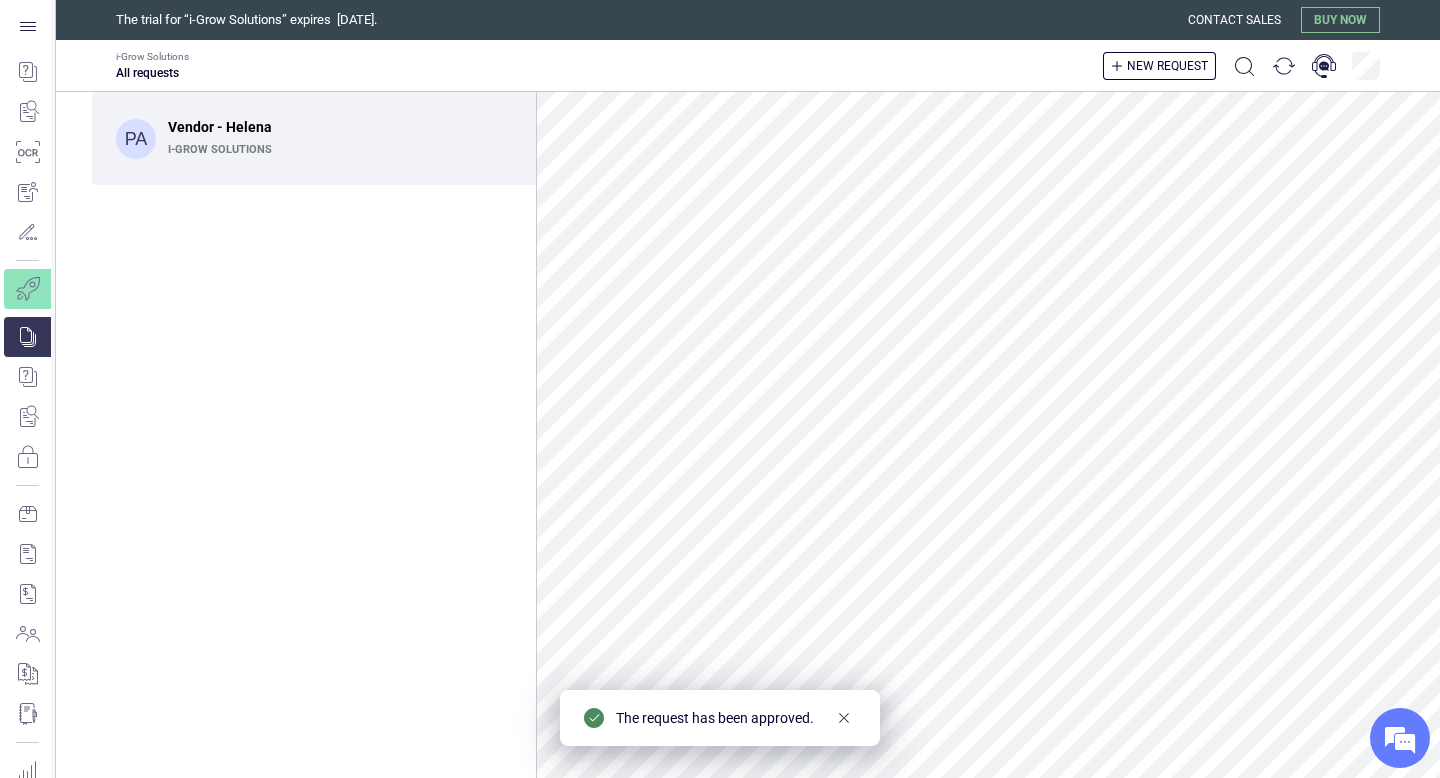 scroll, scrollTop: 740, scrollLeft: 0, axis: vertical 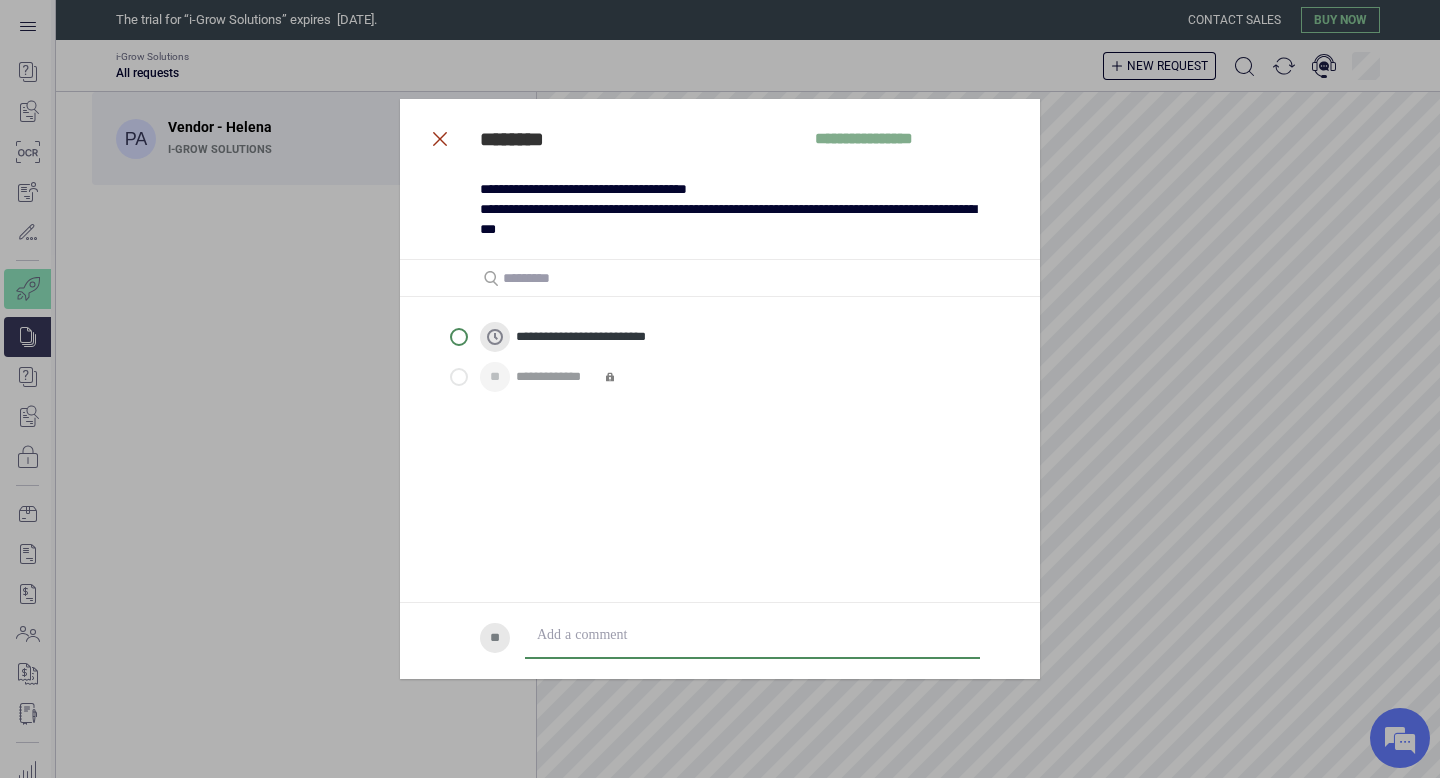 click 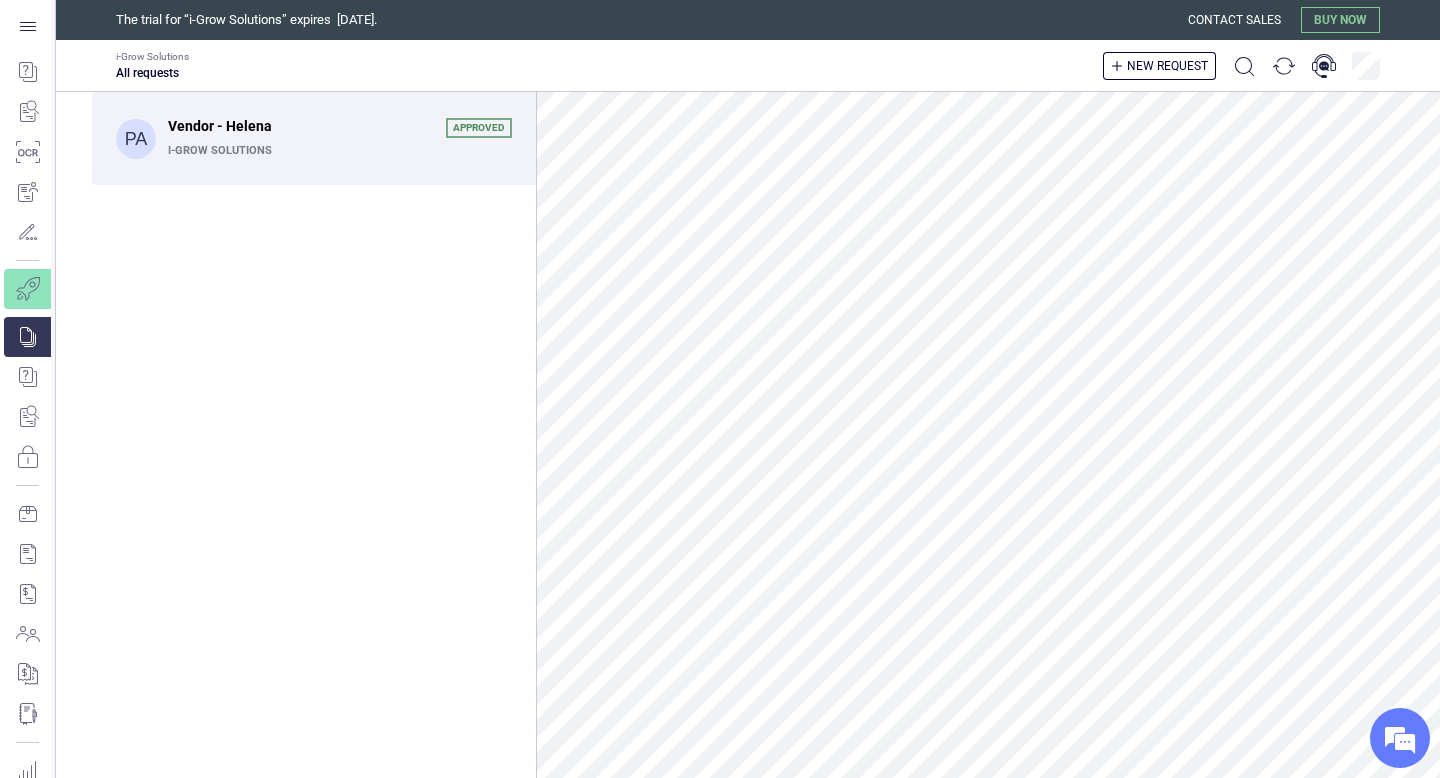 scroll, scrollTop: 0, scrollLeft: 0, axis: both 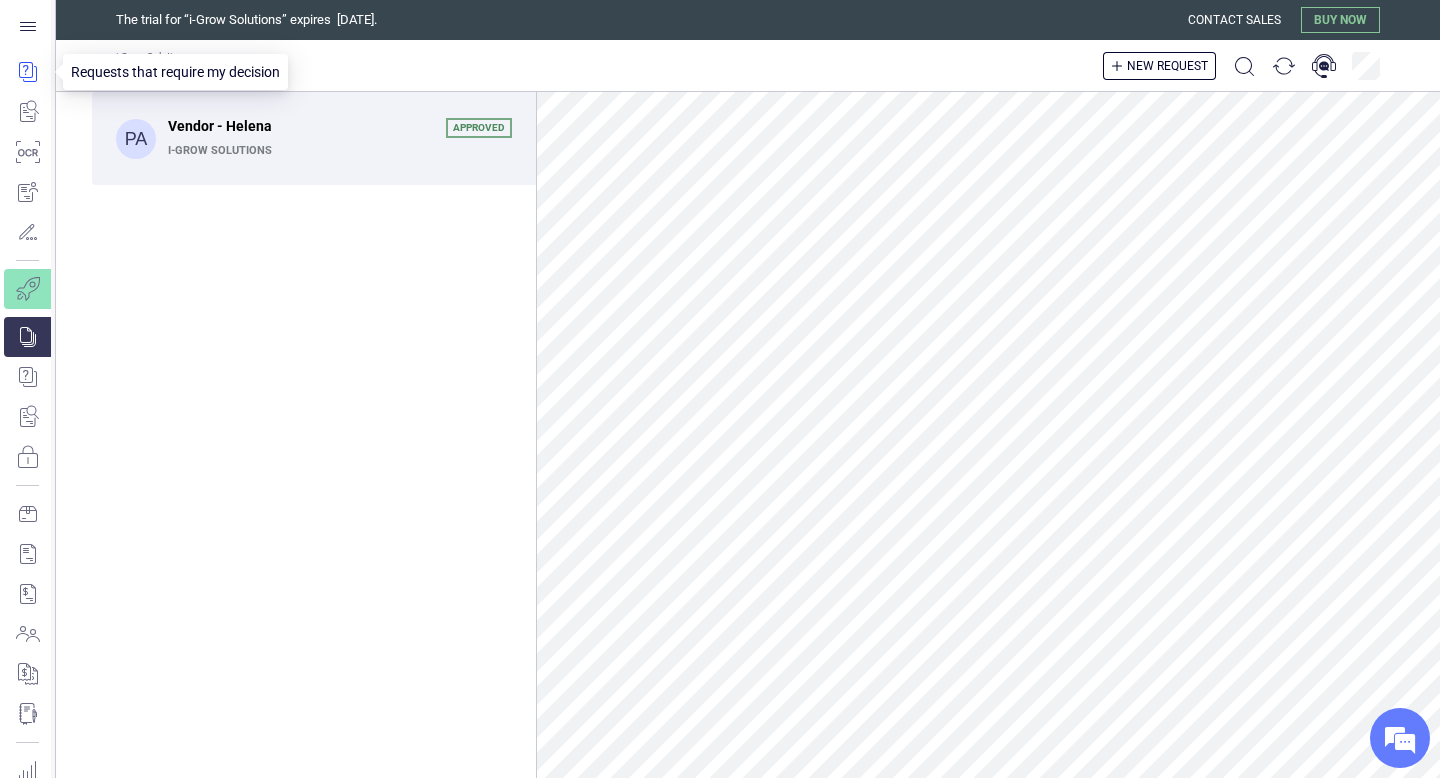 click at bounding box center (27, 72) 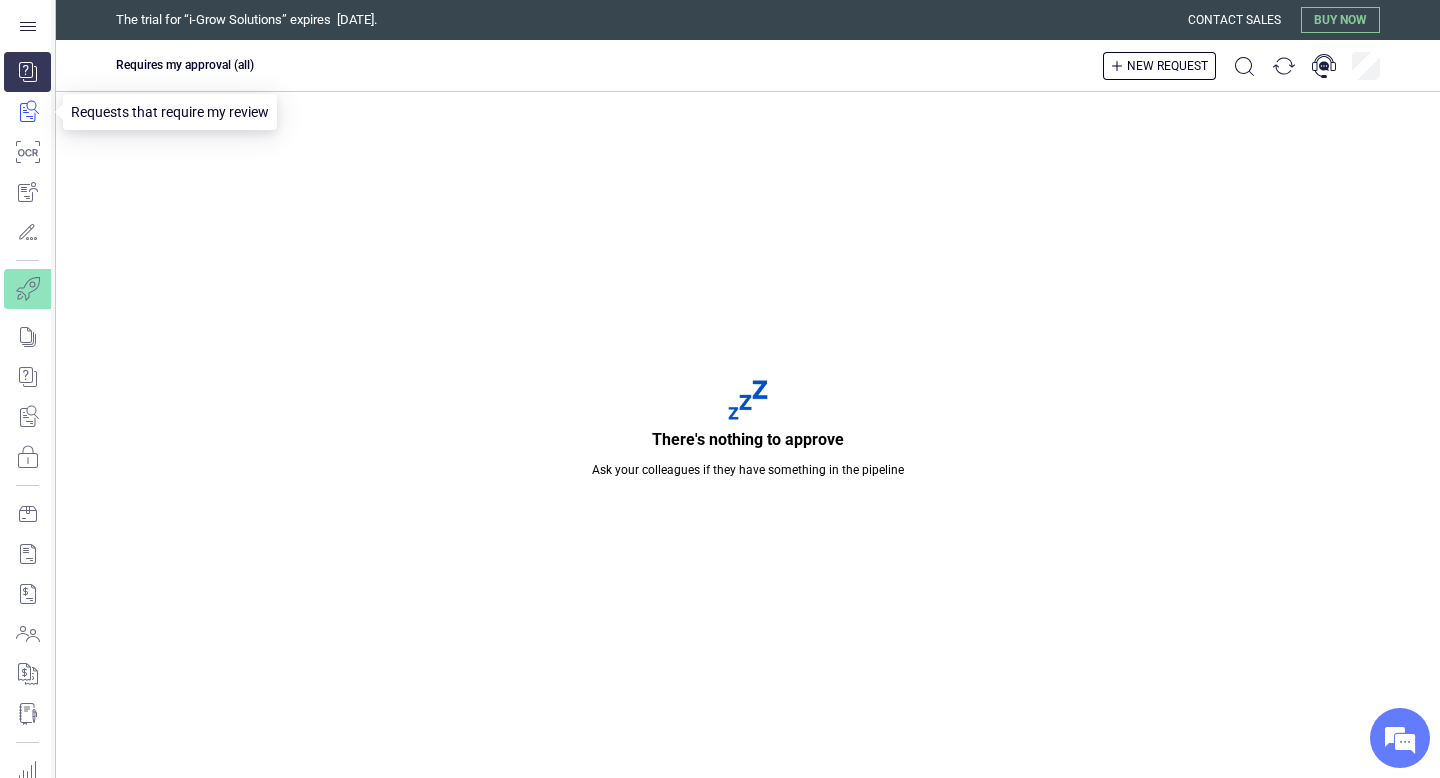 click at bounding box center [27, 112] 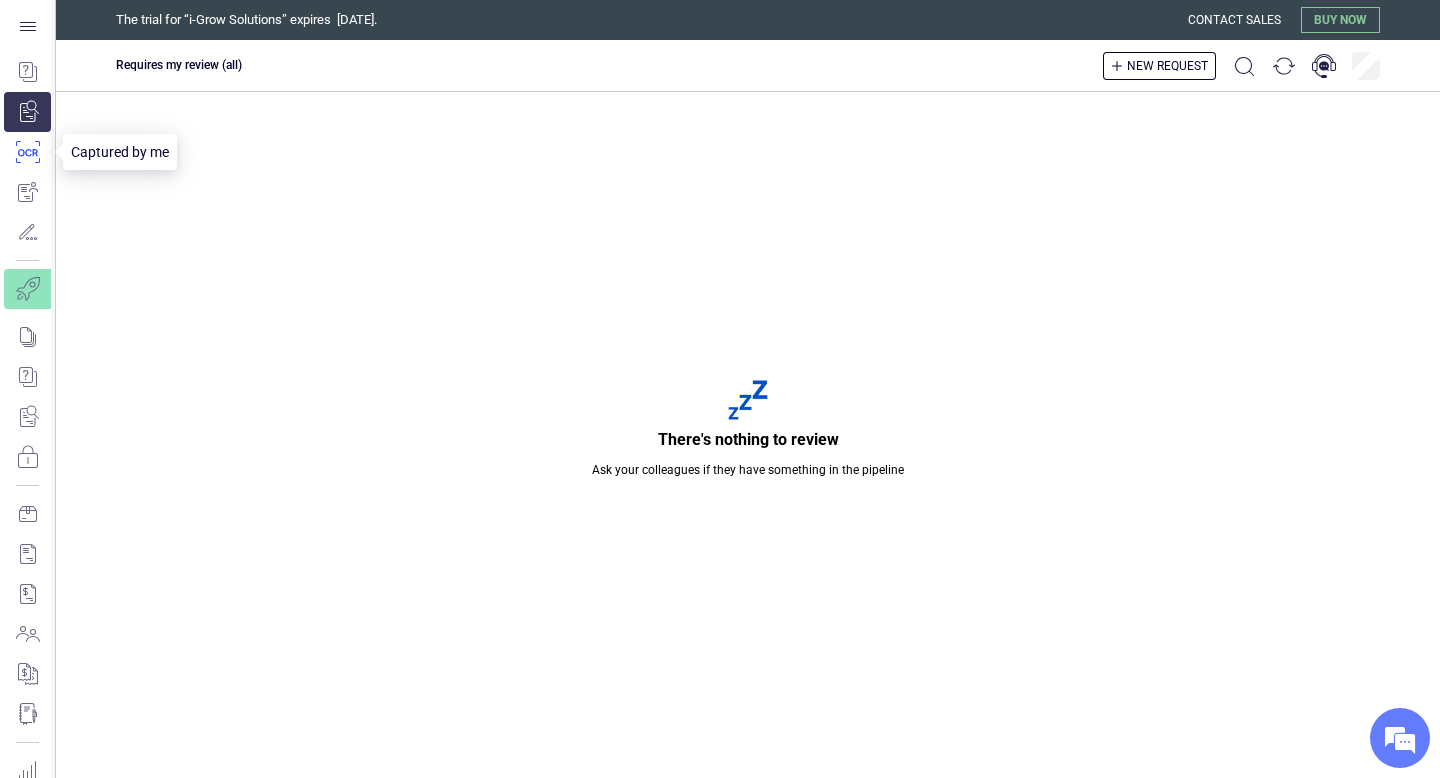 click at bounding box center [27, 152] 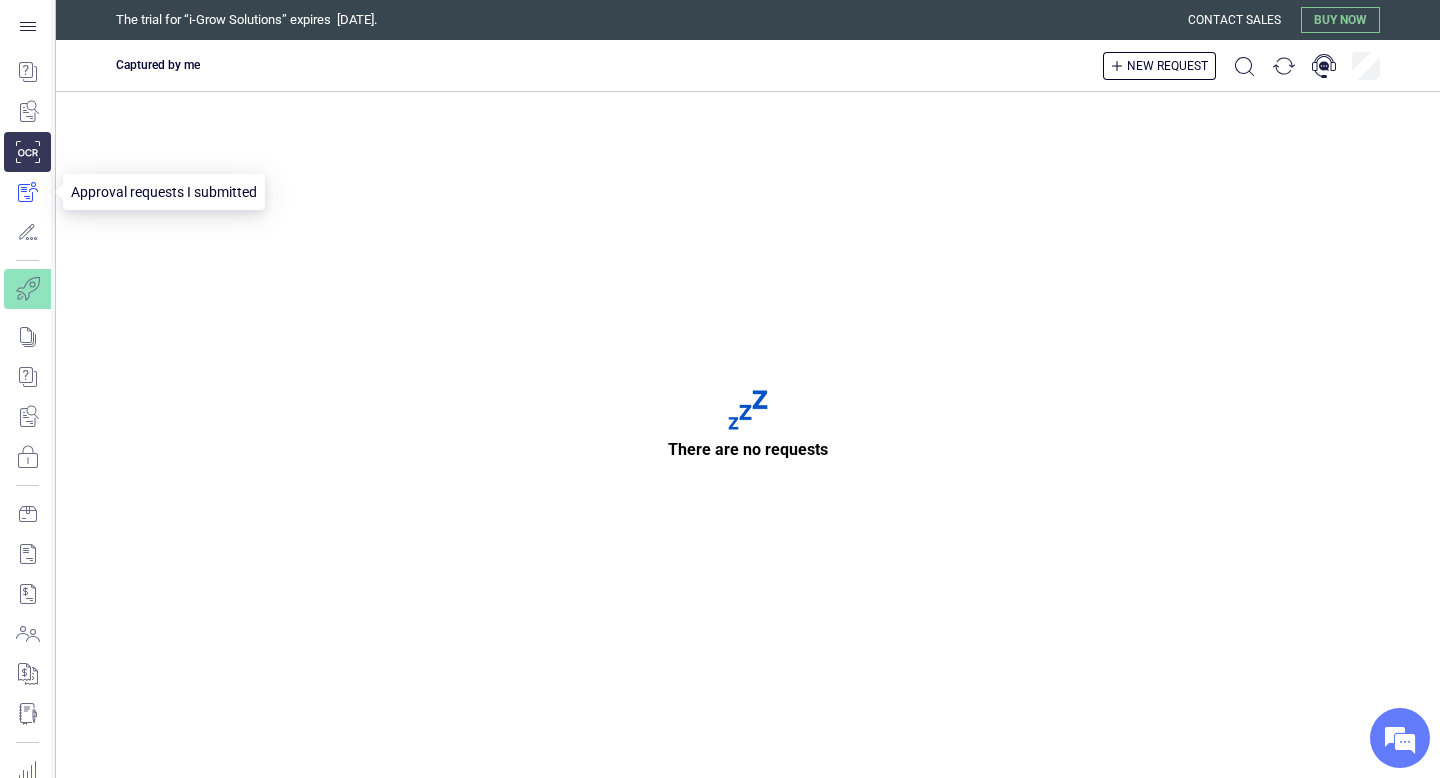 click at bounding box center (27, 192) 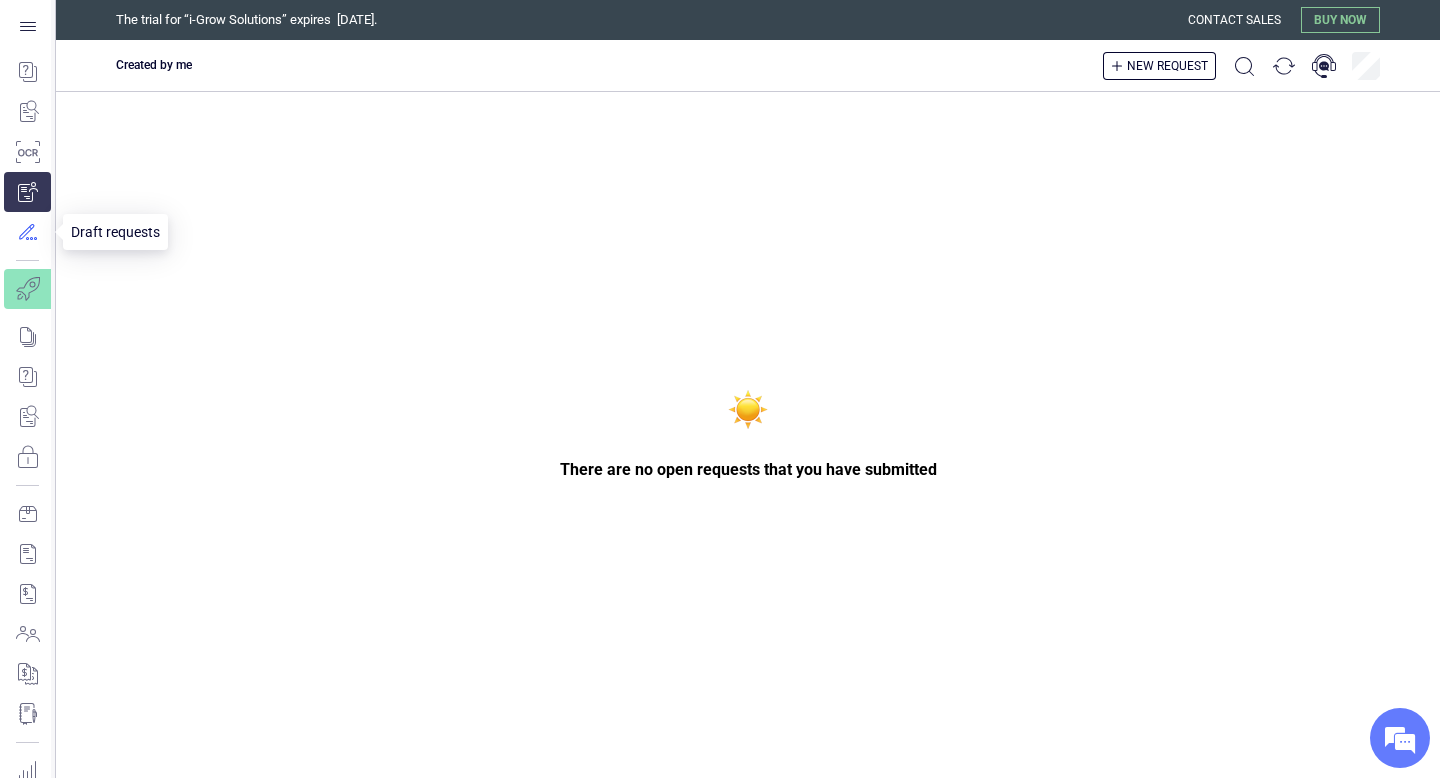 click at bounding box center (27, 232) 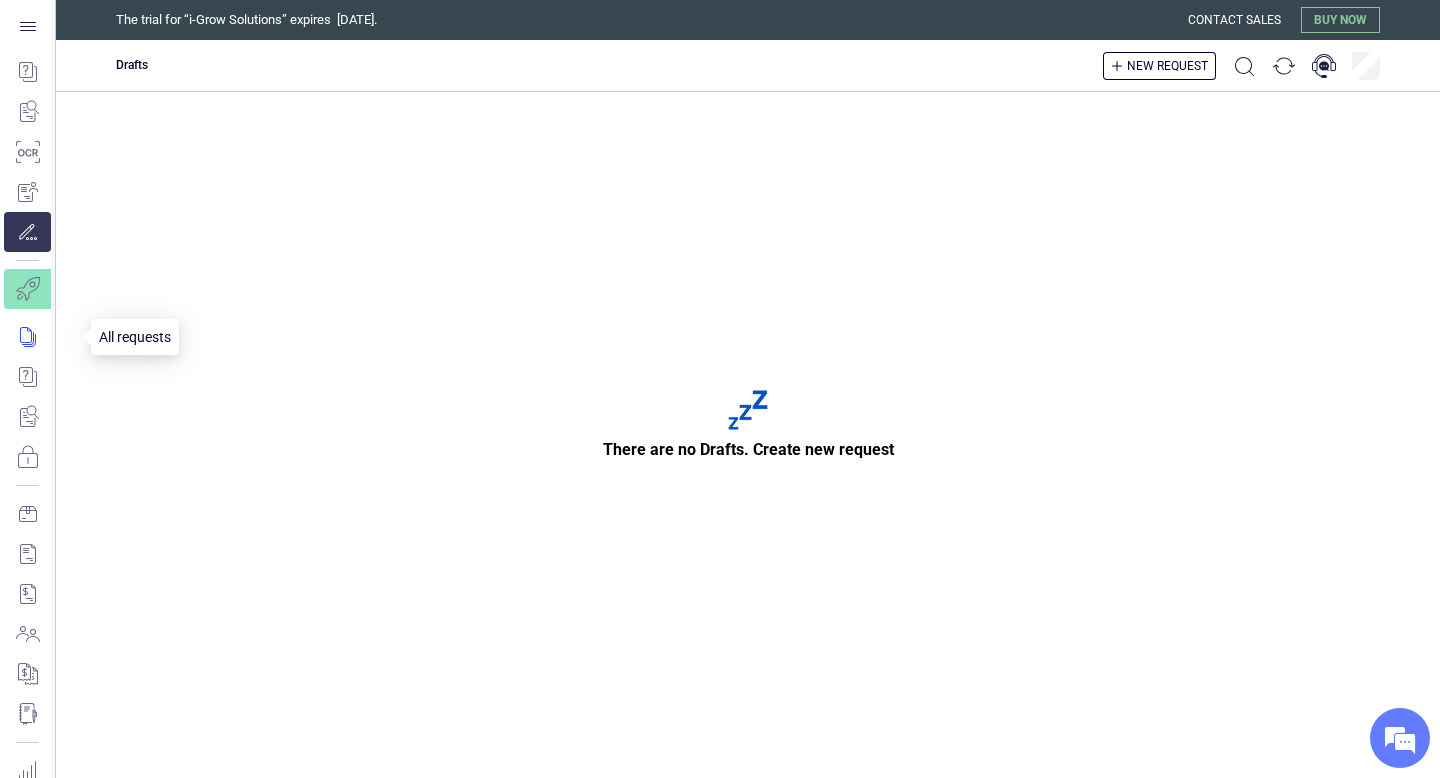 click at bounding box center [41, 337] 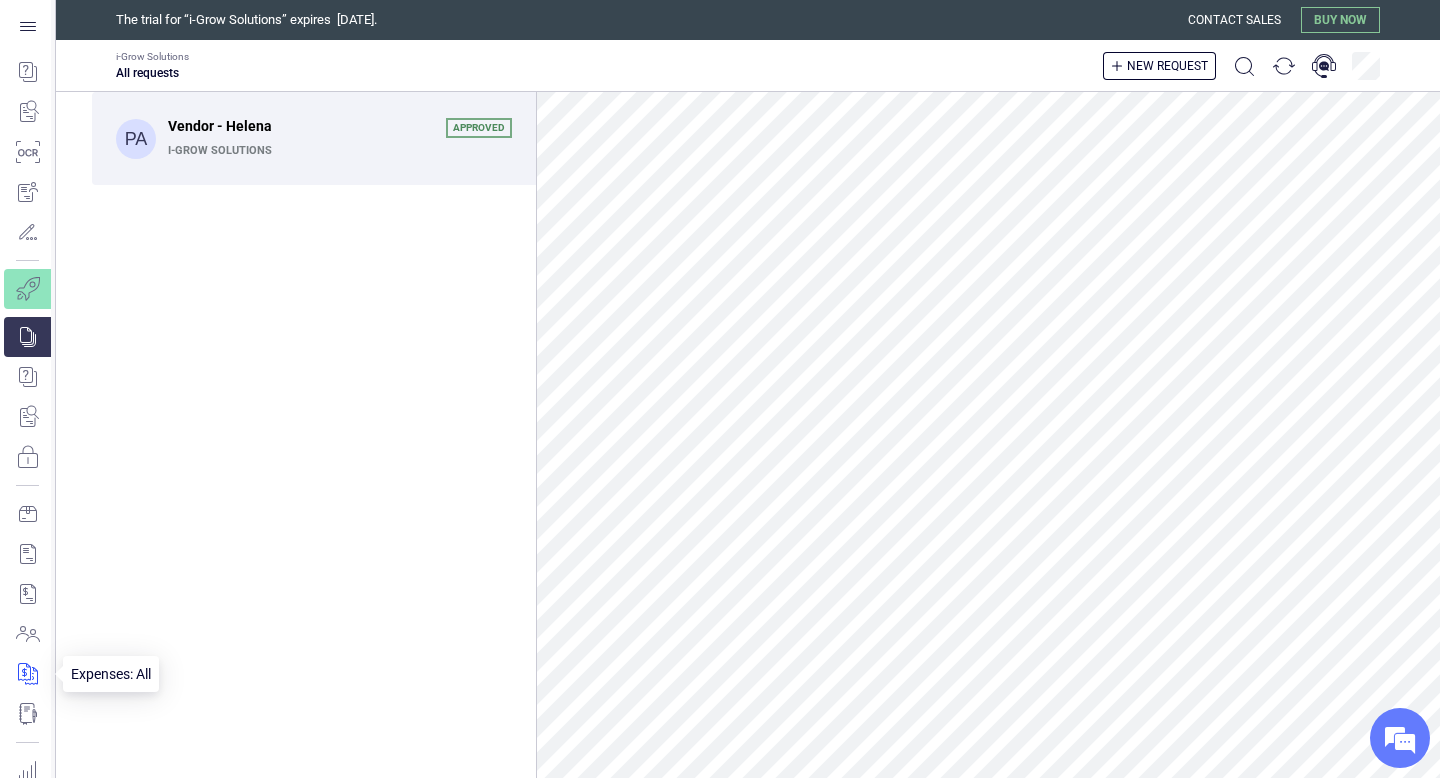 click at bounding box center [27, 674] 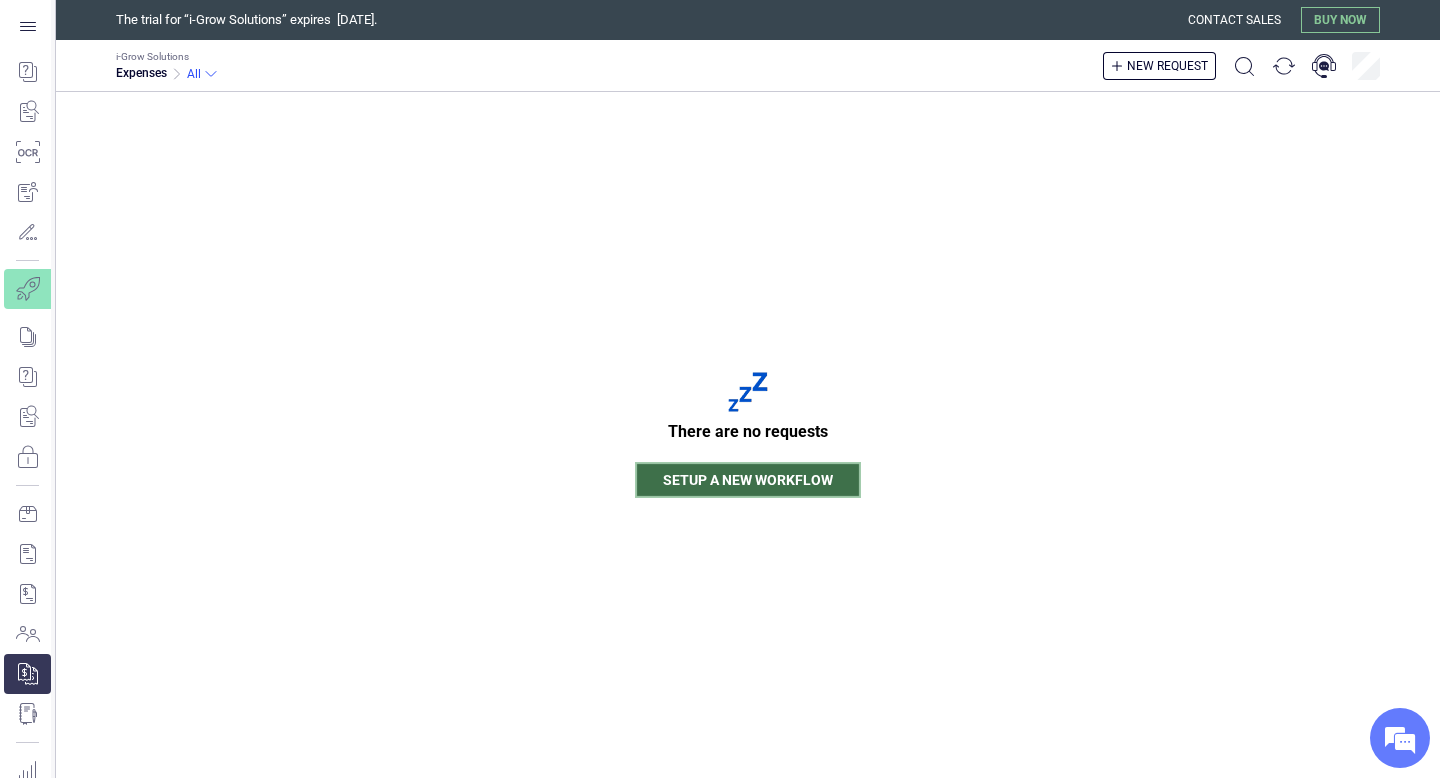 click on "Setup a new workflow" at bounding box center (748, 480) 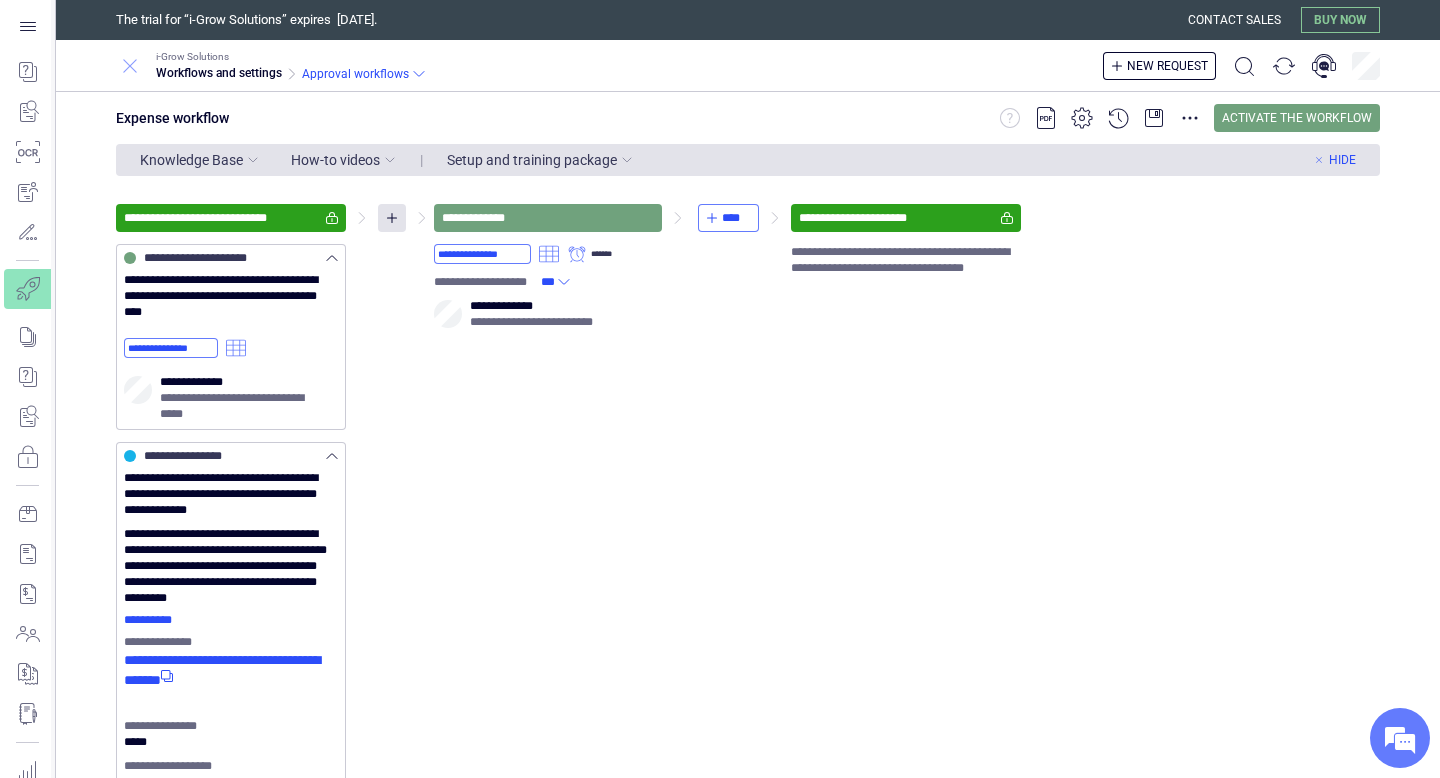 click 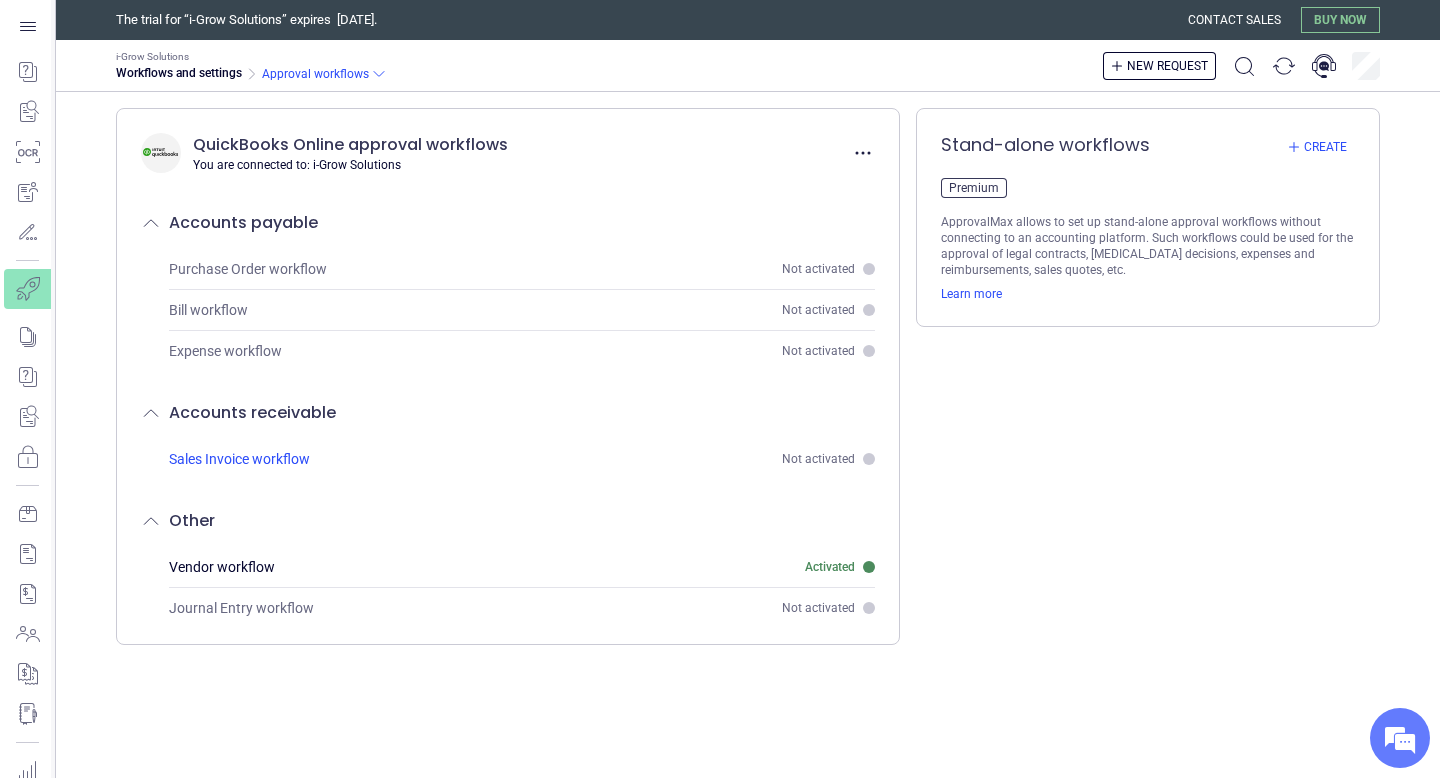 click at bounding box center (869, 459) 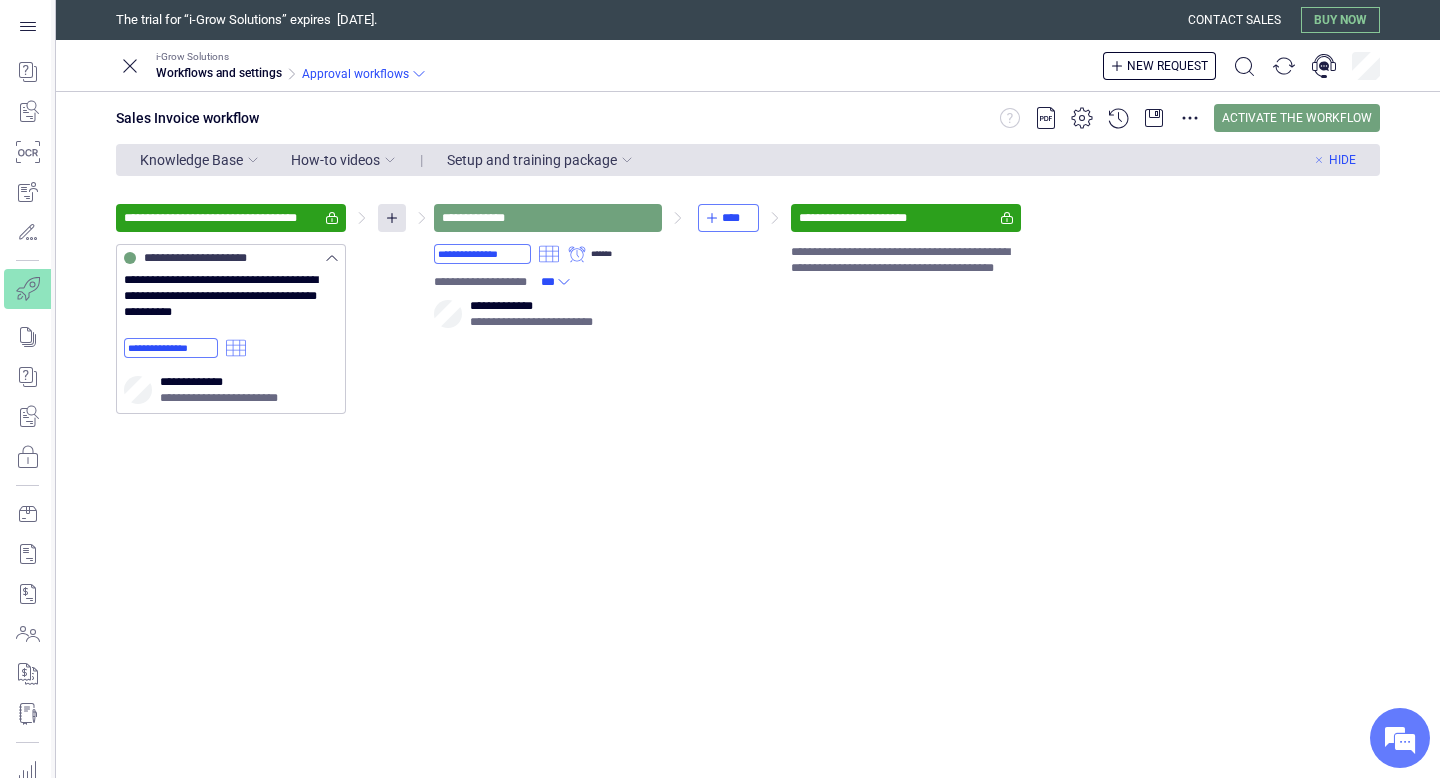 click on "**********" at bounding box center [748, 309] 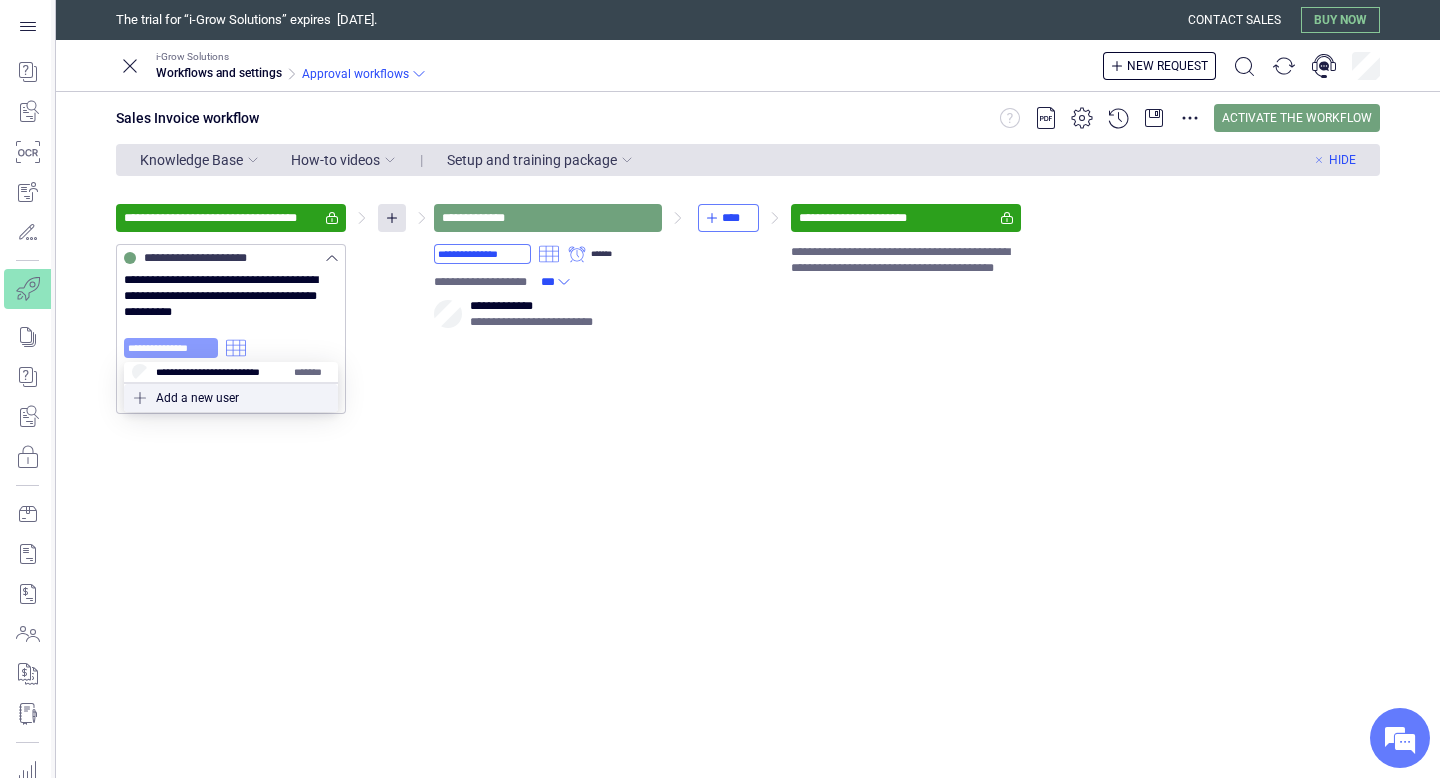 click on "**********" at bounding box center [171, 348] 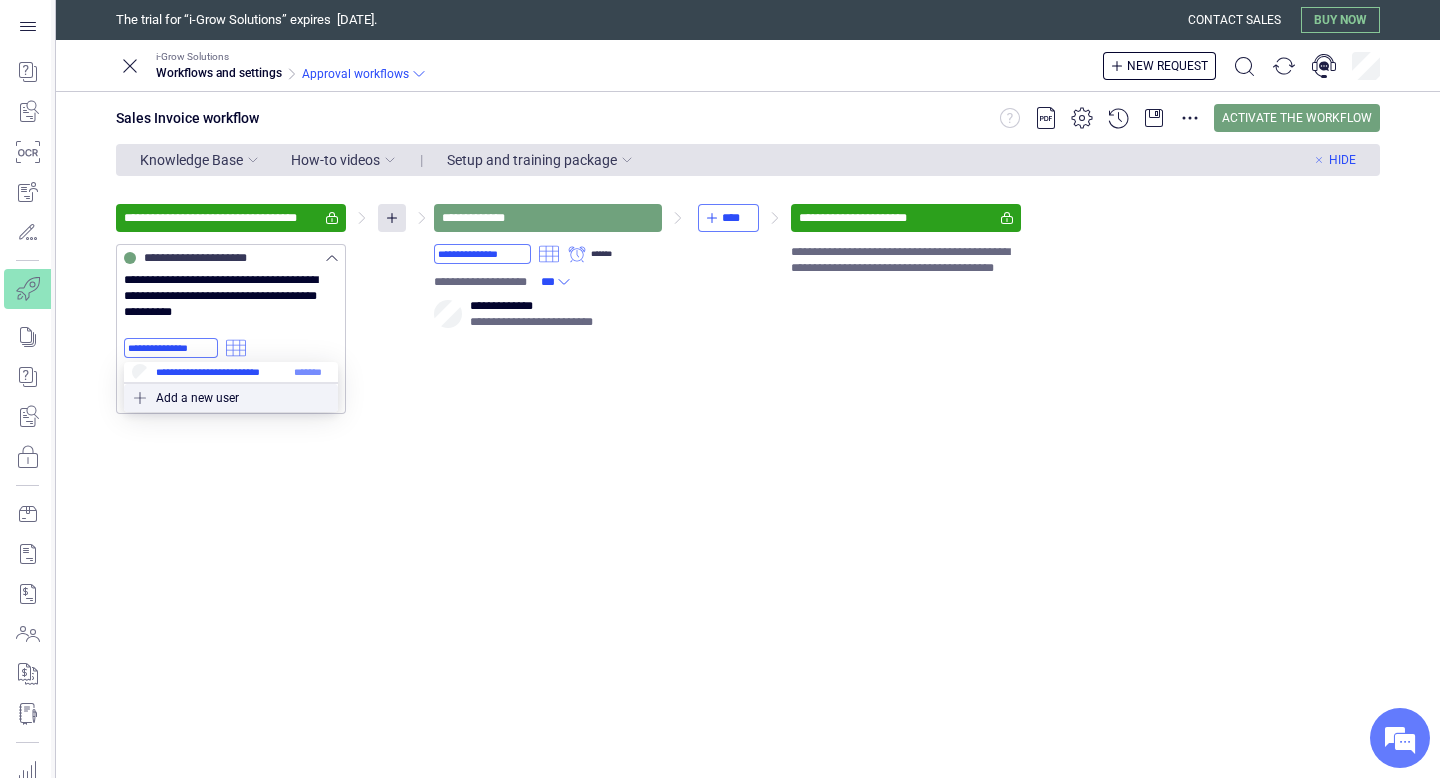 click at bounding box center (231, 372) 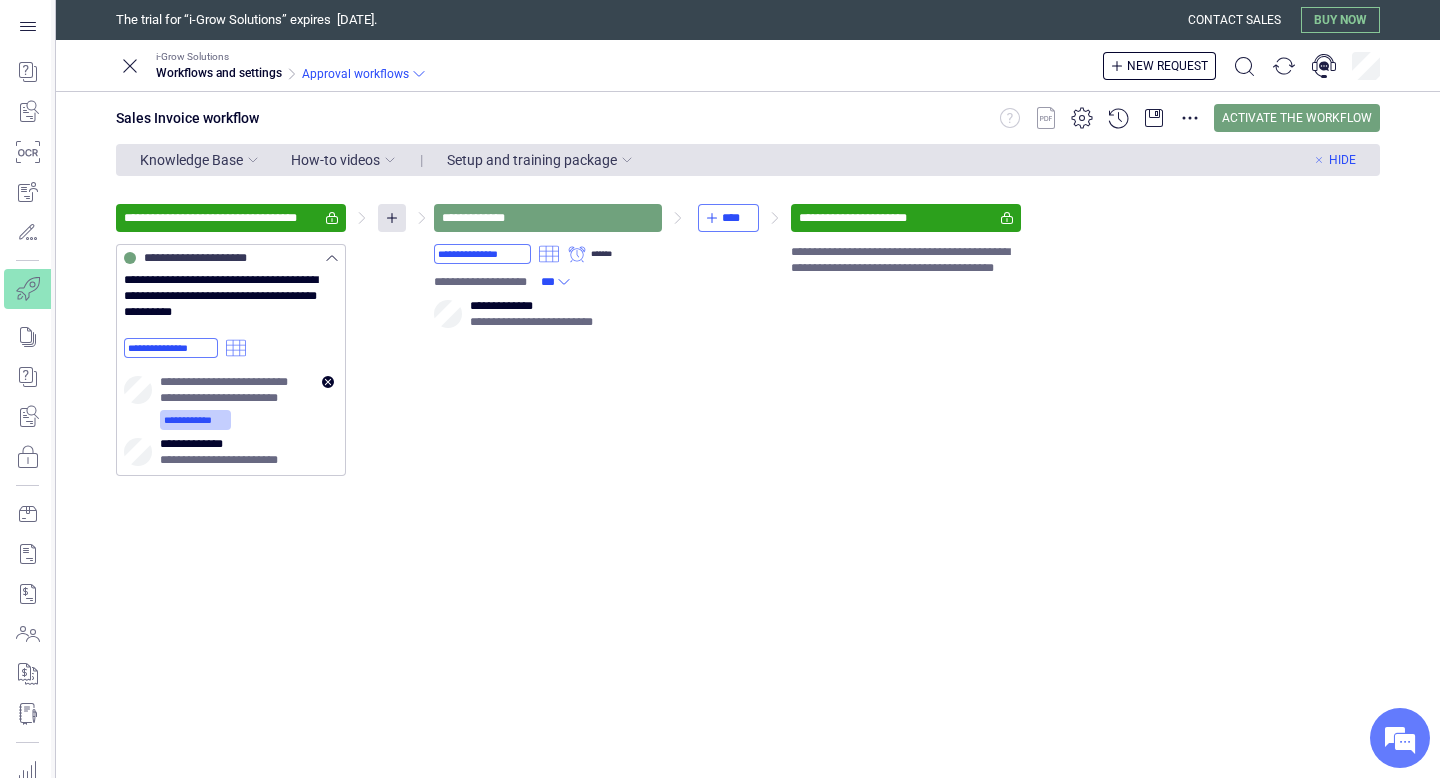 click on "**********" at bounding box center (195, 420) 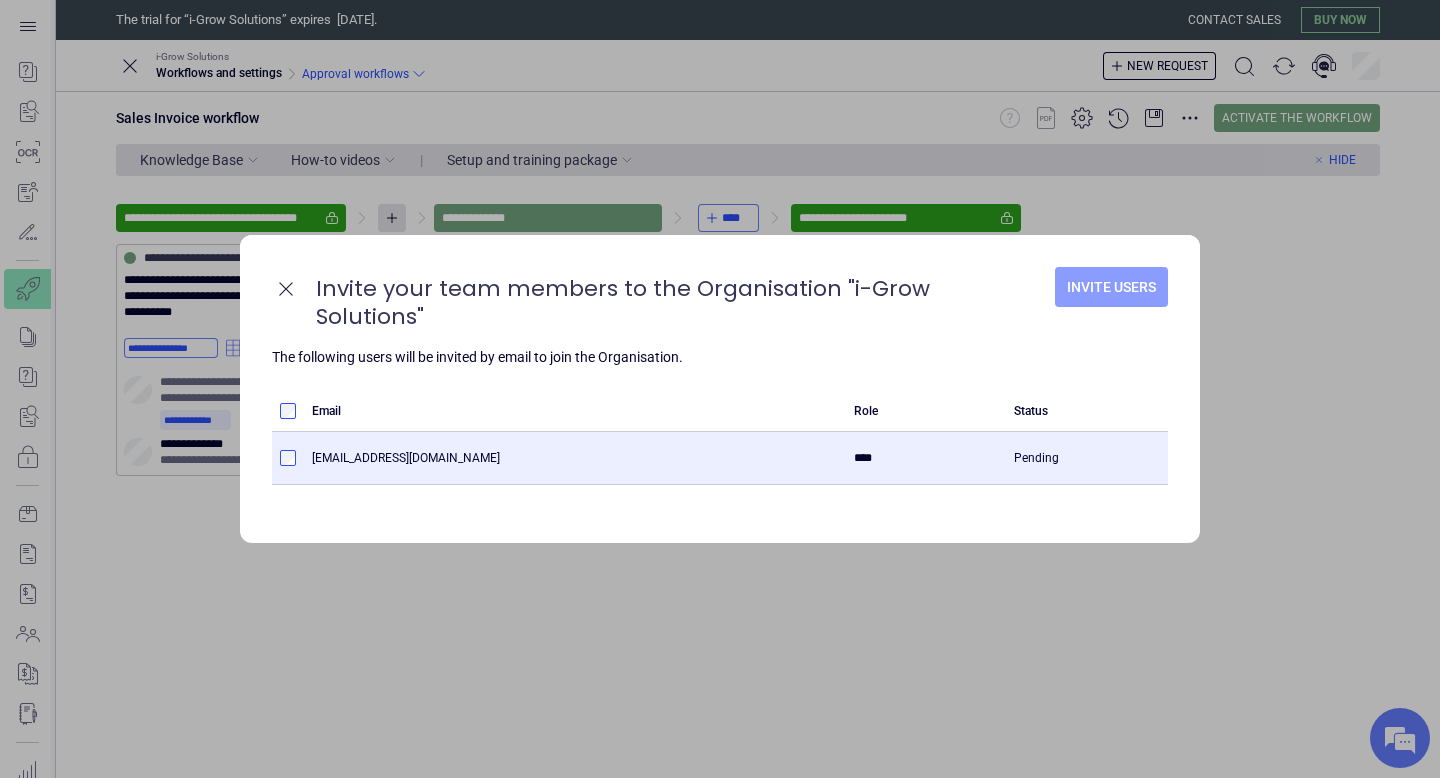 click on "Invite Users" at bounding box center [1111, 287] 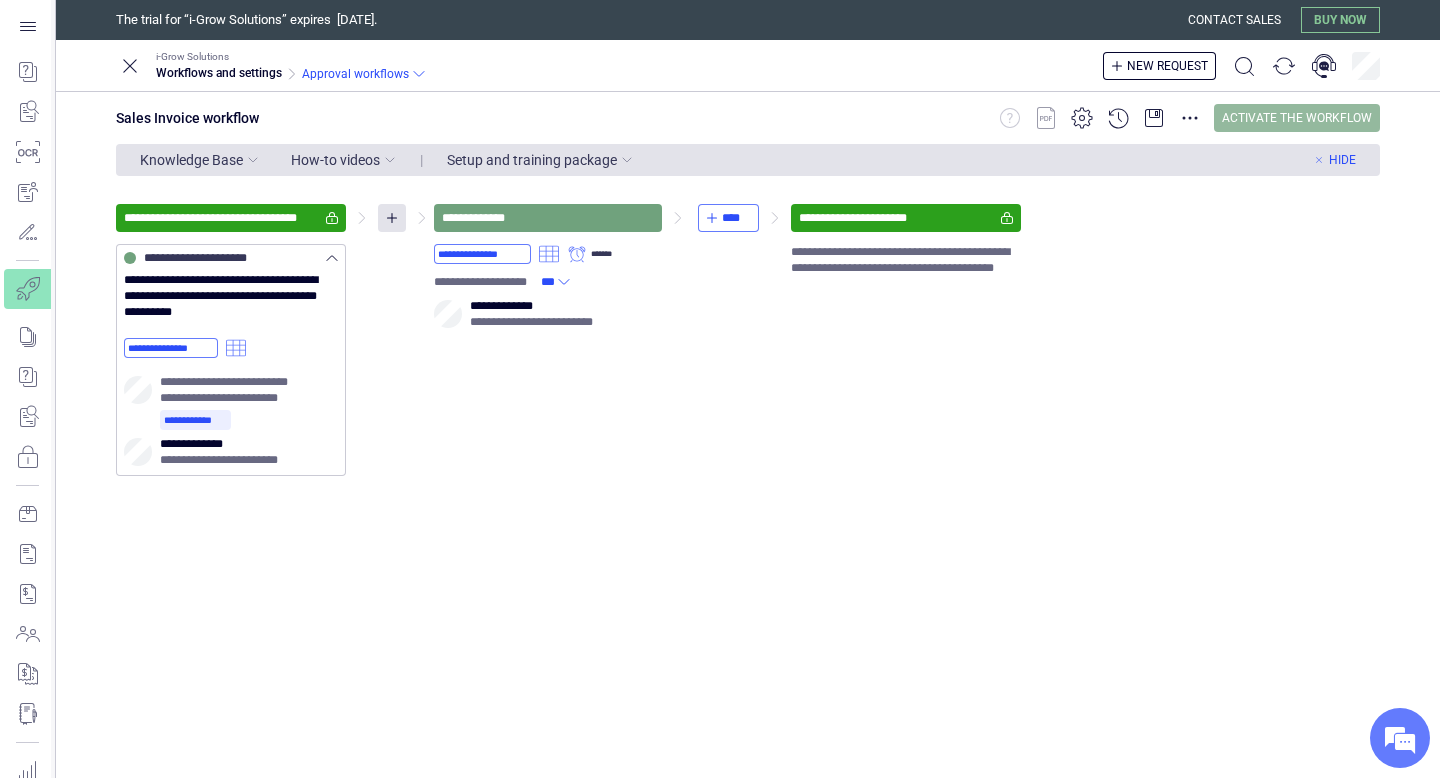 click on "Activate the workflow" at bounding box center [1297, 118] 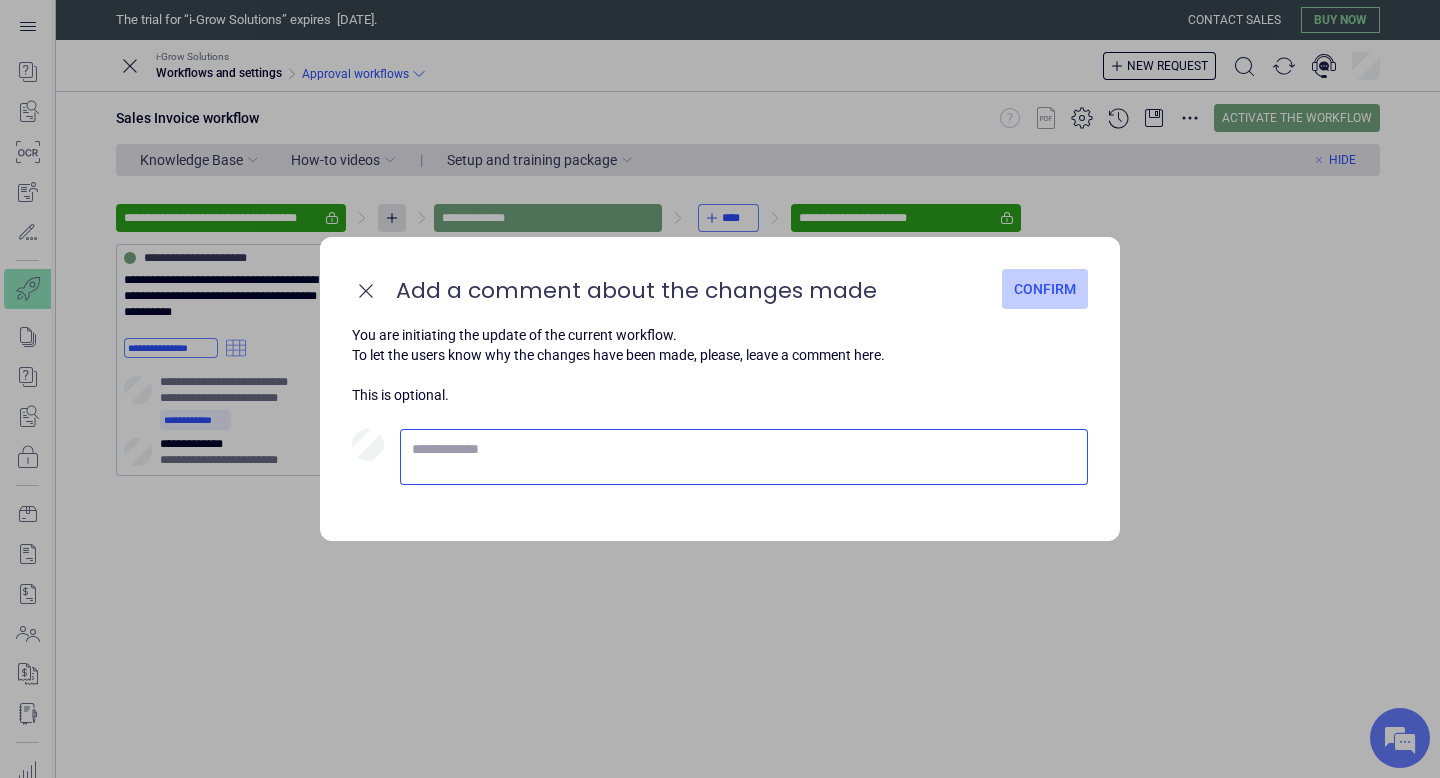 click on "Confirm" at bounding box center (1045, 289) 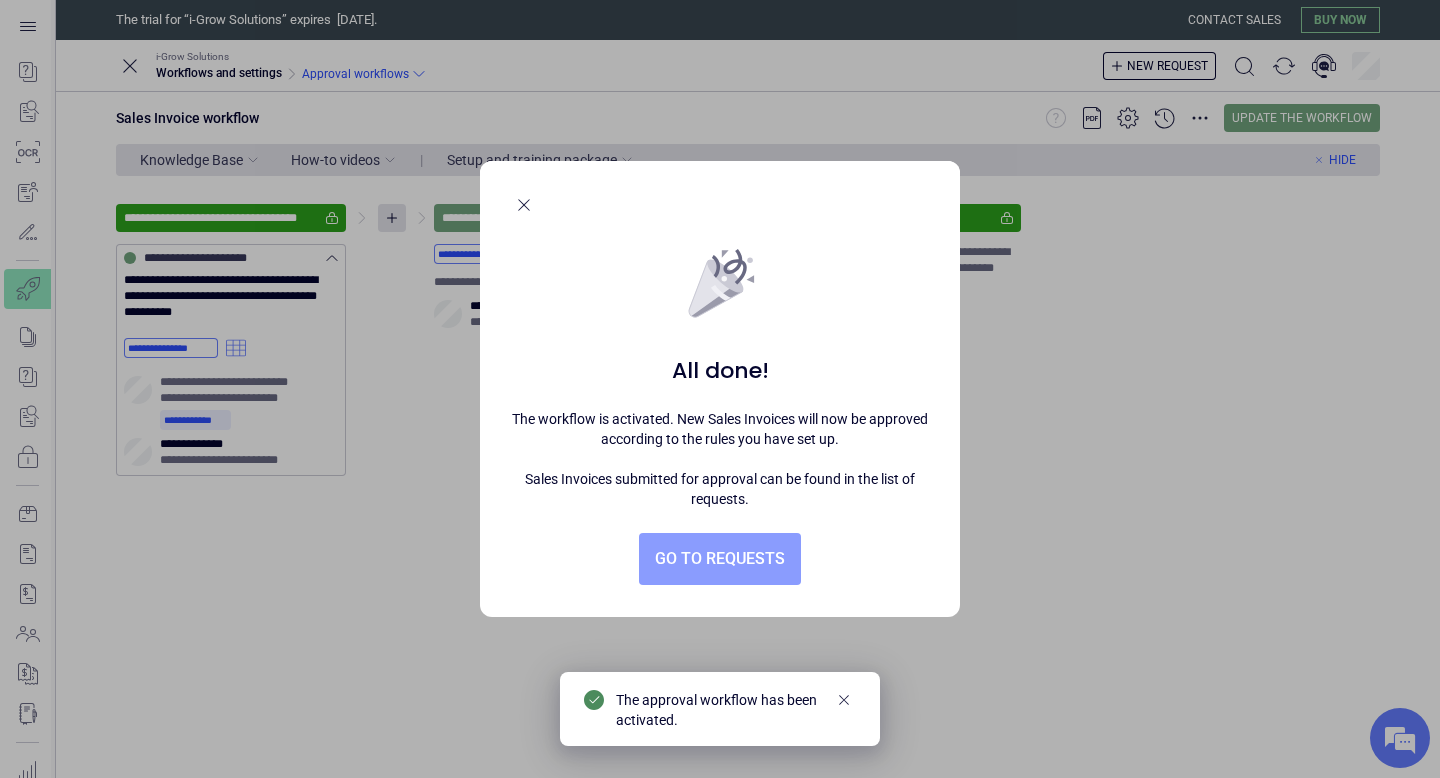 click on "Go to requests" at bounding box center (720, 559) 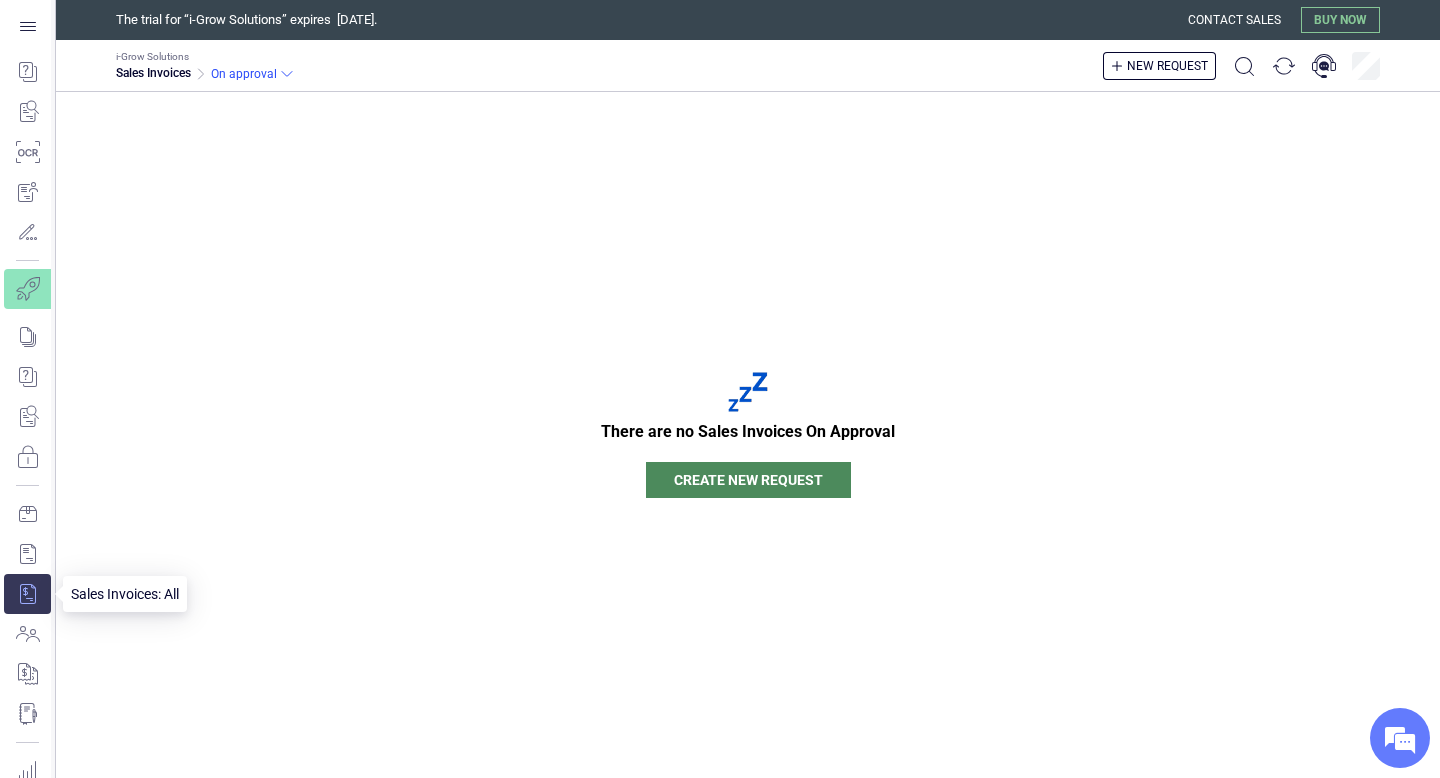 click at bounding box center (27, 594) 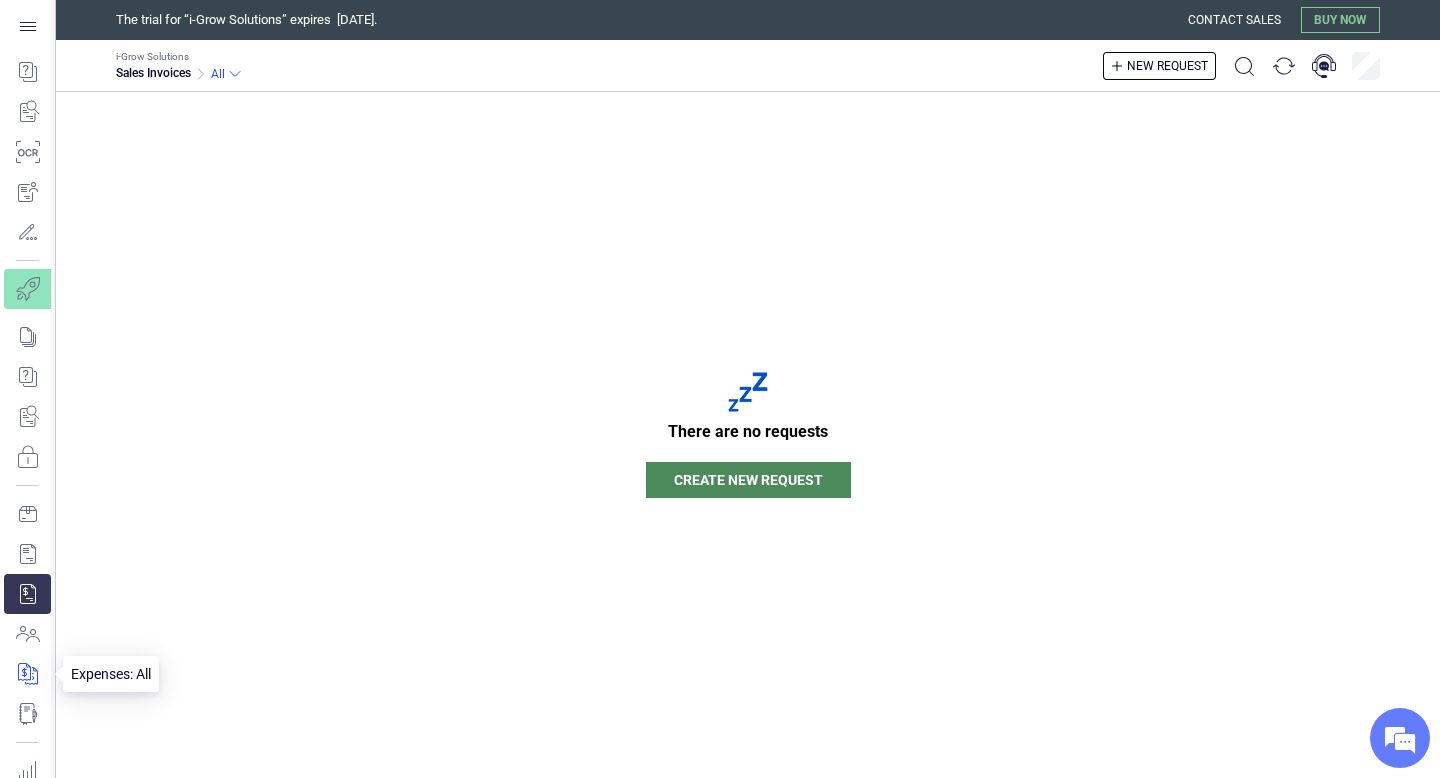 click at bounding box center (27, 674) 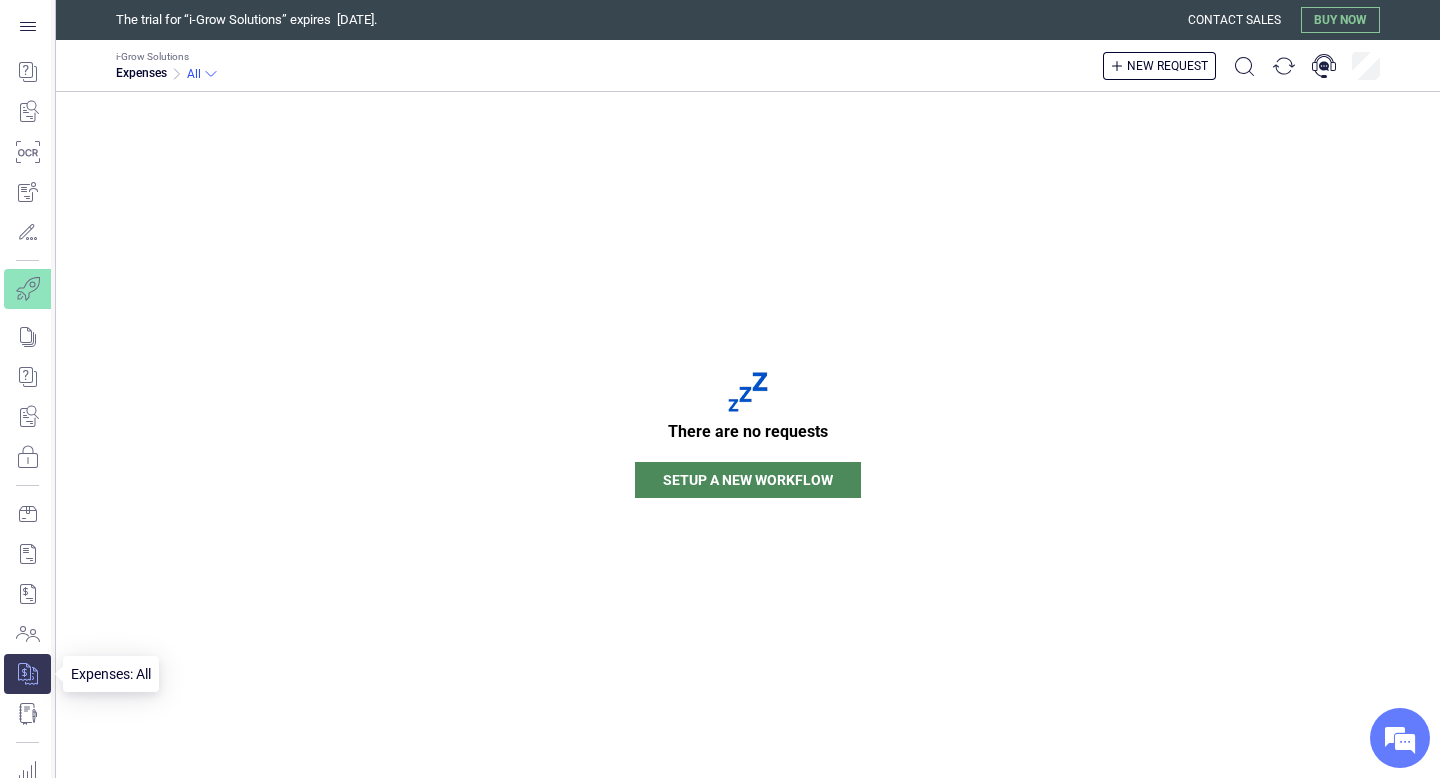 click at bounding box center (27, 674) 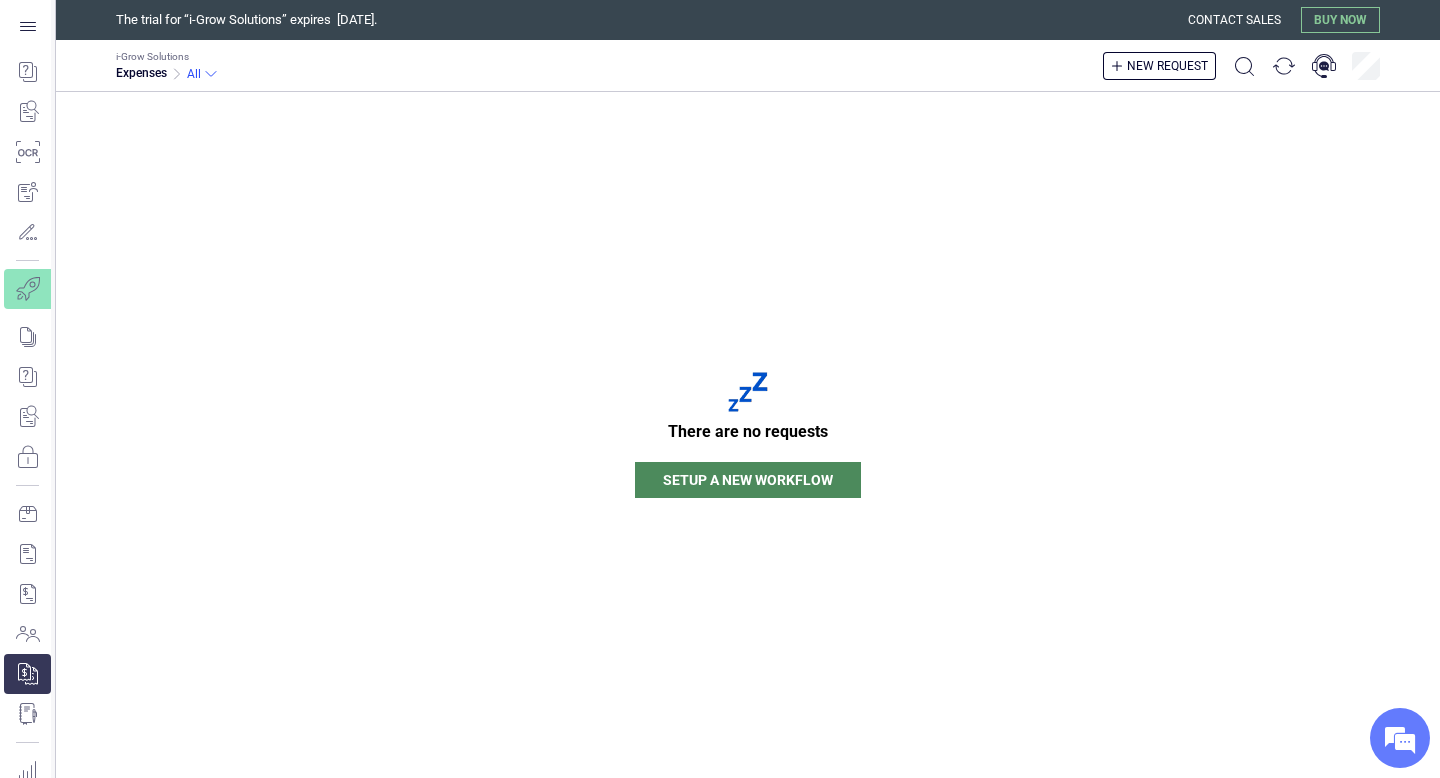 click on "There are no requests Setup a new workflow" at bounding box center (748, 435) 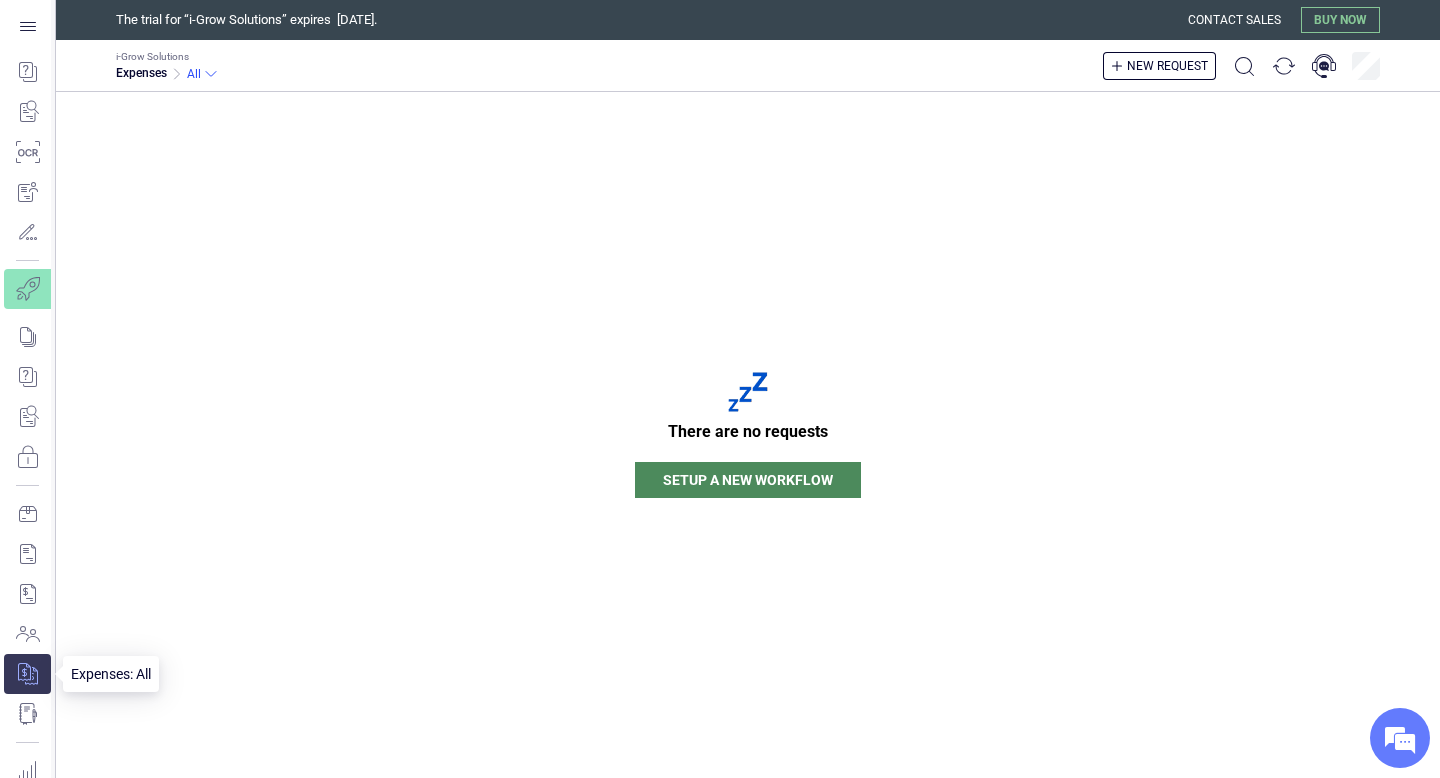 click at bounding box center (27, 674) 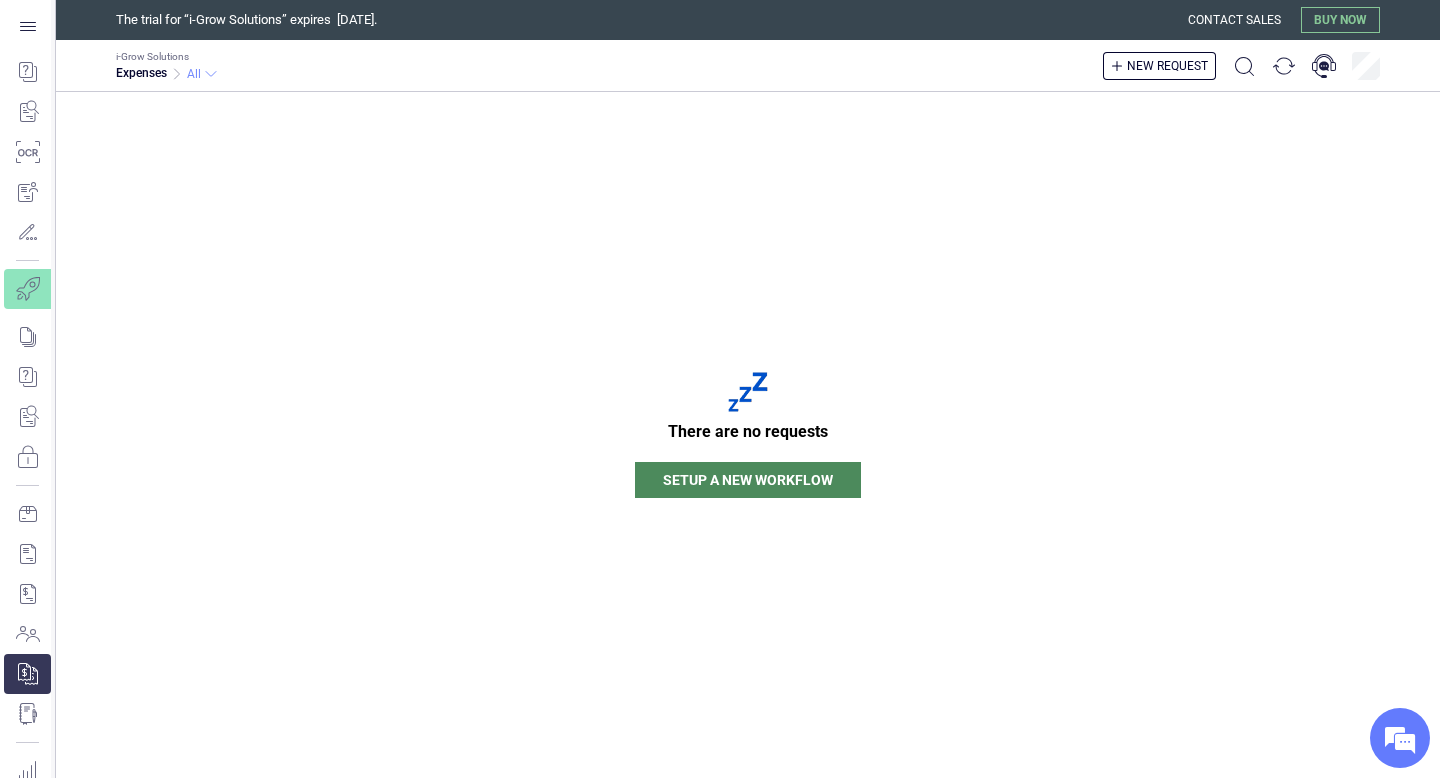 click 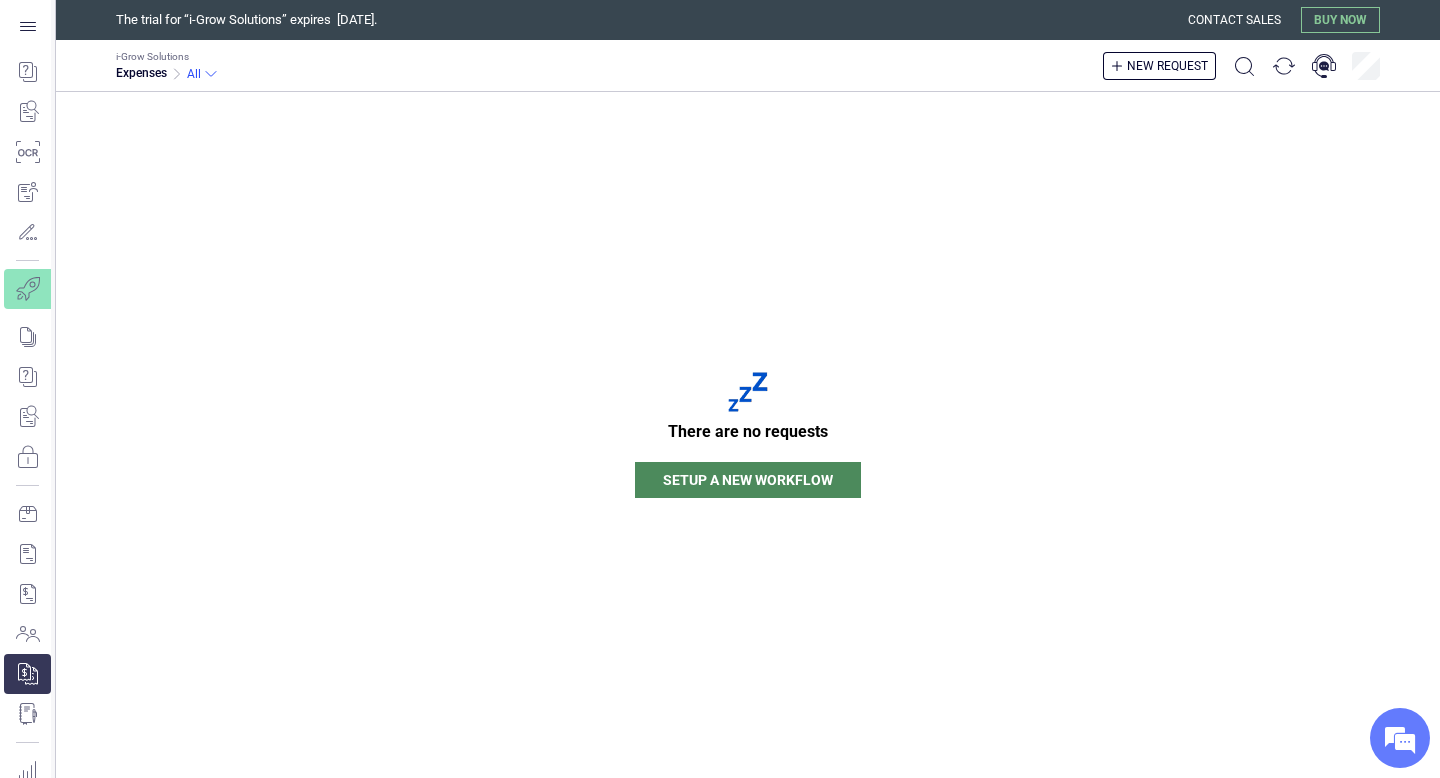 click on "There are no requests Setup a new workflow" at bounding box center [748, 435] 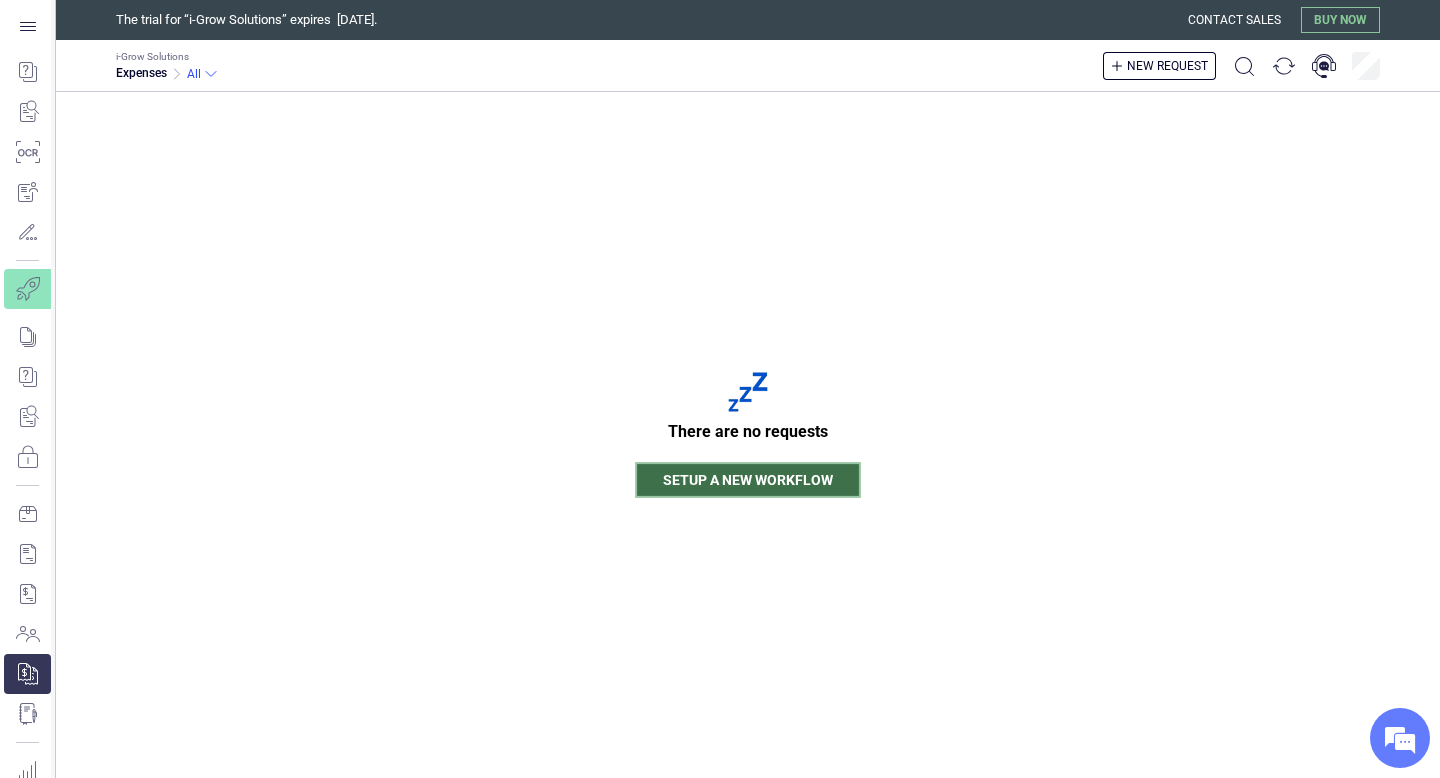 click on "Setup a new workflow" at bounding box center (748, 480) 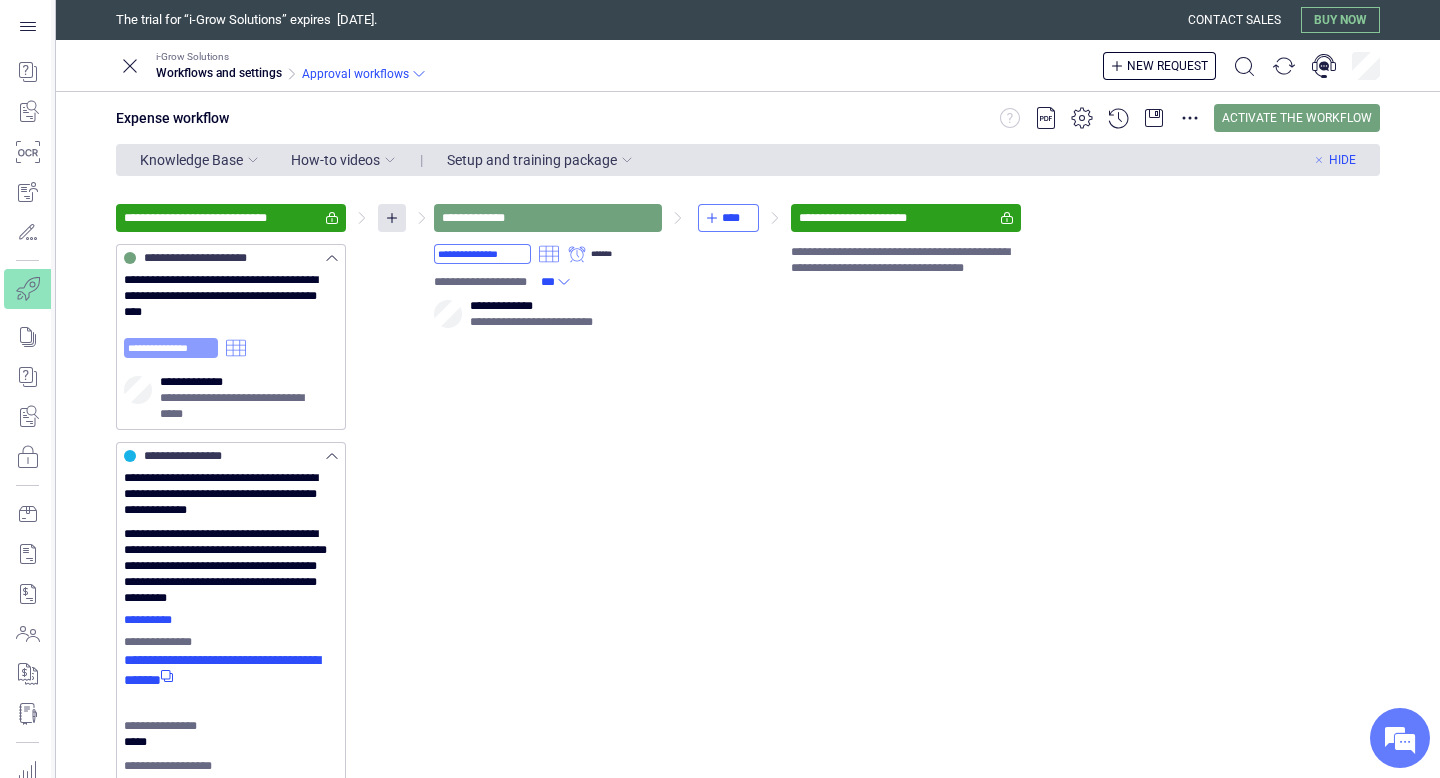 click on "**********" at bounding box center (171, 348) 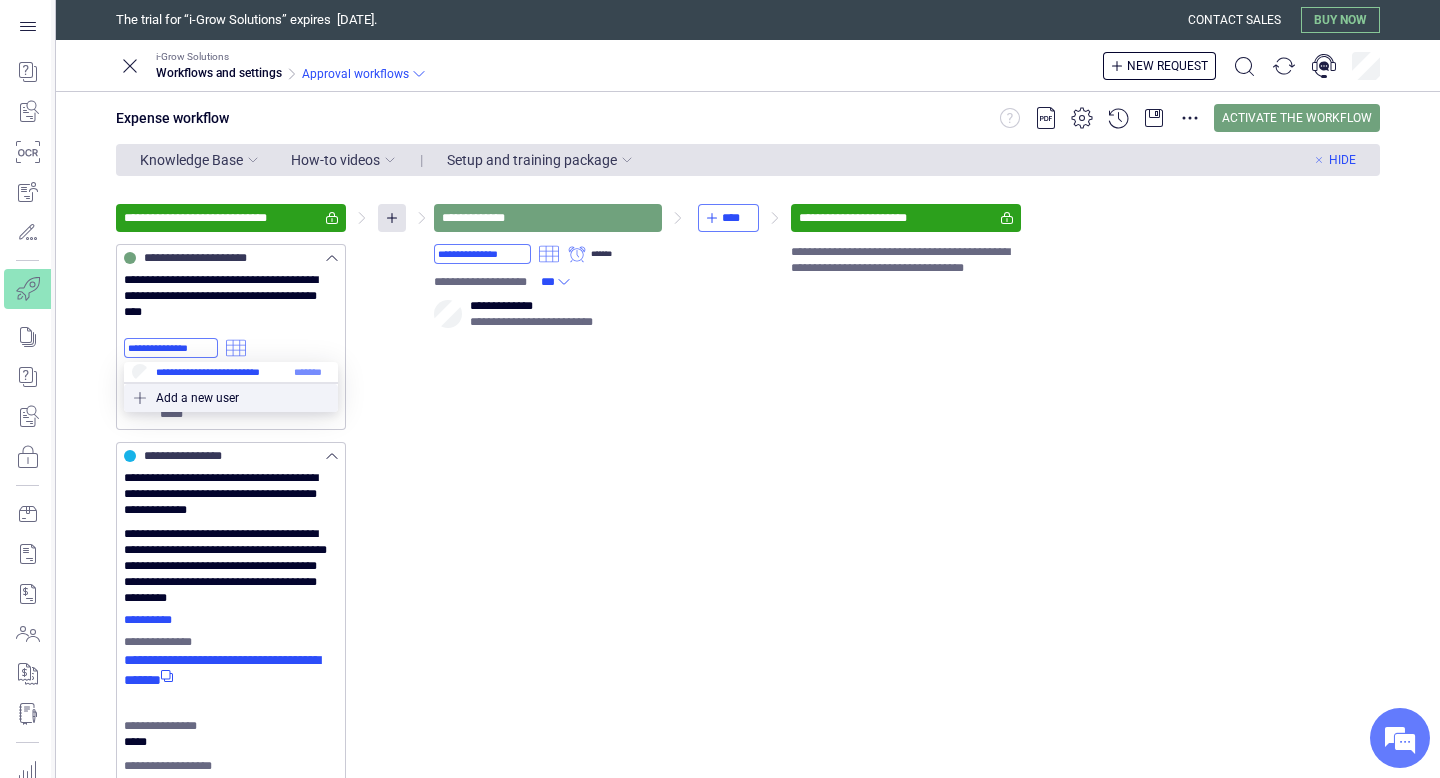 click at bounding box center [231, 372] 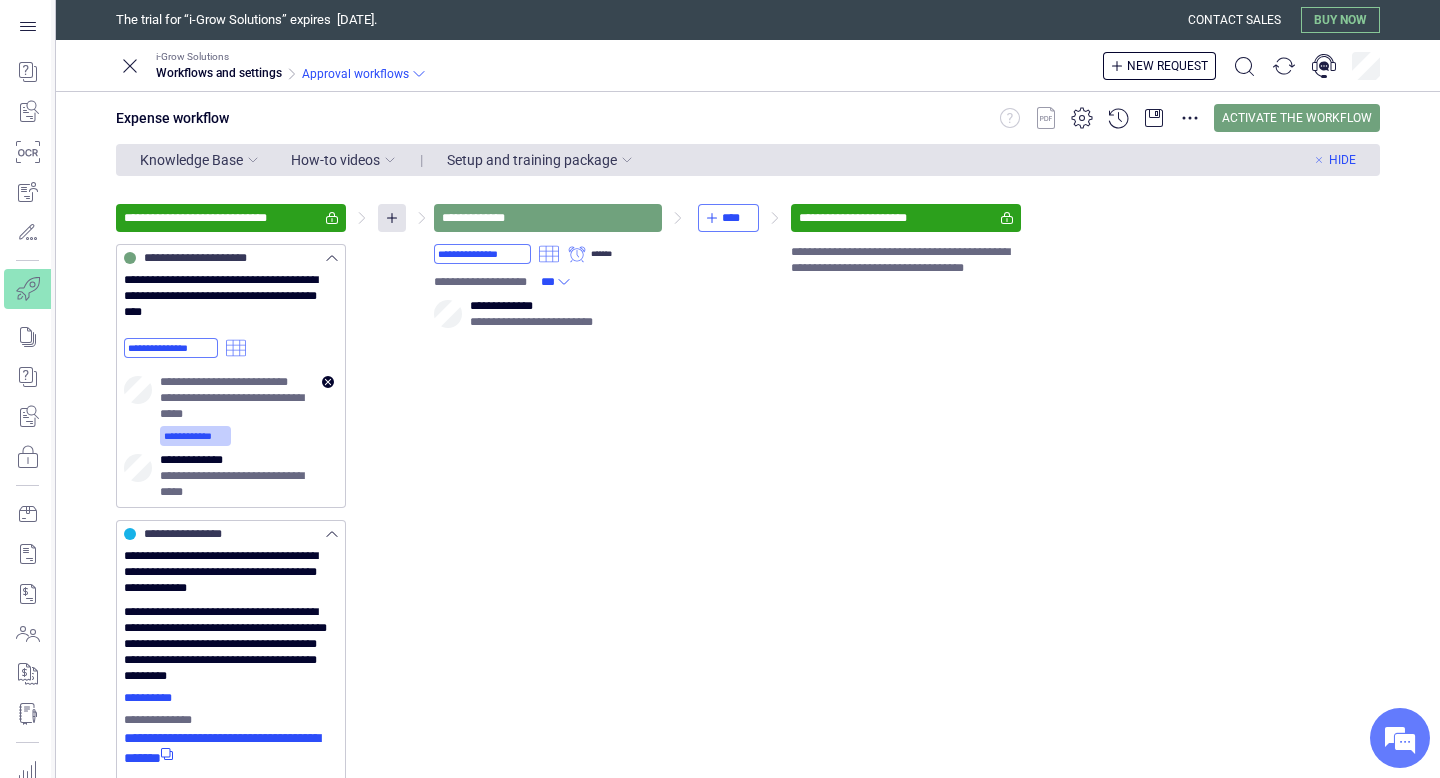 click on "**********" at bounding box center [195, 436] 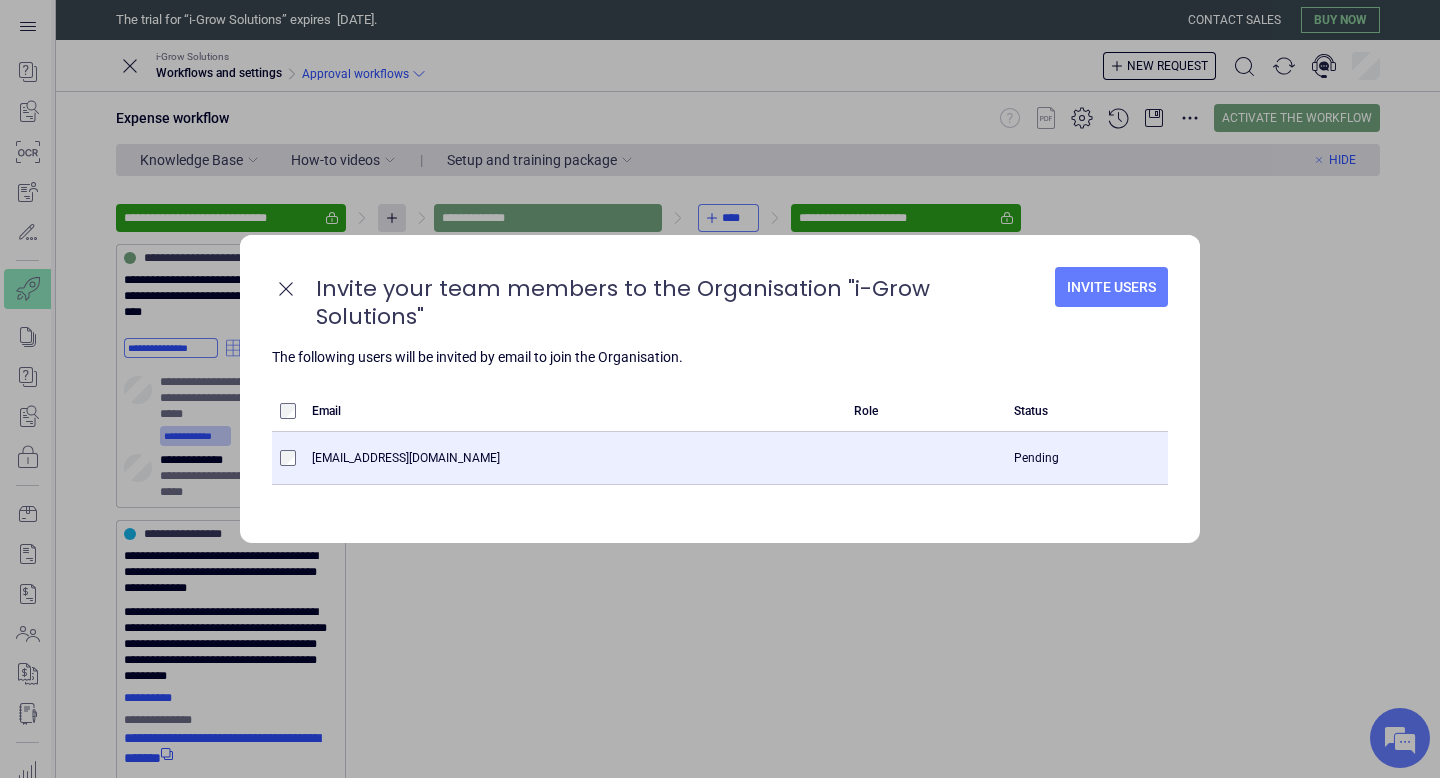 type on "****" 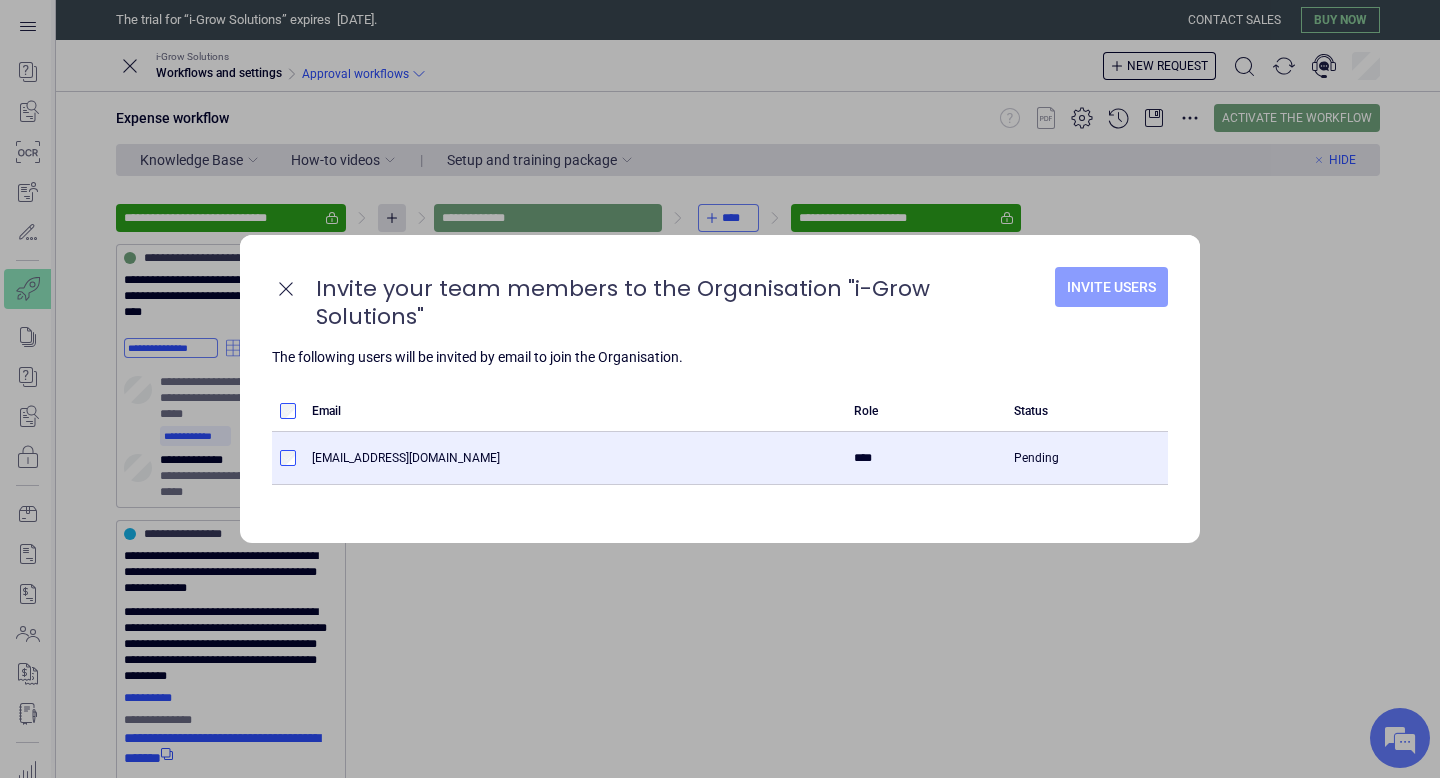 click on "Invite Users" at bounding box center [1111, 287] 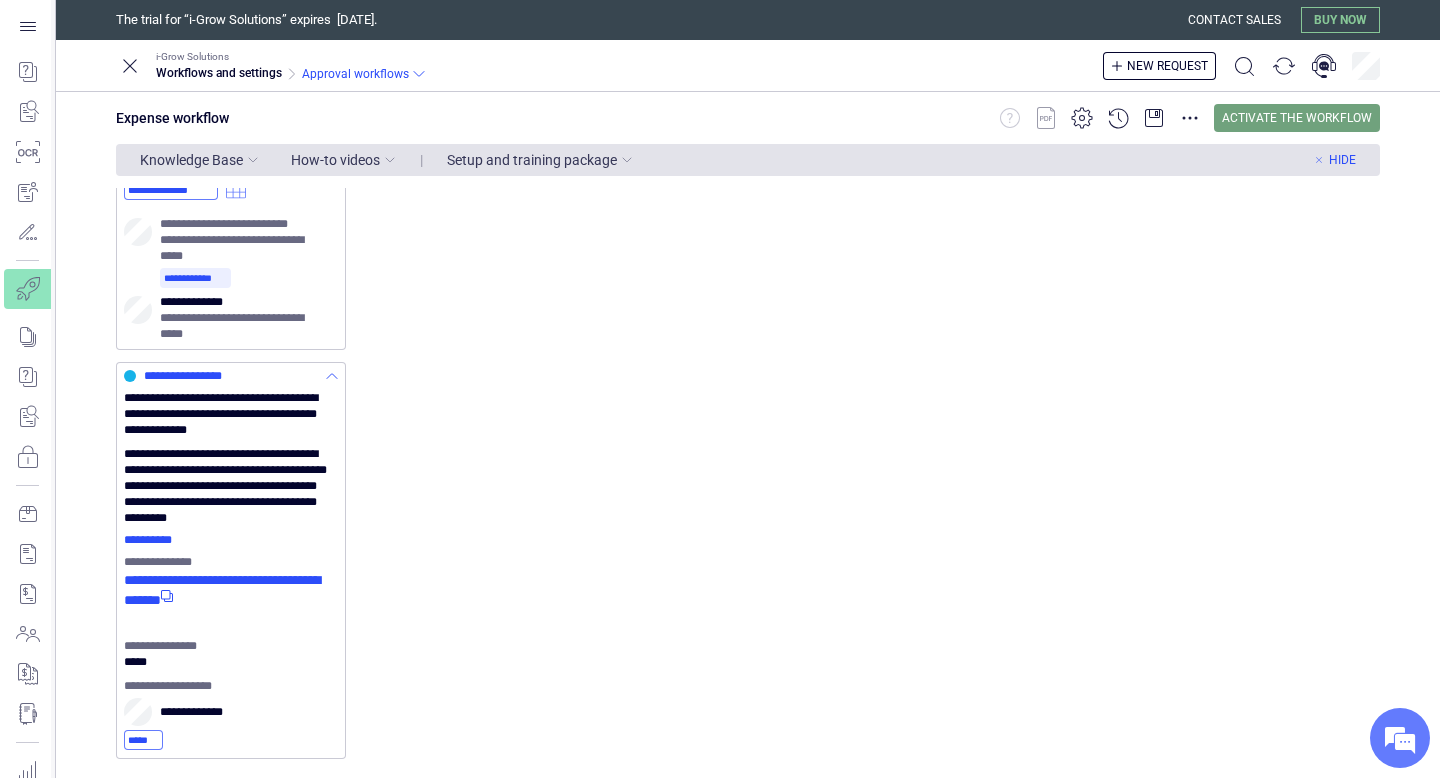 scroll, scrollTop: 179, scrollLeft: 0, axis: vertical 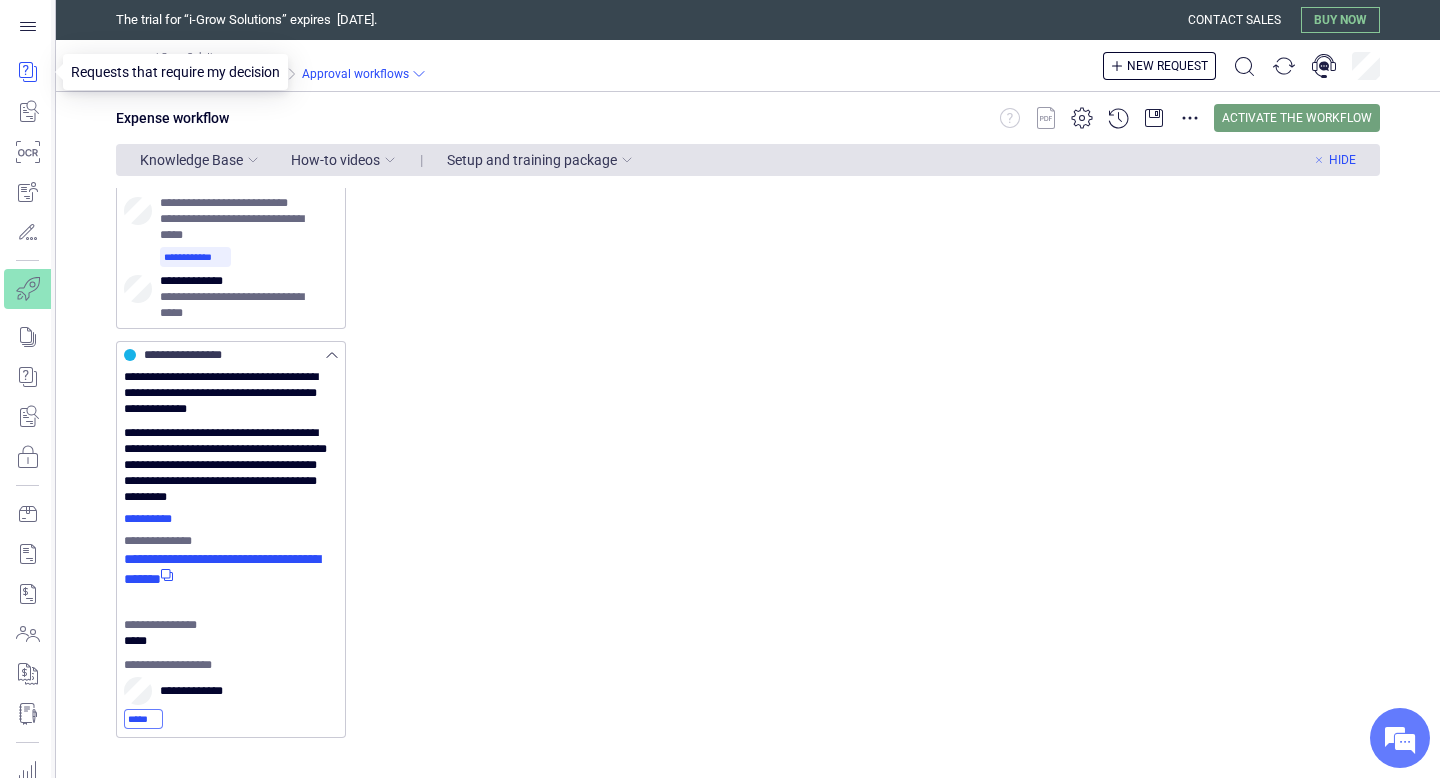 click at bounding box center (27, 72) 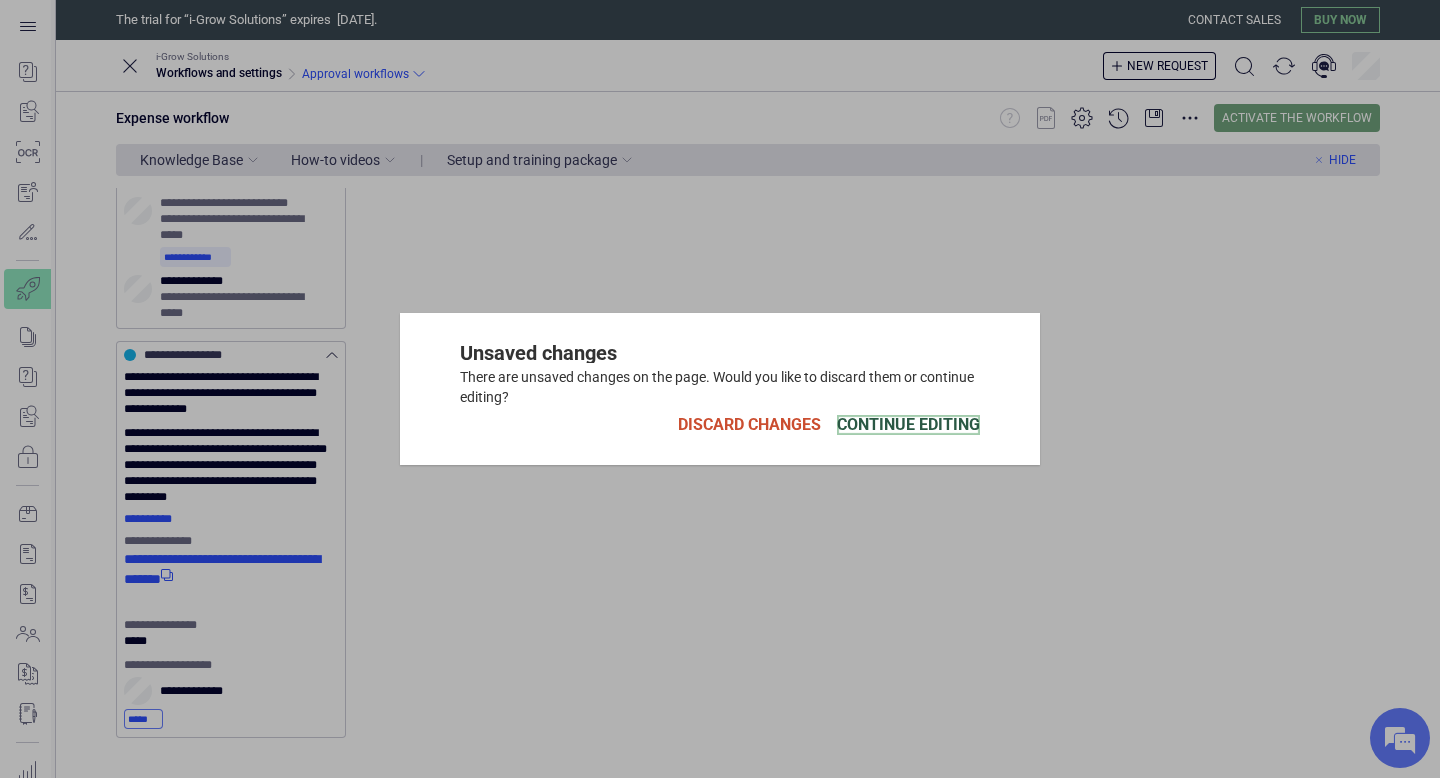 click on "Continue Editing" at bounding box center (908, 425) 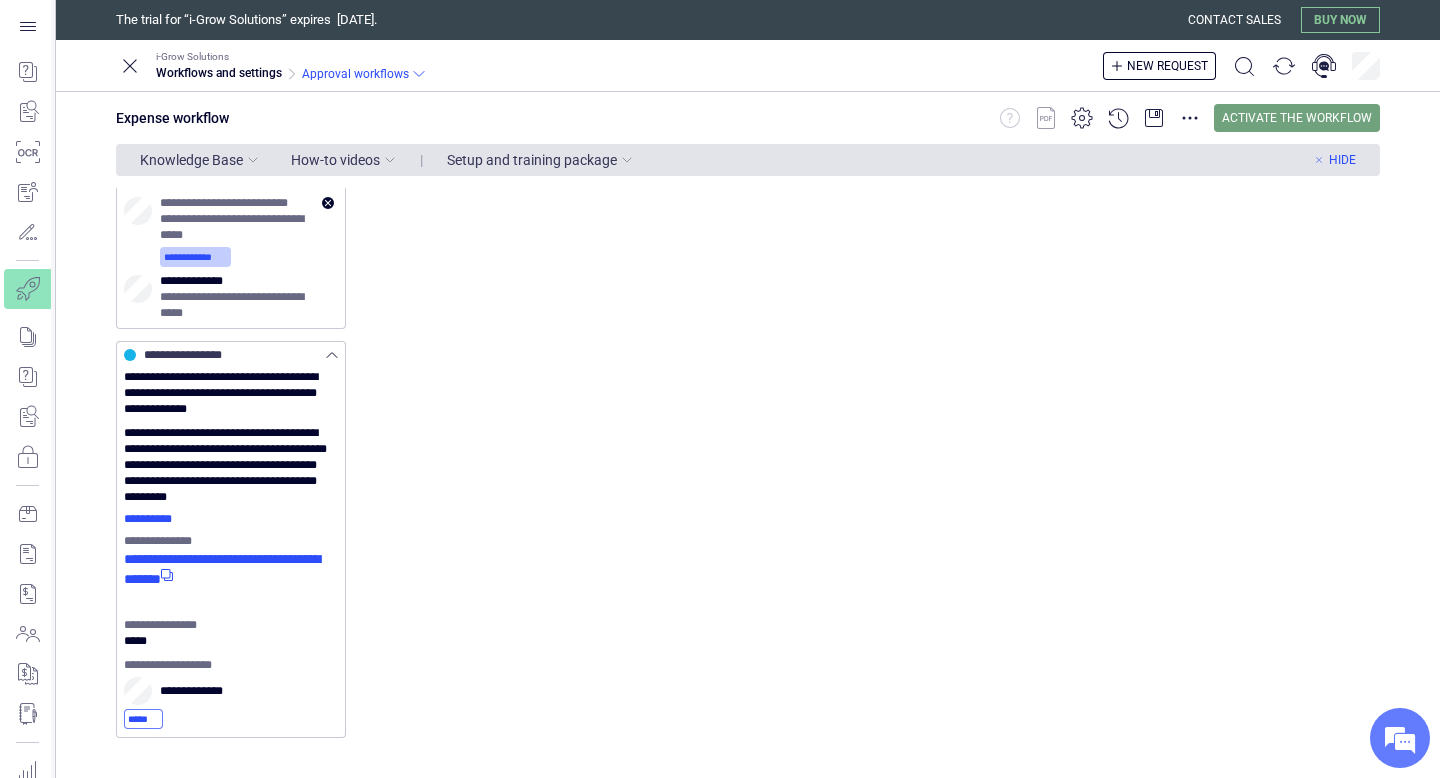 click on "**********" at bounding box center (195, 257) 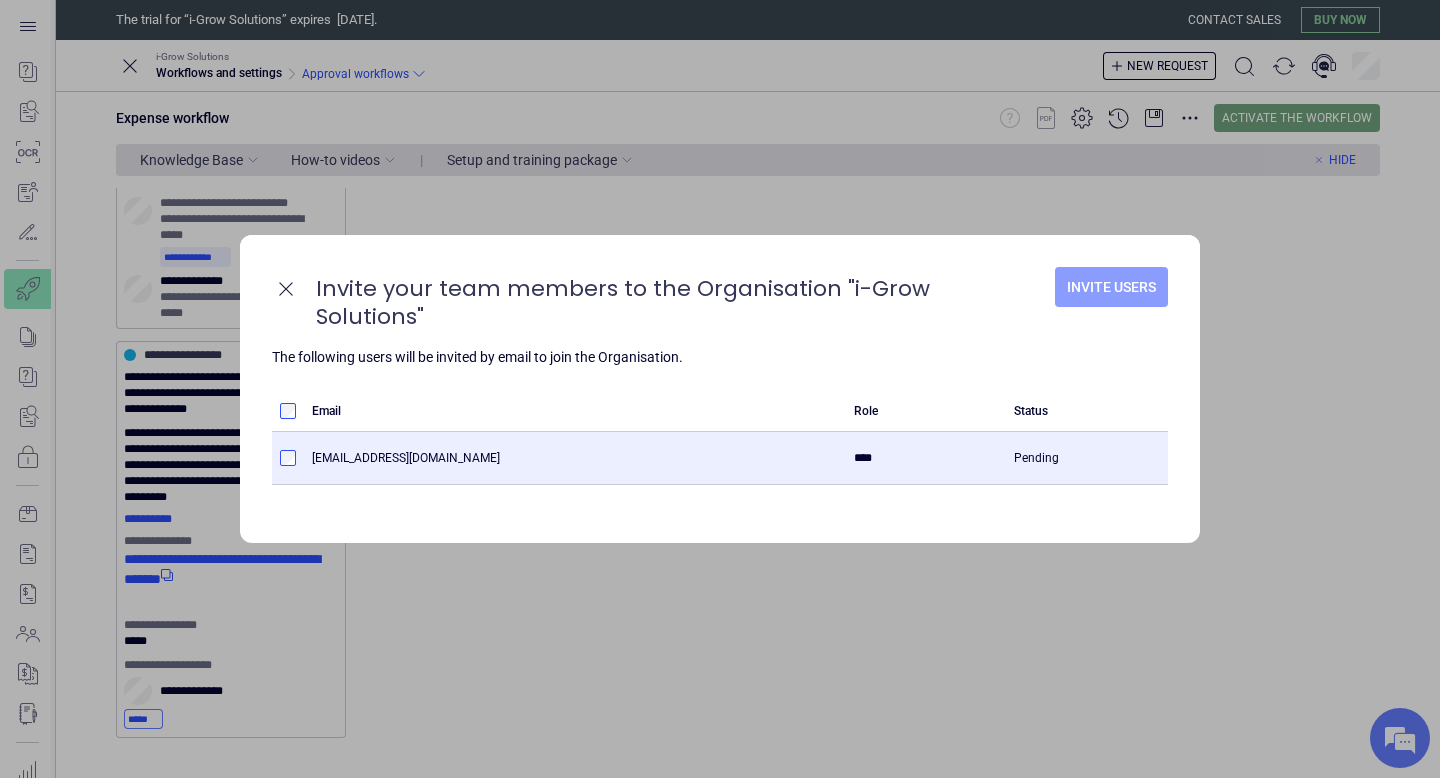 click on "Invite Users" at bounding box center (1111, 287) 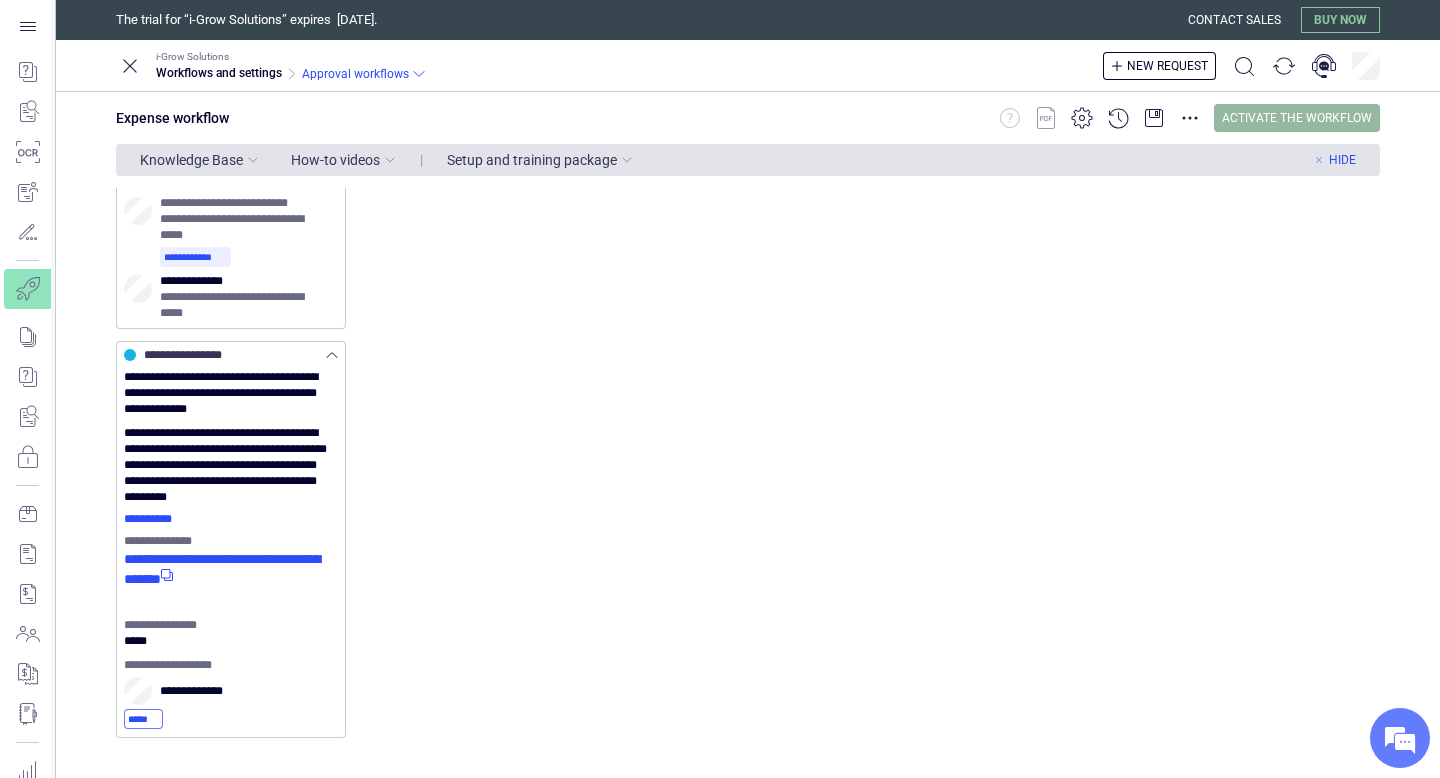 click on "Activate the workflow" at bounding box center (1297, 118) 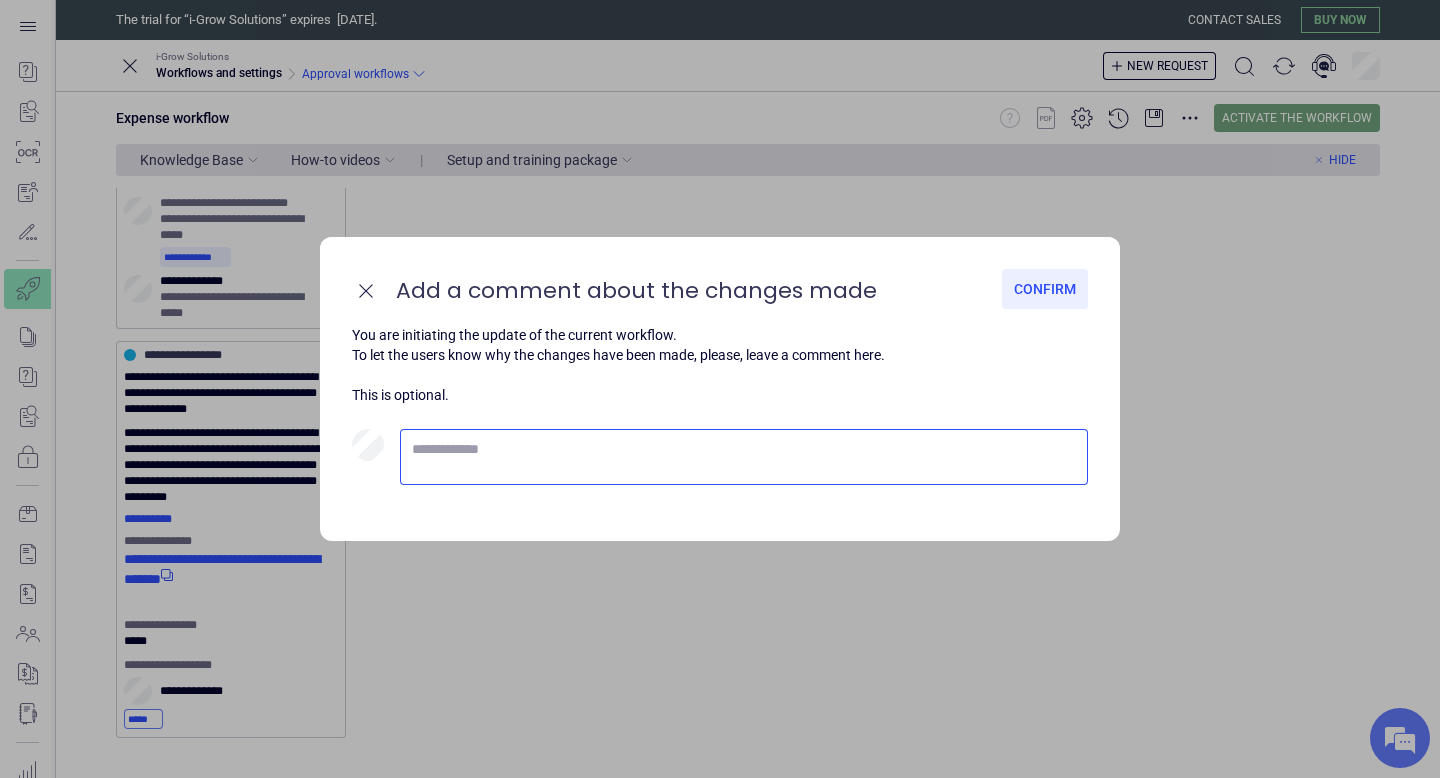 click on "Confirm" at bounding box center (1045, 289) 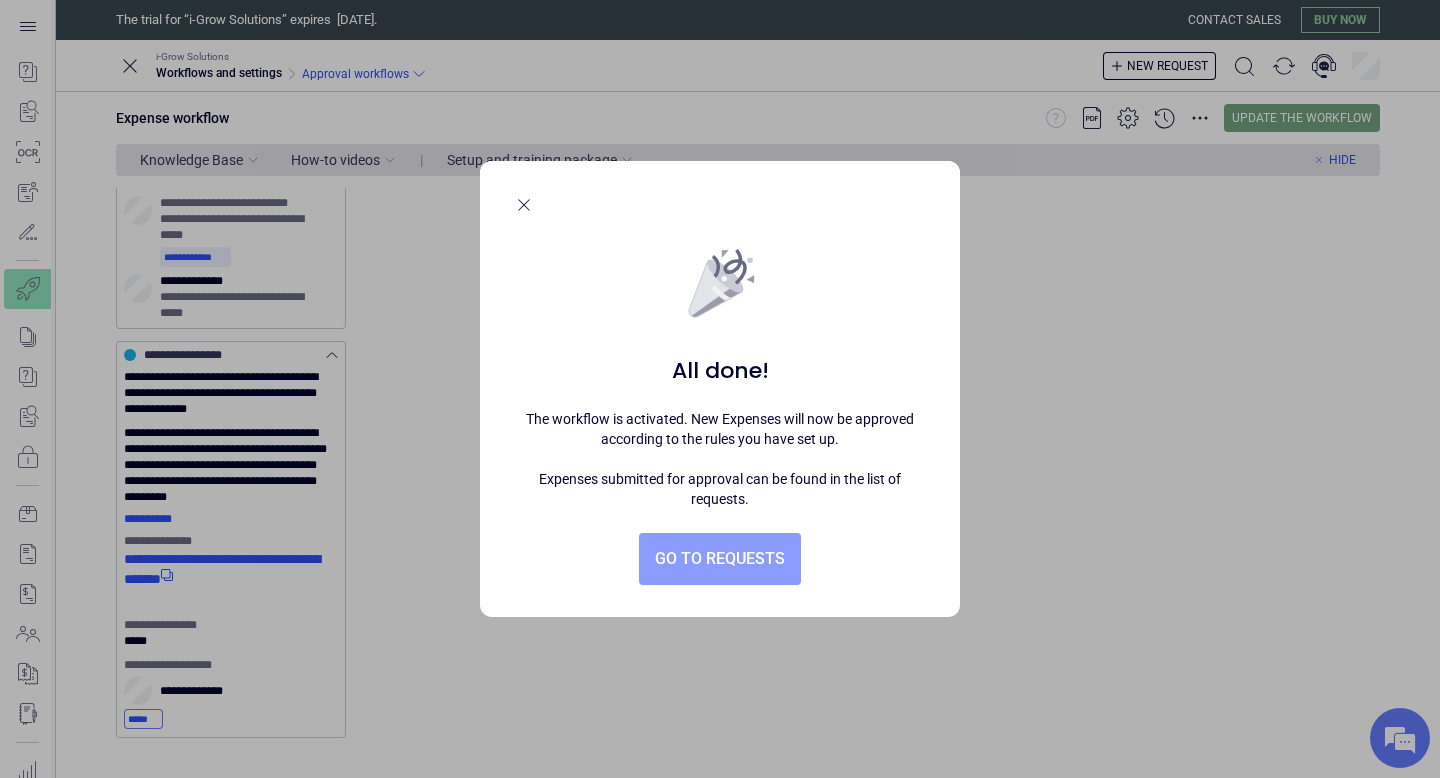 click on "Go to requests" at bounding box center [720, 559] 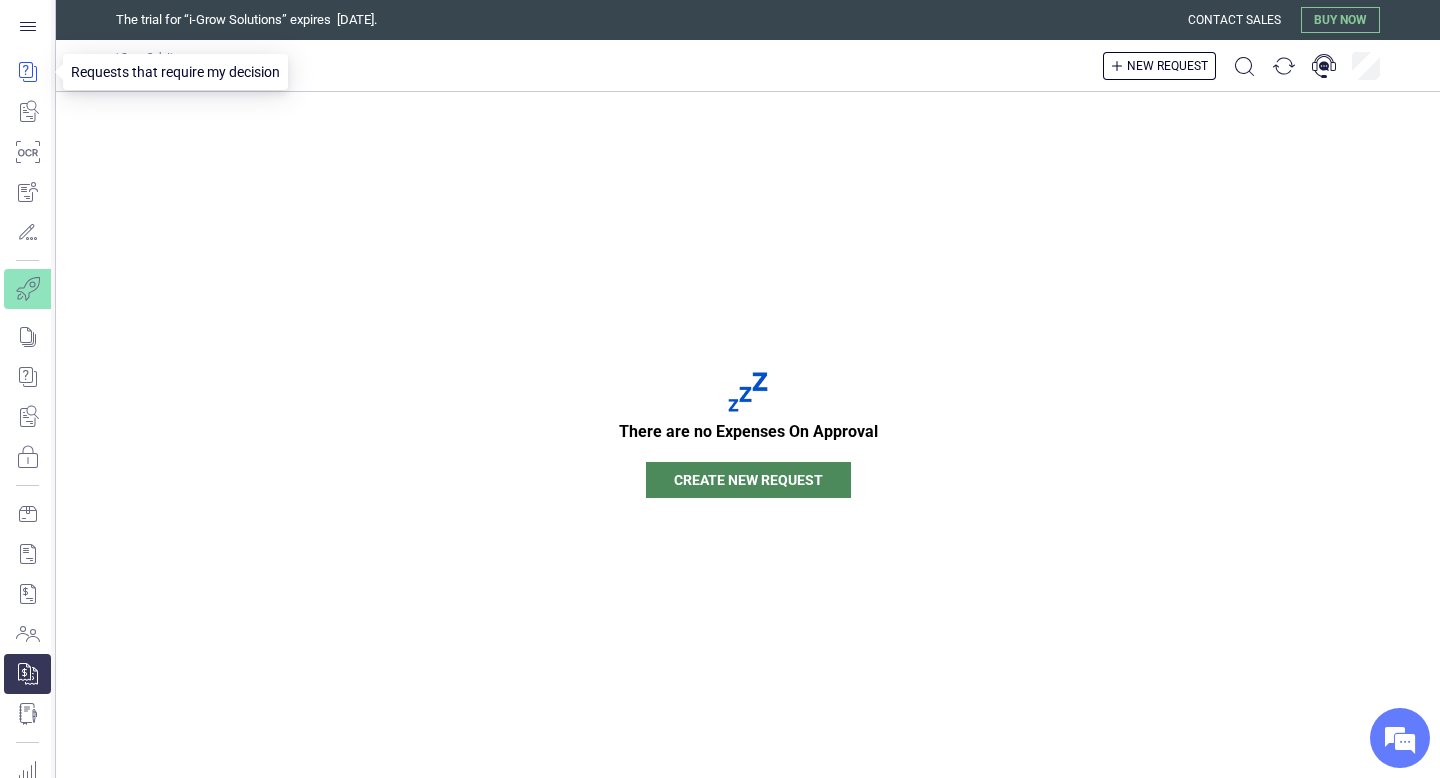 click at bounding box center (27, 72) 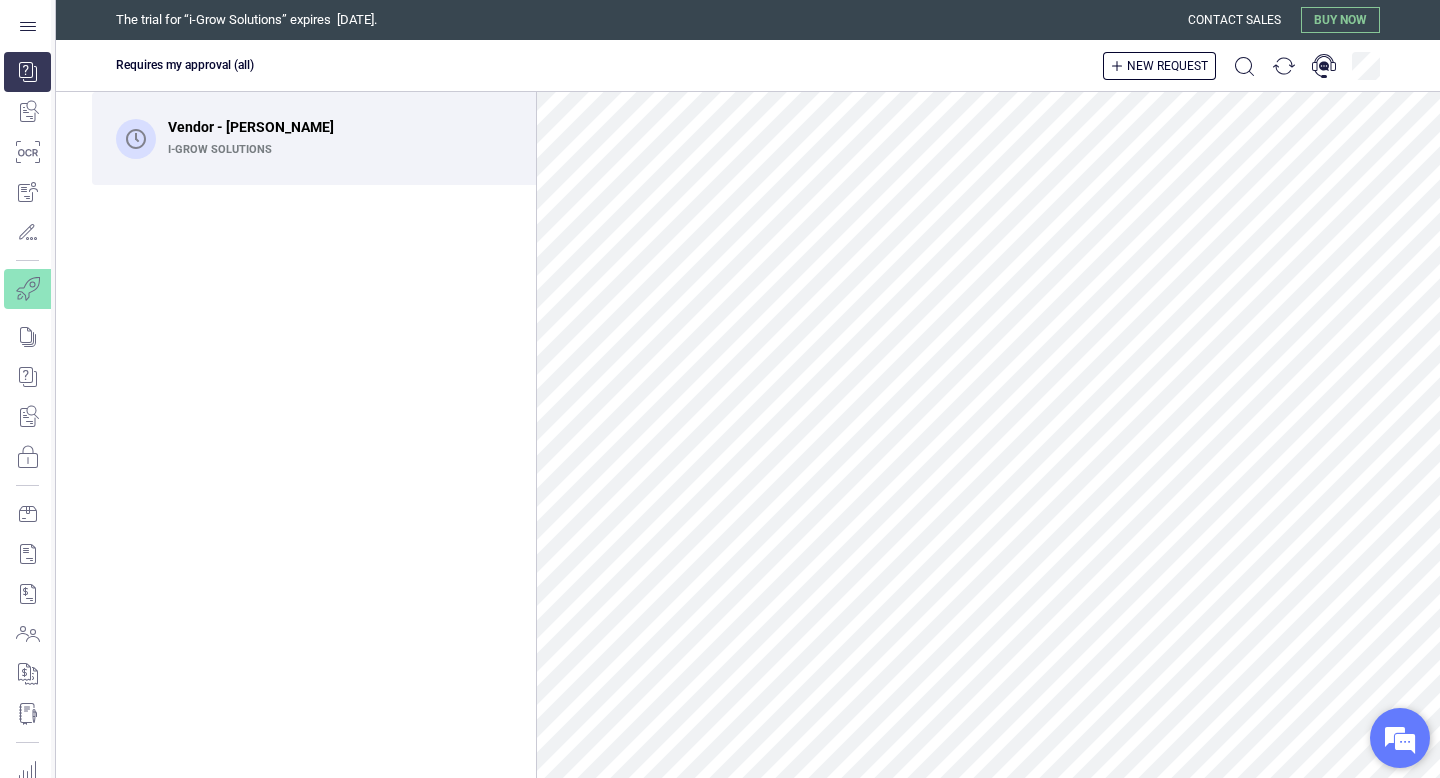 scroll, scrollTop: 0, scrollLeft: 0, axis: both 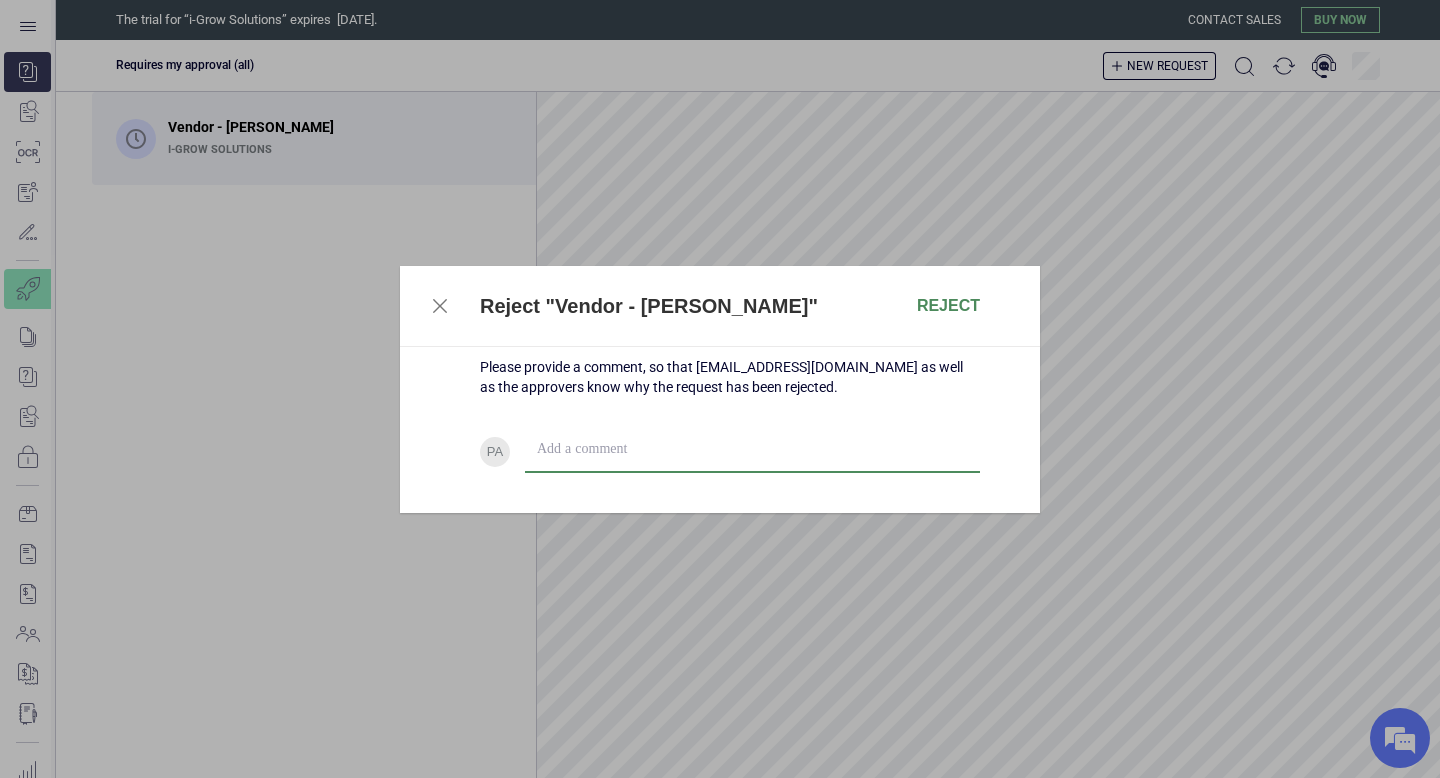 click at bounding box center [752, 449] 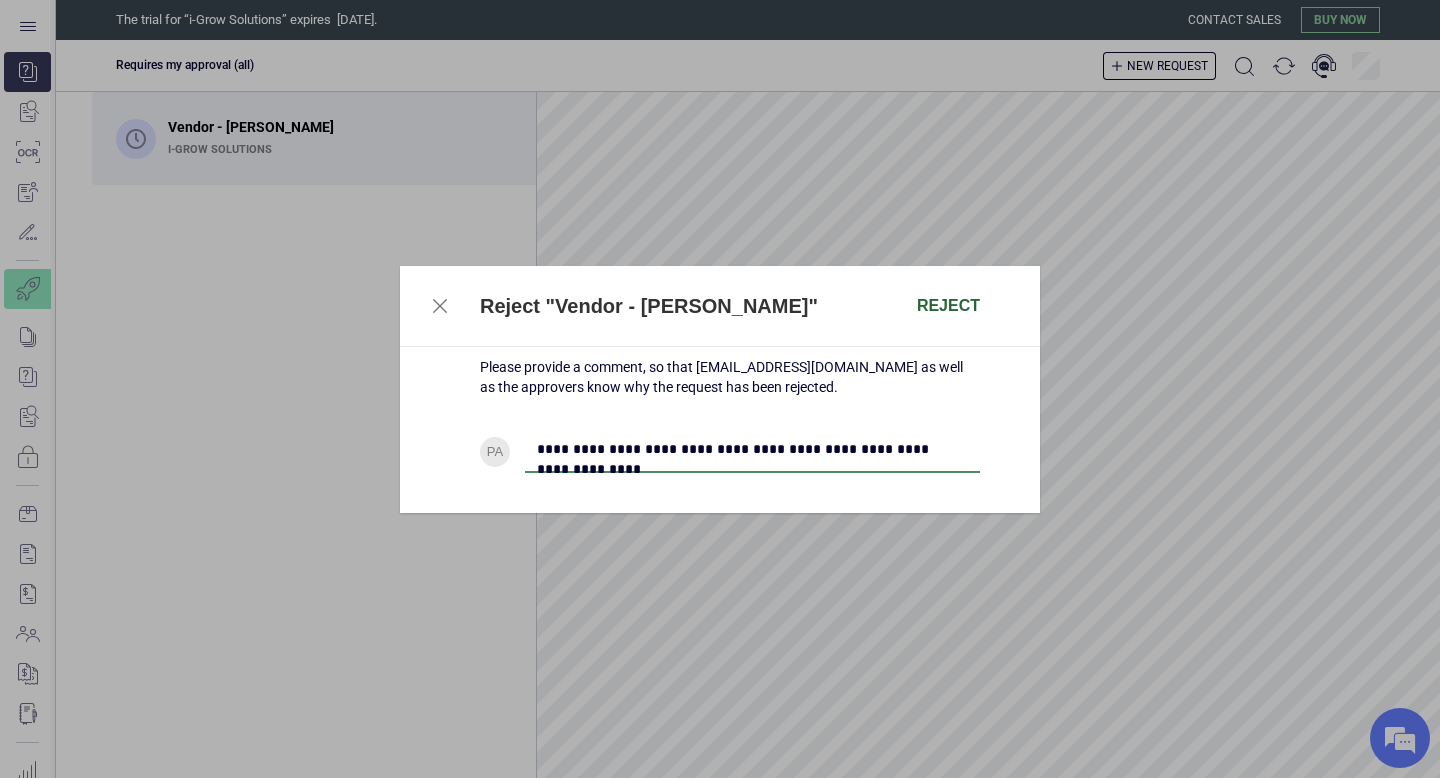 click on "Reject" at bounding box center [948, 306] 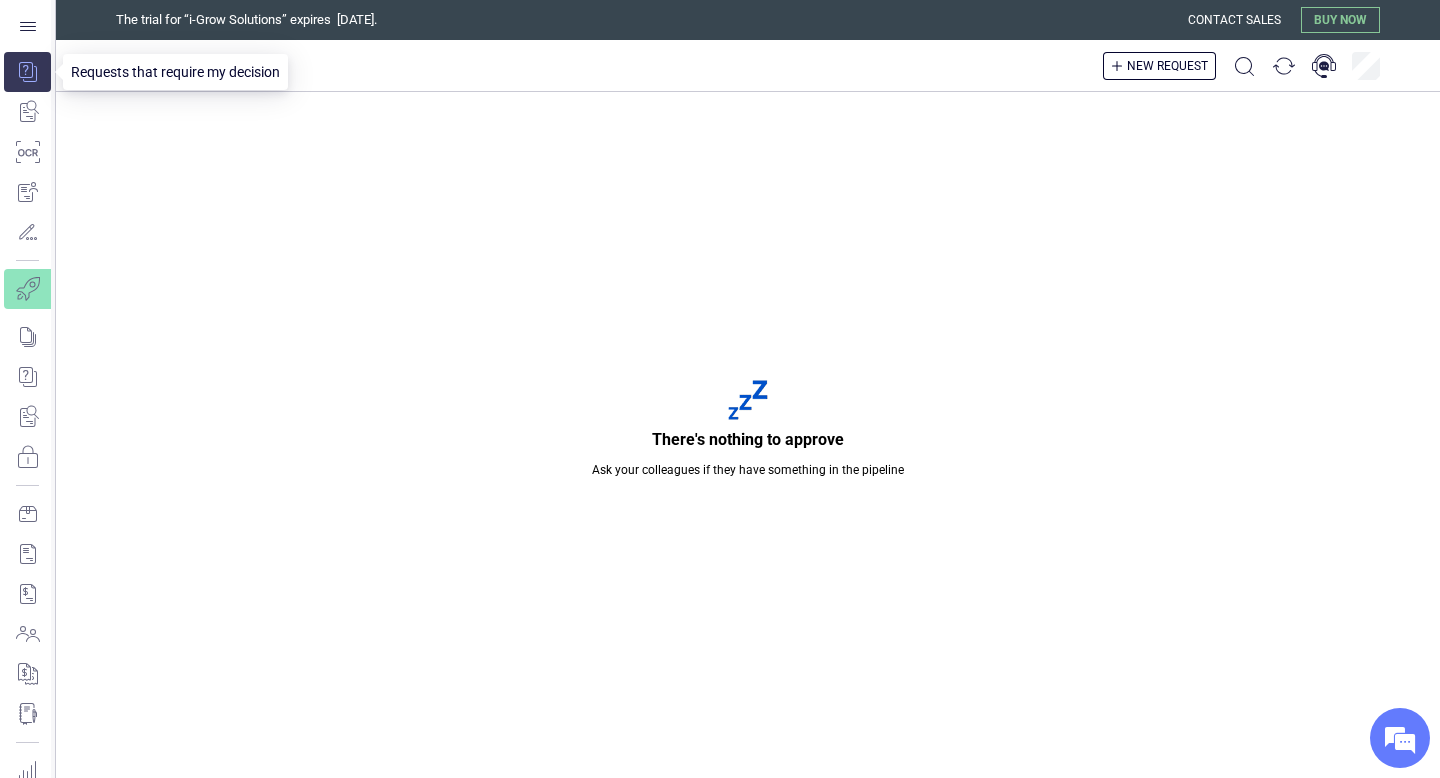click at bounding box center (27, 72) 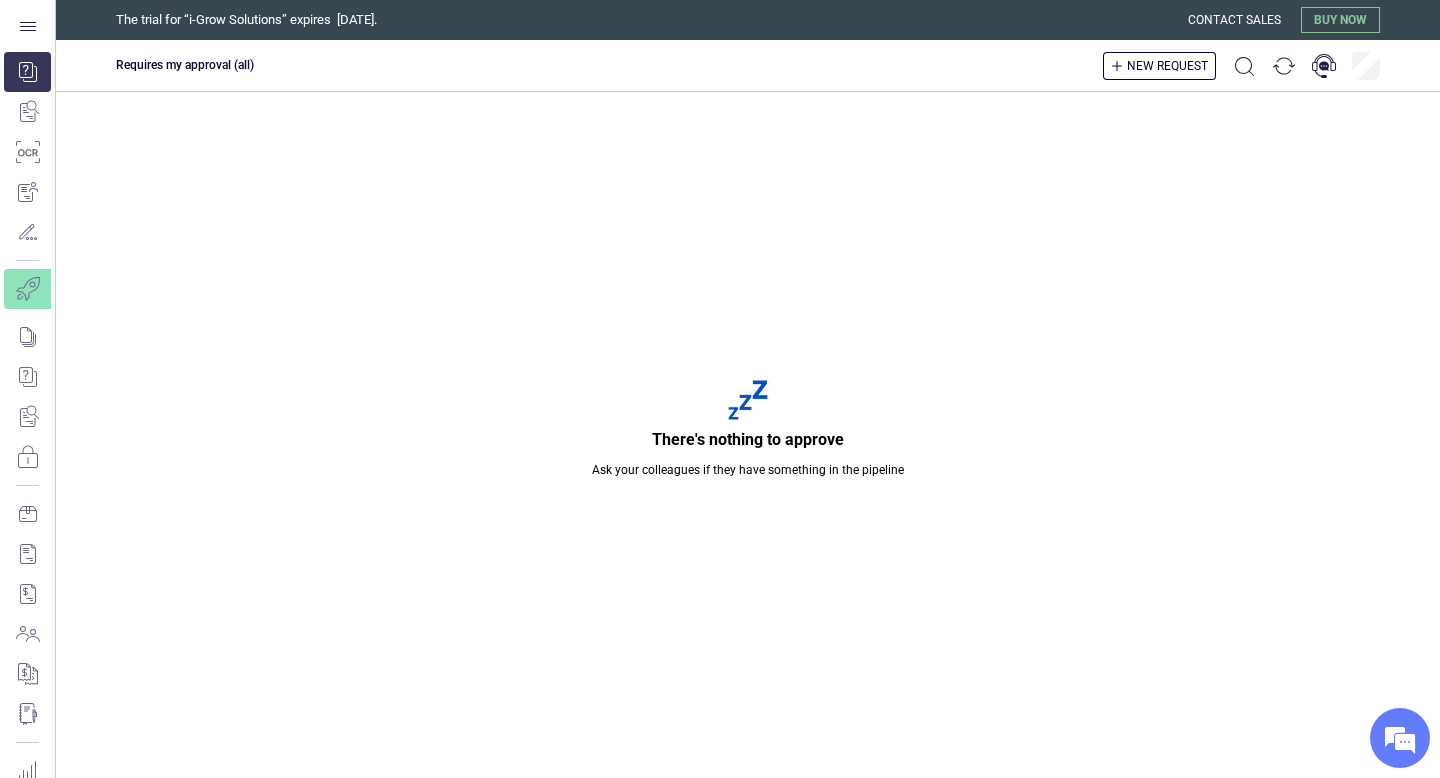 click on "There's nothing to approve Ask your colleagues if they have something in the pipeline" at bounding box center (748, 435) 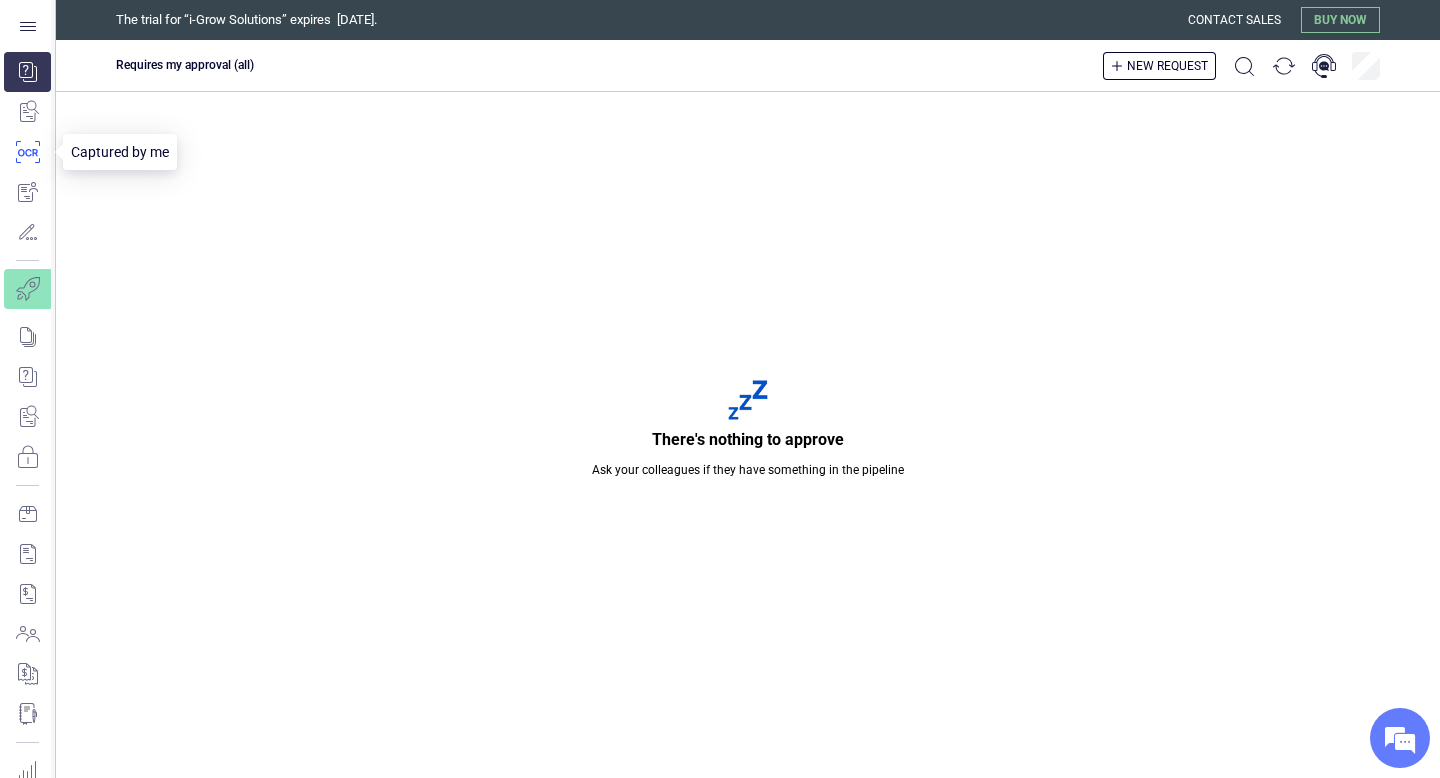click at bounding box center [27, 152] 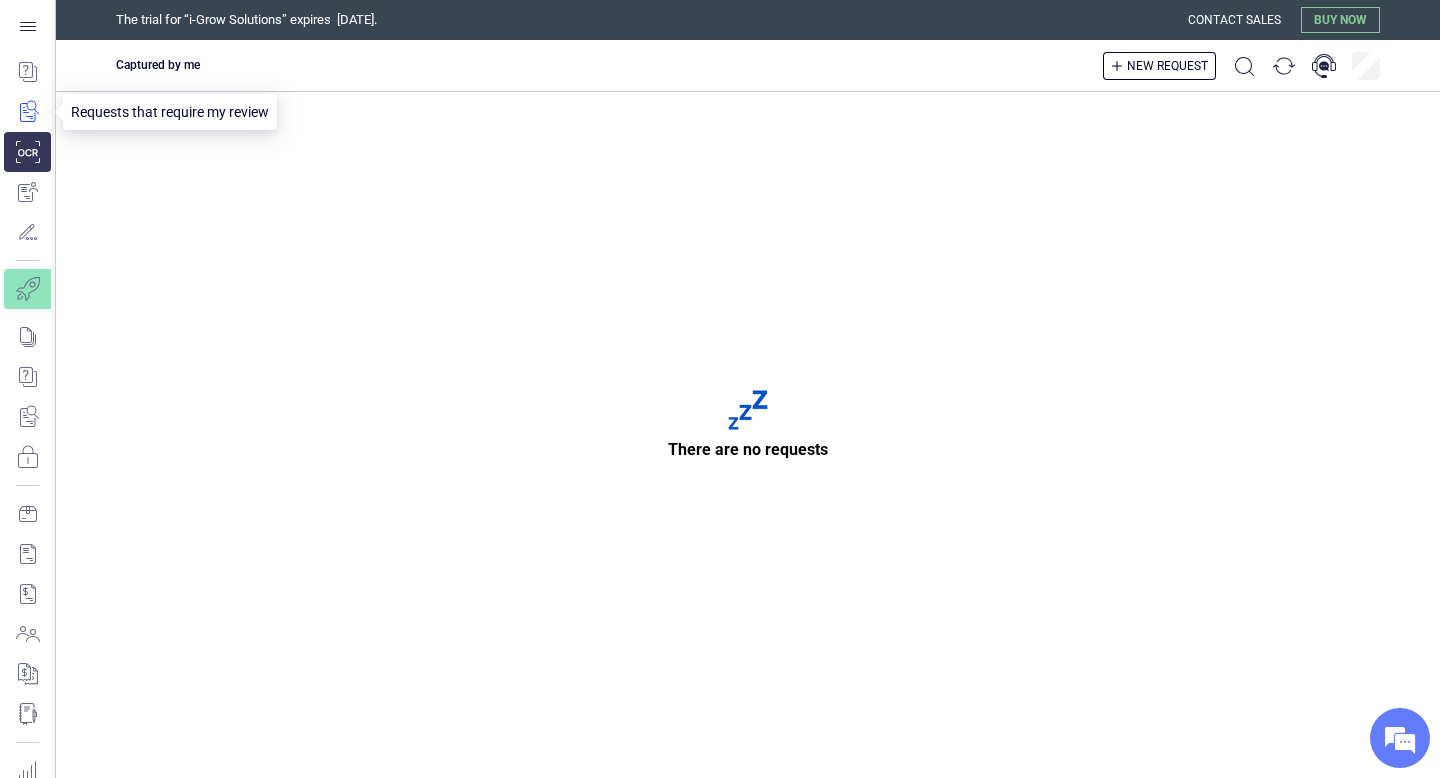 click at bounding box center [27, 112] 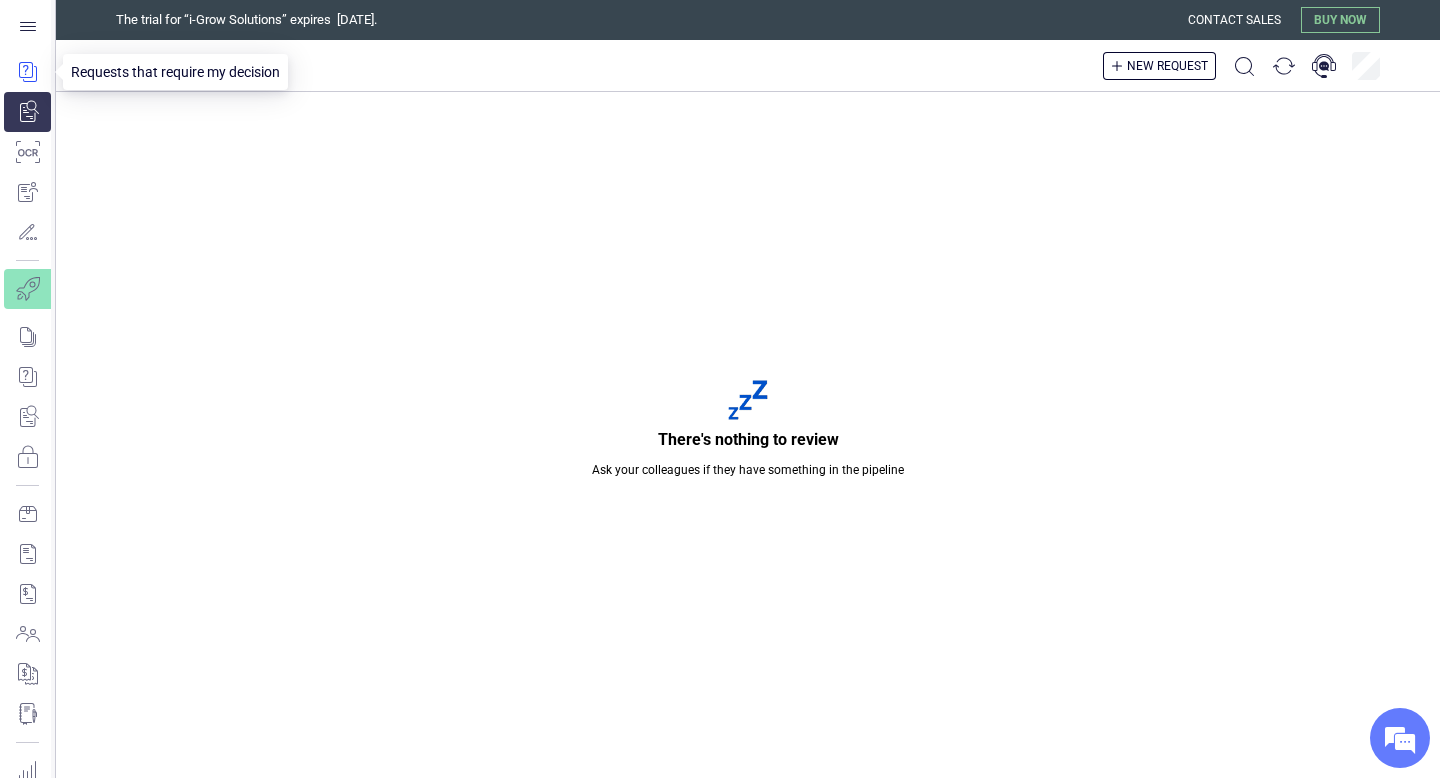 click at bounding box center (27, 72) 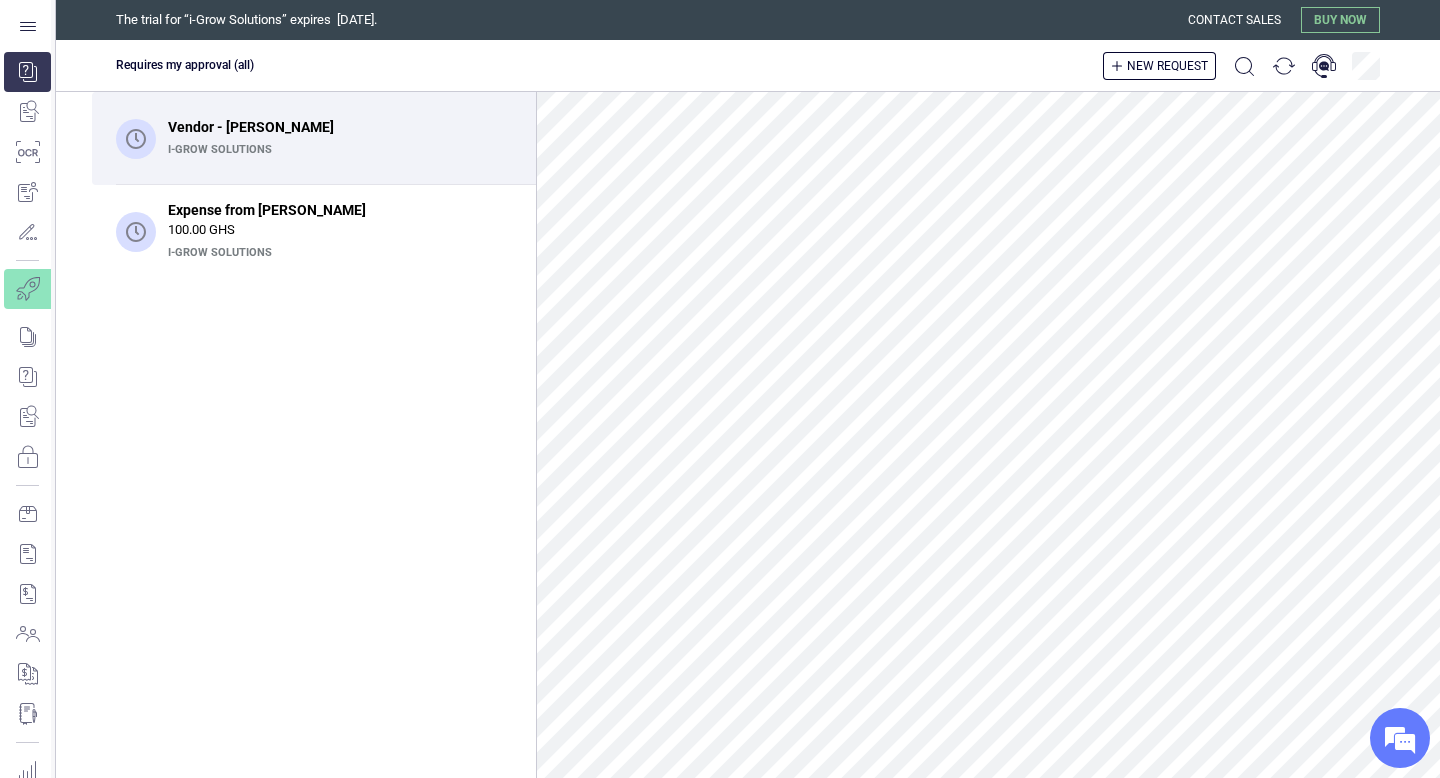 scroll, scrollTop: 0, scrollLeft: 0, axis: both 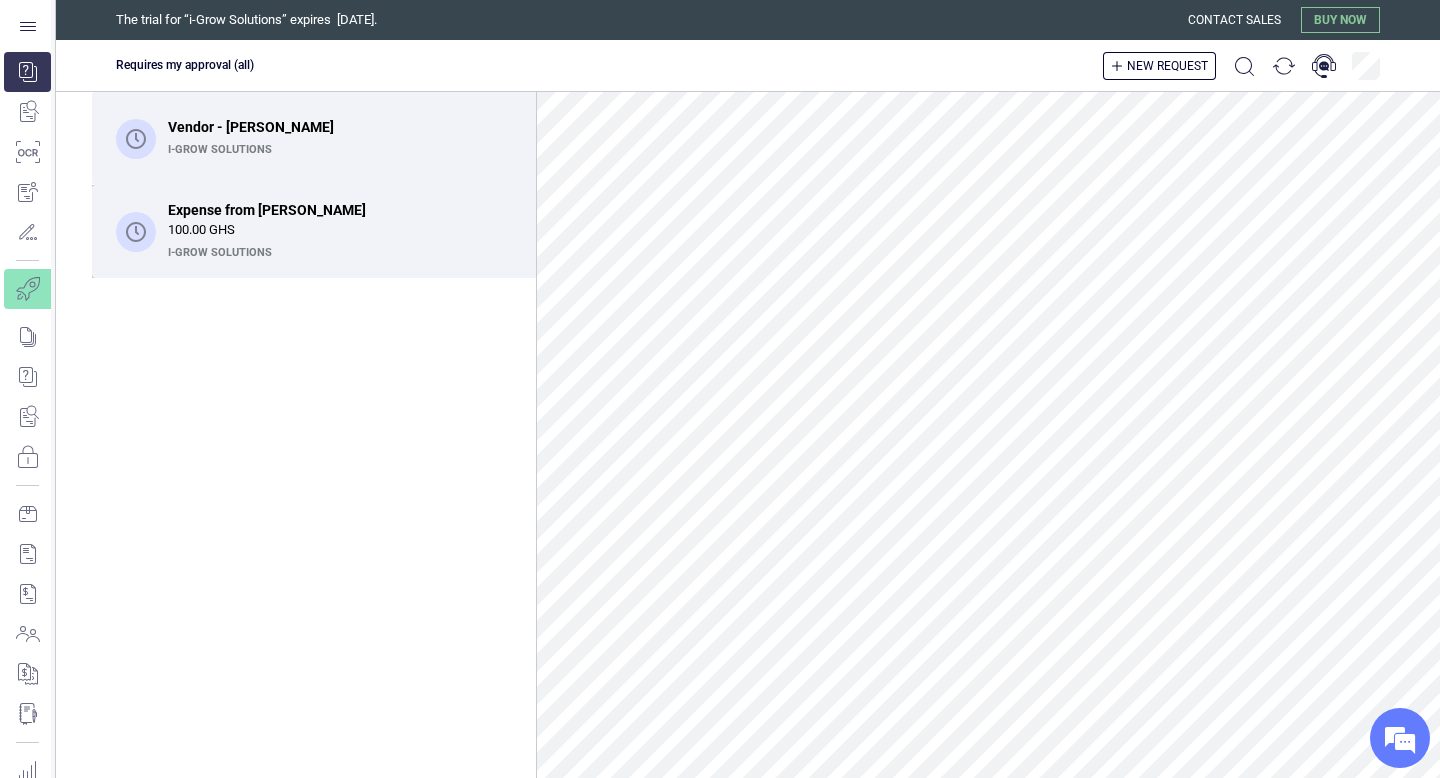 click on "100.00 GHS" at bounding box center [340, 230] 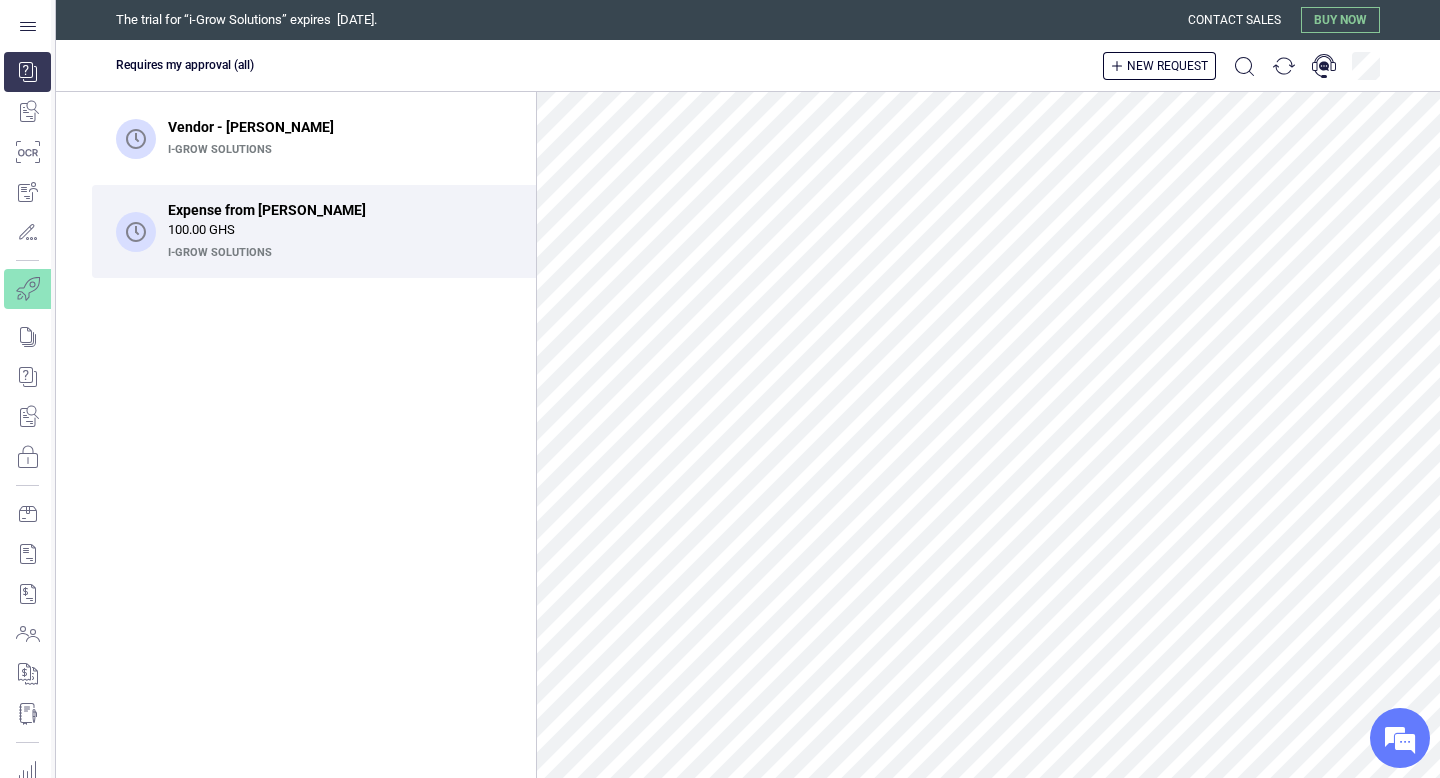 scroll, scrollTop: 0, scrollLeft: 0, axis: both 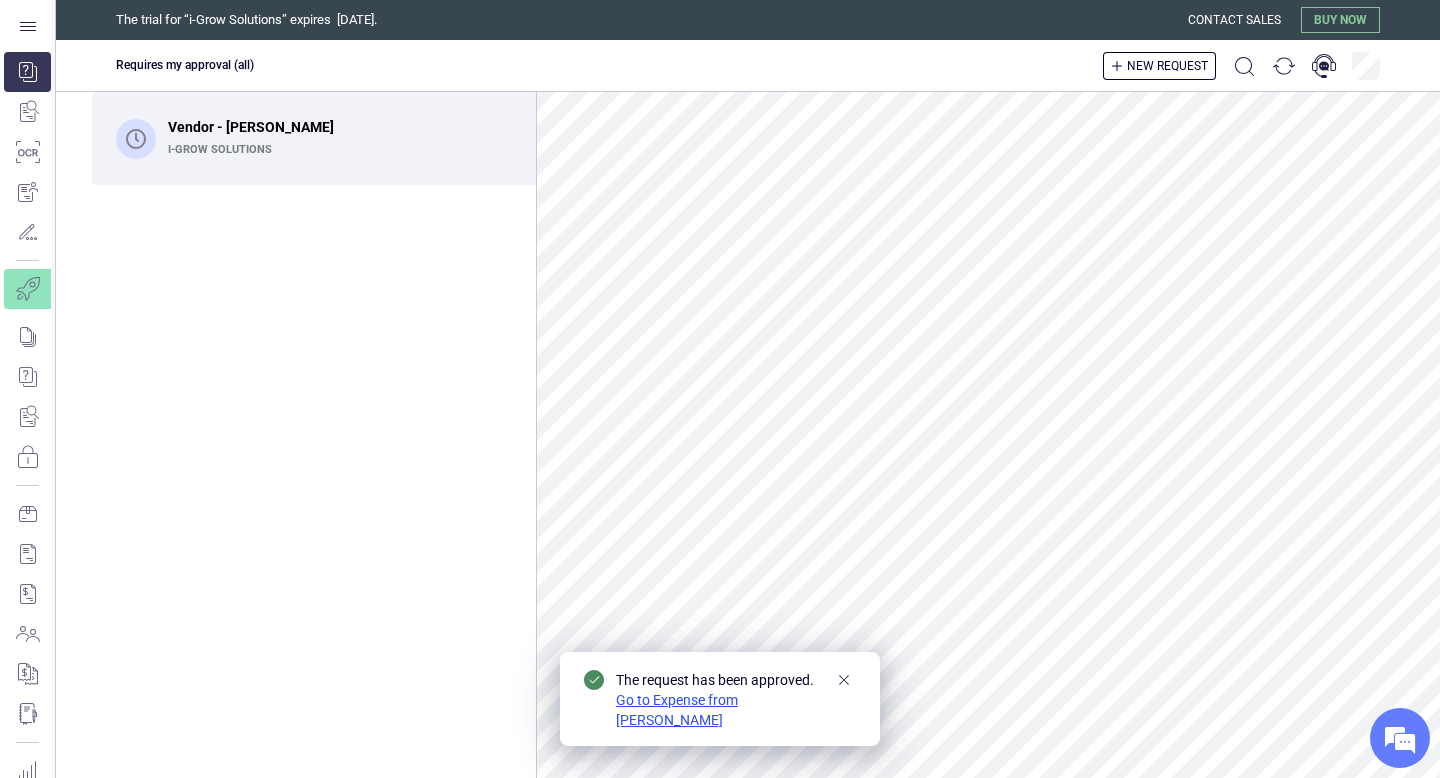 click on "Go to Expense from [PERSON_NAME]" at bounding box center (677, 710) 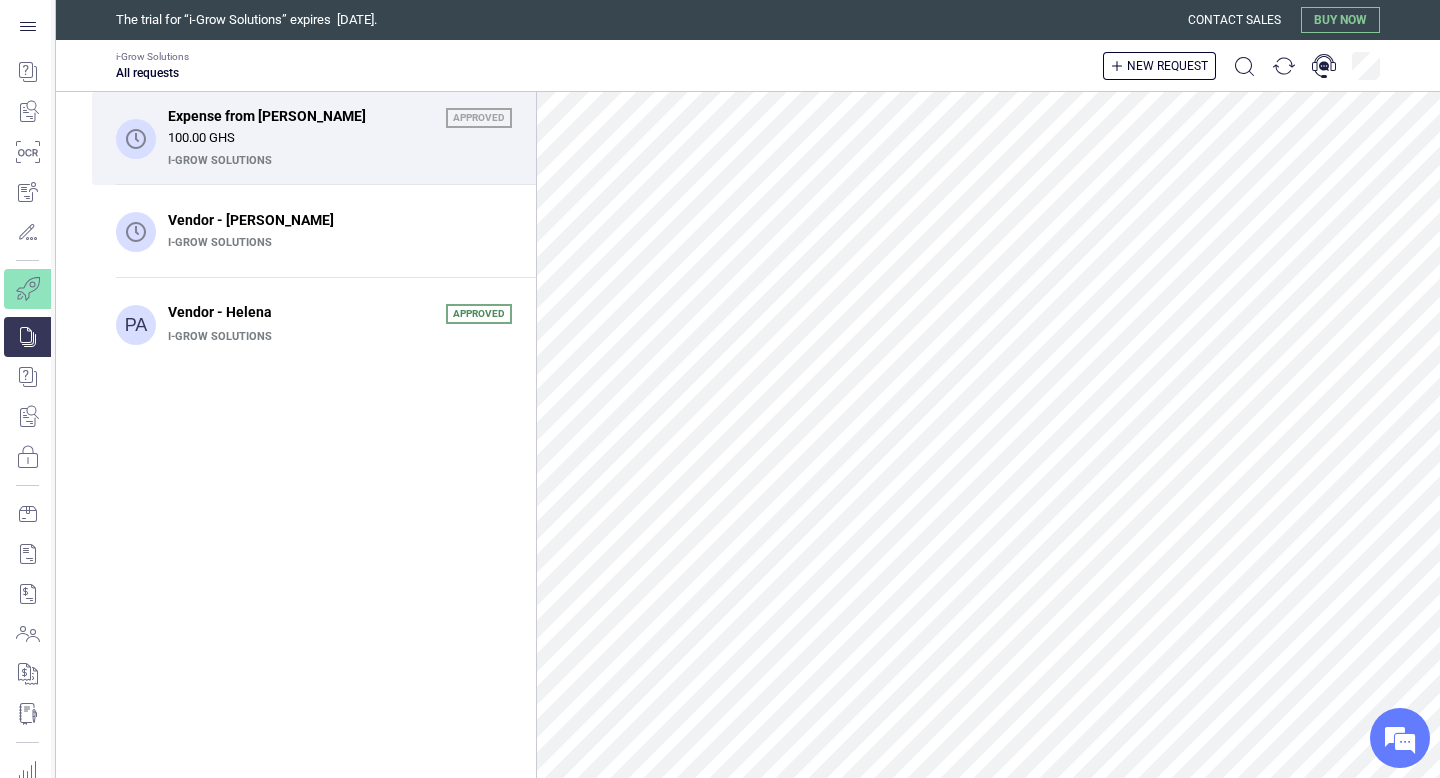 scroll, scrollTop: 0, scrollLeft: 0, axis: both 